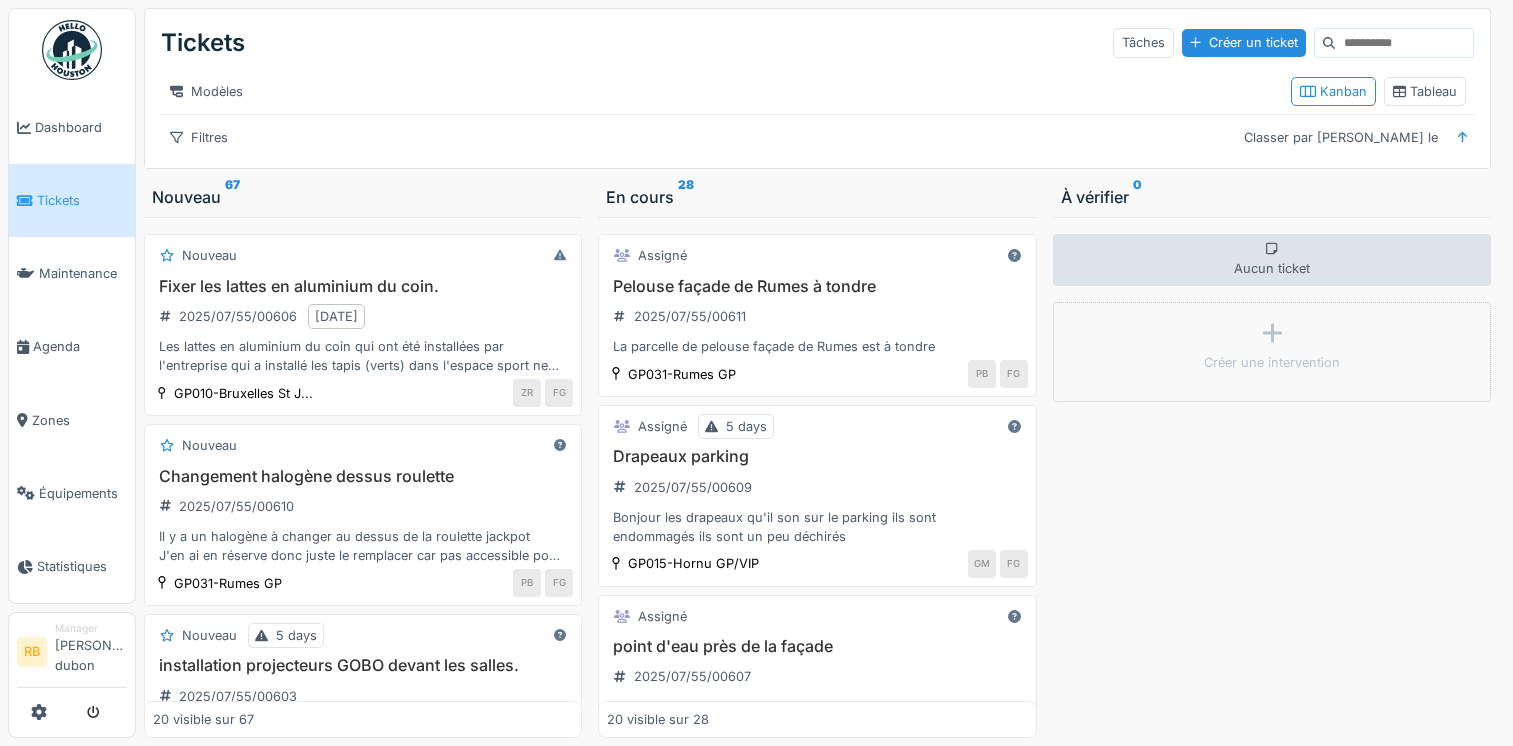 scroll, scrollTop: 0, scrollLeft: 0, axis: both 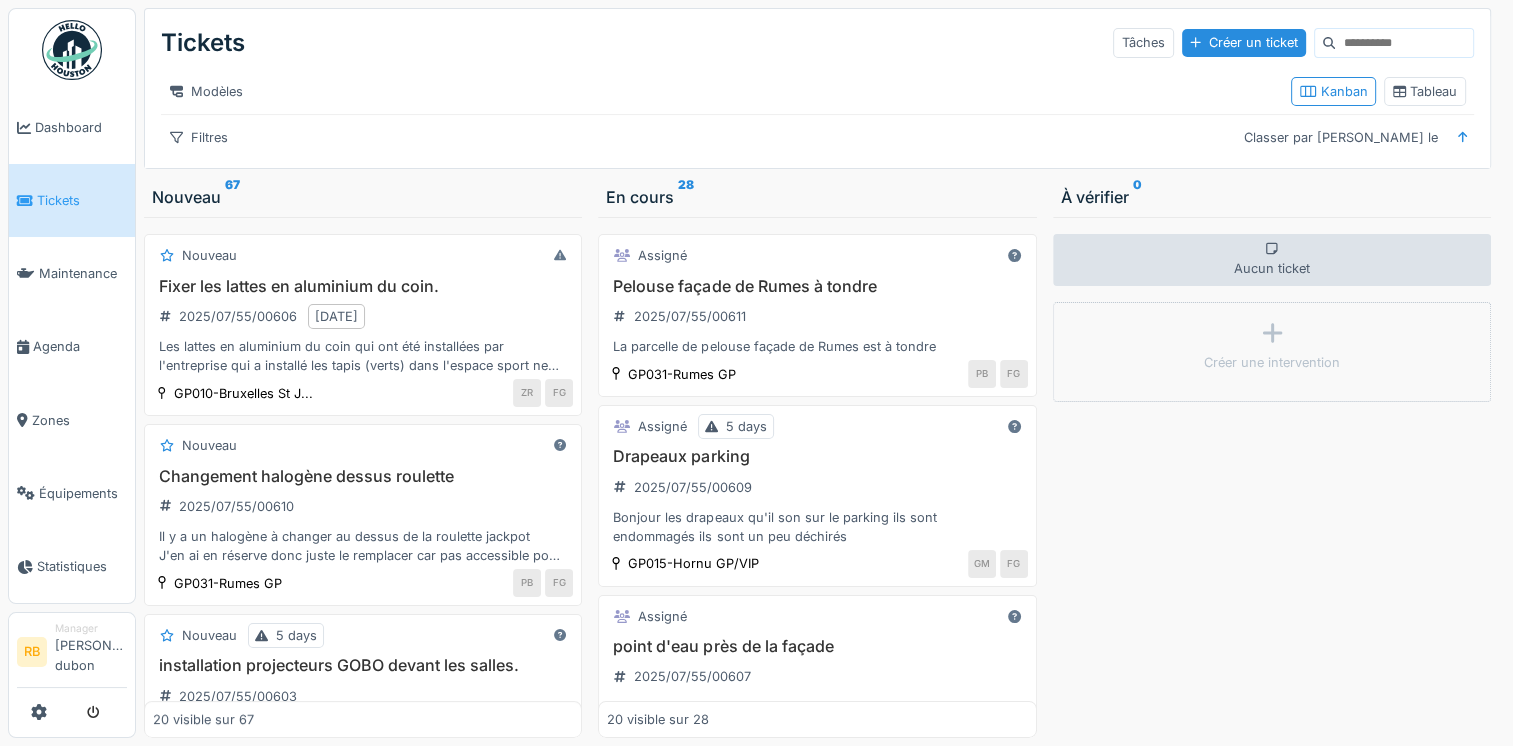 click on "Modèles" at bounding box center [718, 91] 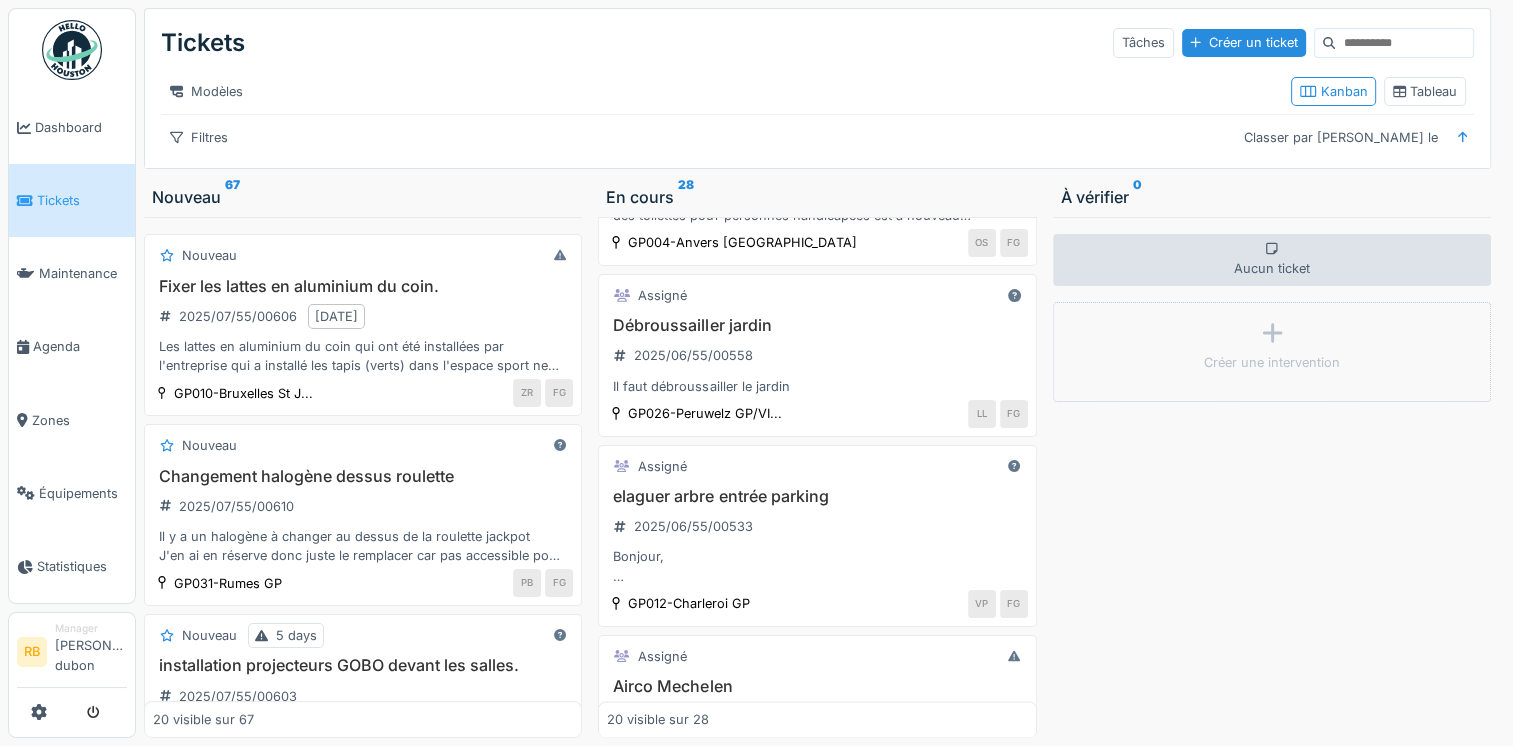 scroll, scrollTop: 2894, scrollLeft: 0, axis: vertical 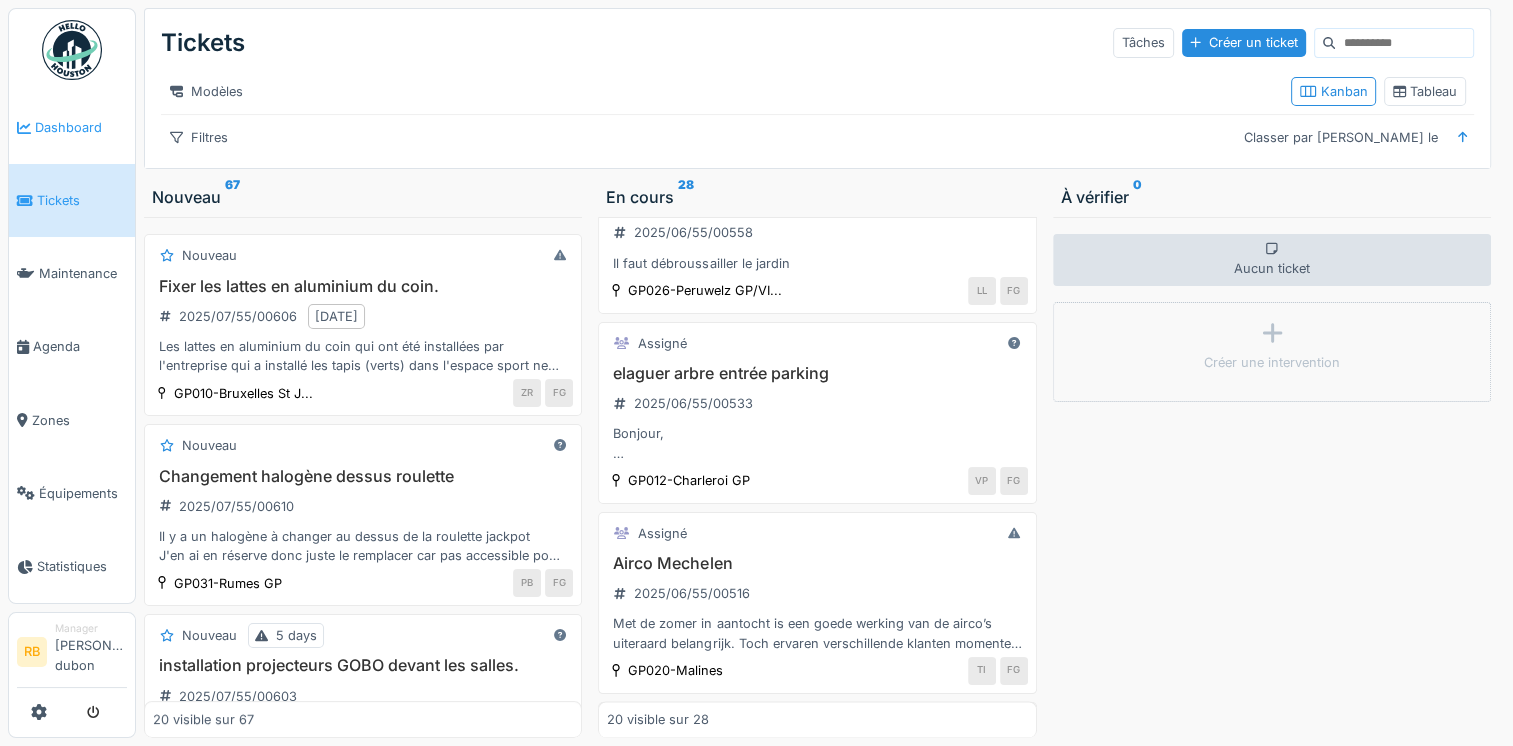 click on "Dashboard" at bounding box center [81, 127] 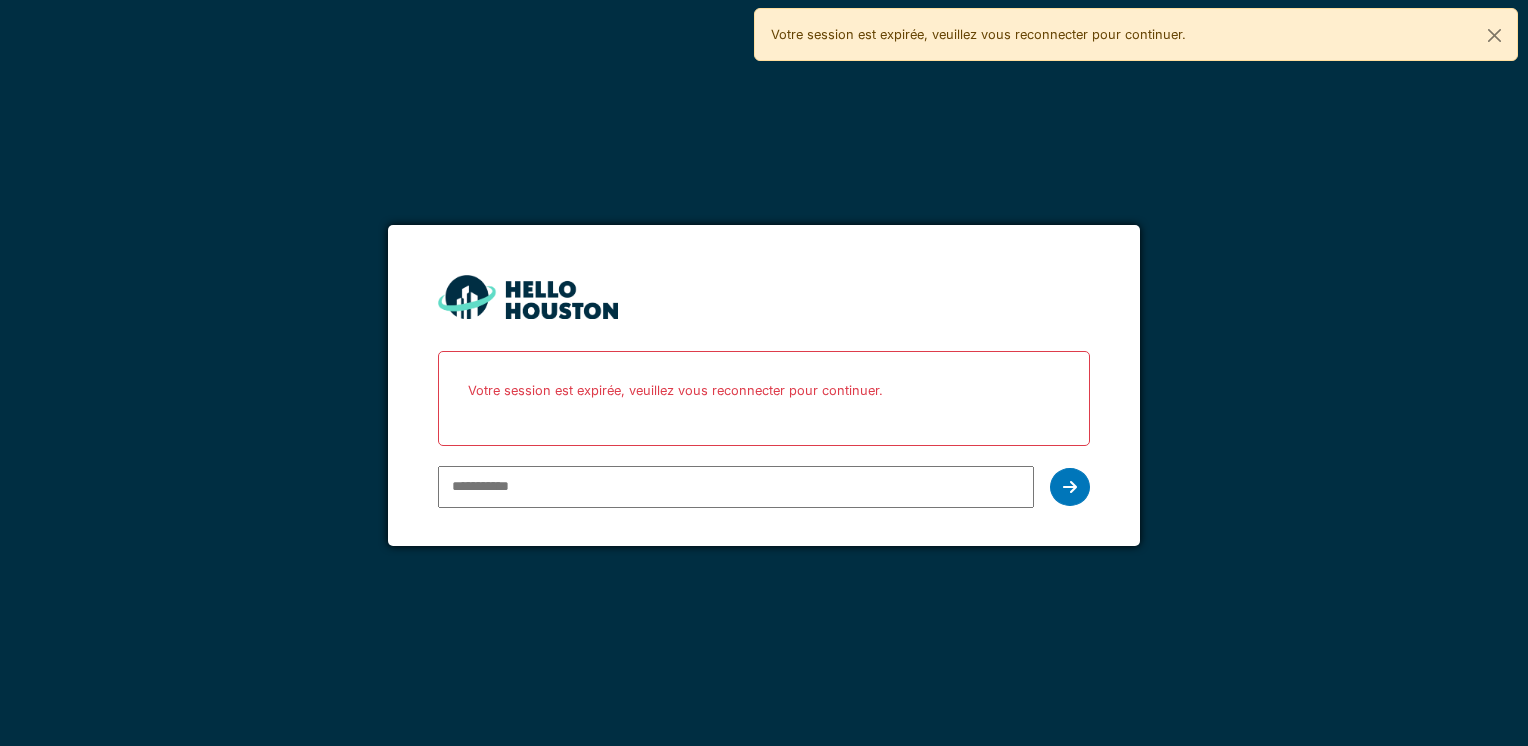 scroll, scrollTop: 0, scrollLeft: 0, axis: both 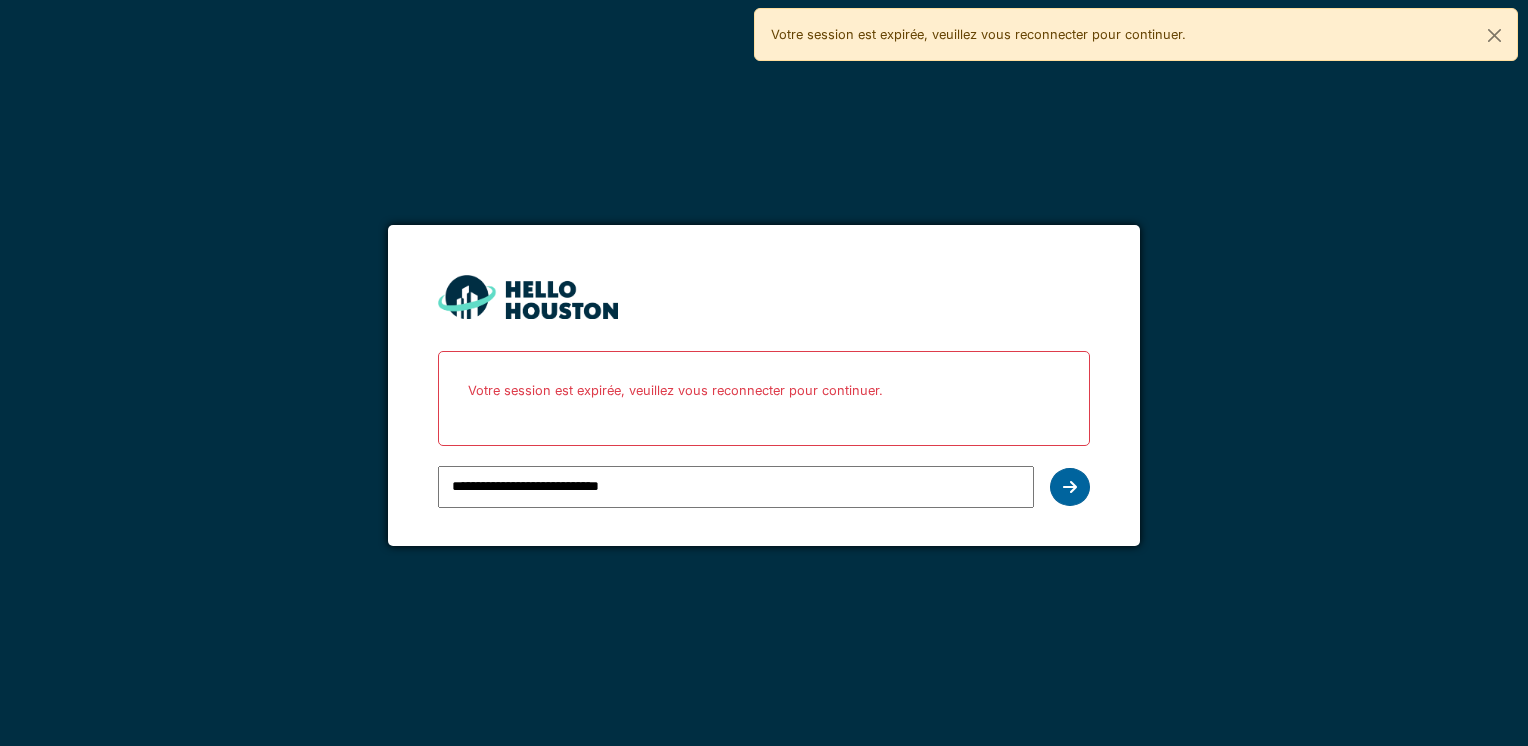 click at bounding box center [1070, 487] 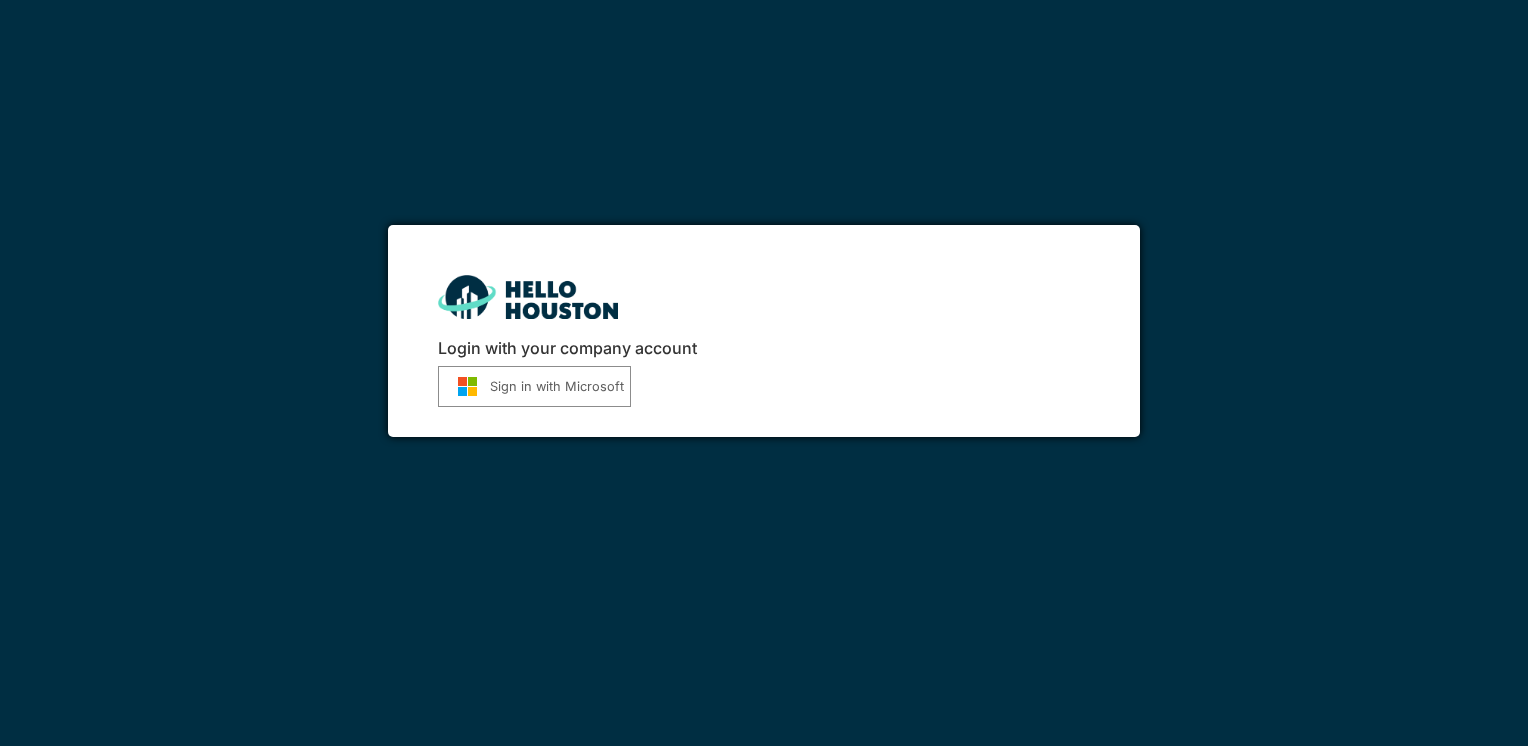 scroll, scrollTop: 0, scrollLeft: 0, axis: both 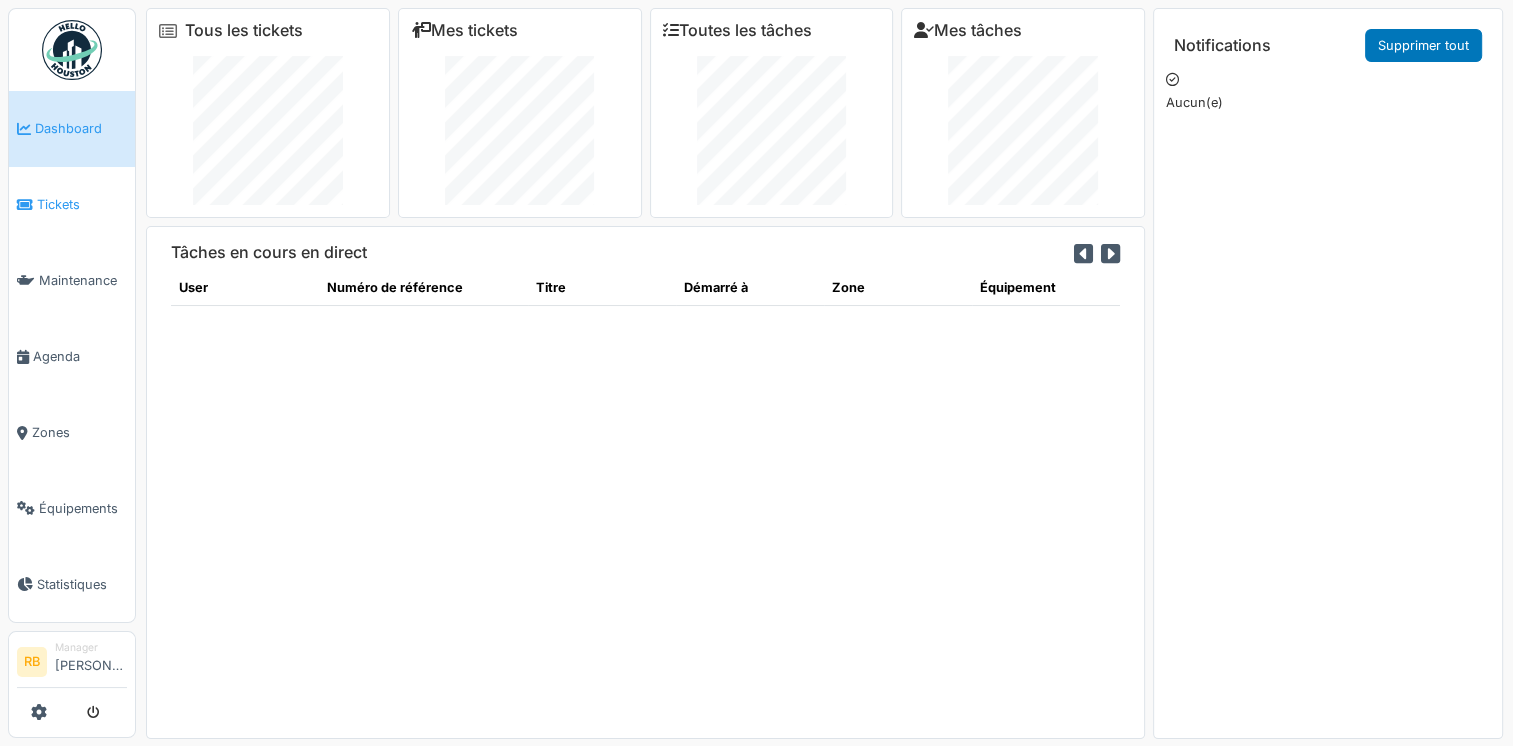 click on "Tickets" at bounding box center [72, 205] 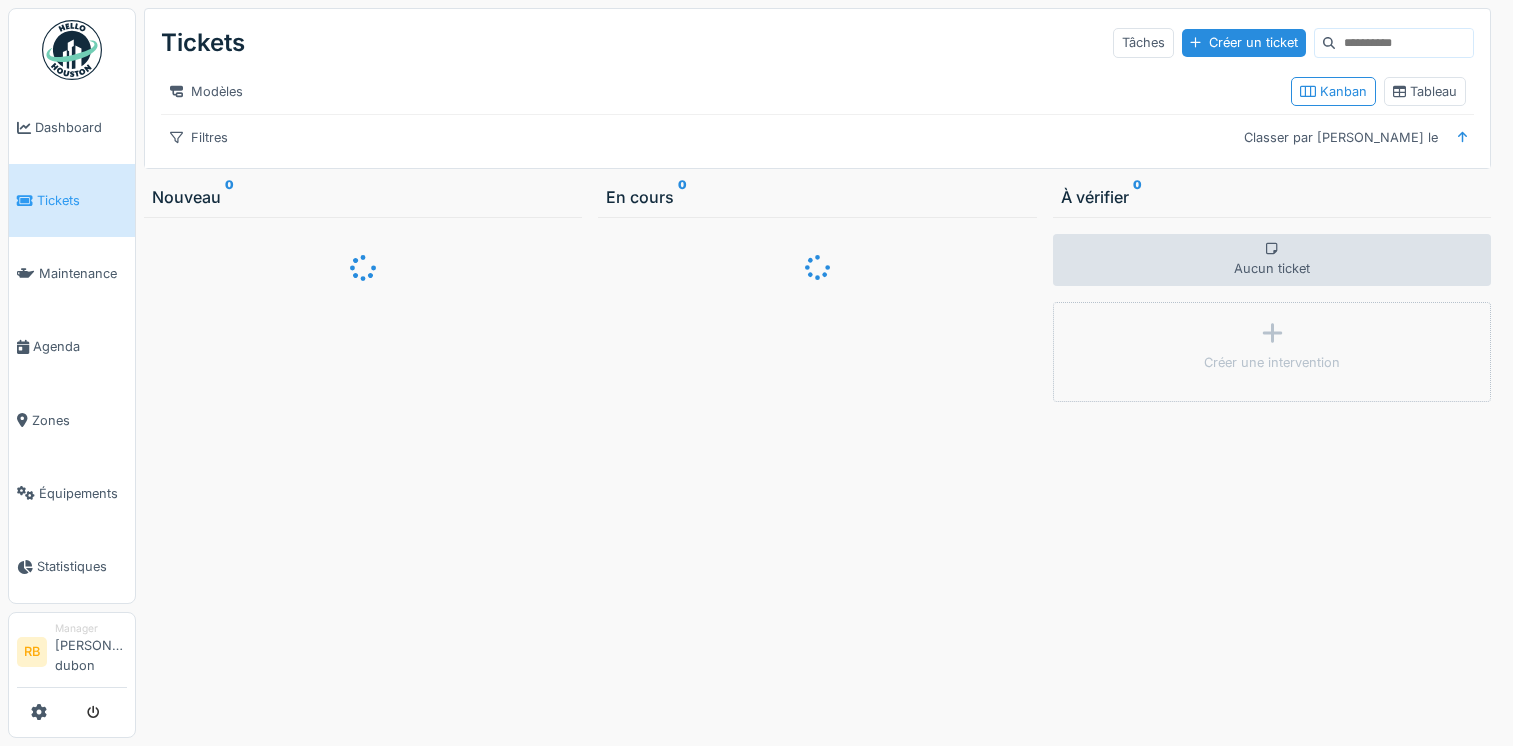 scroll, scrollTop: 0, scrollLeft: 0, axis: both 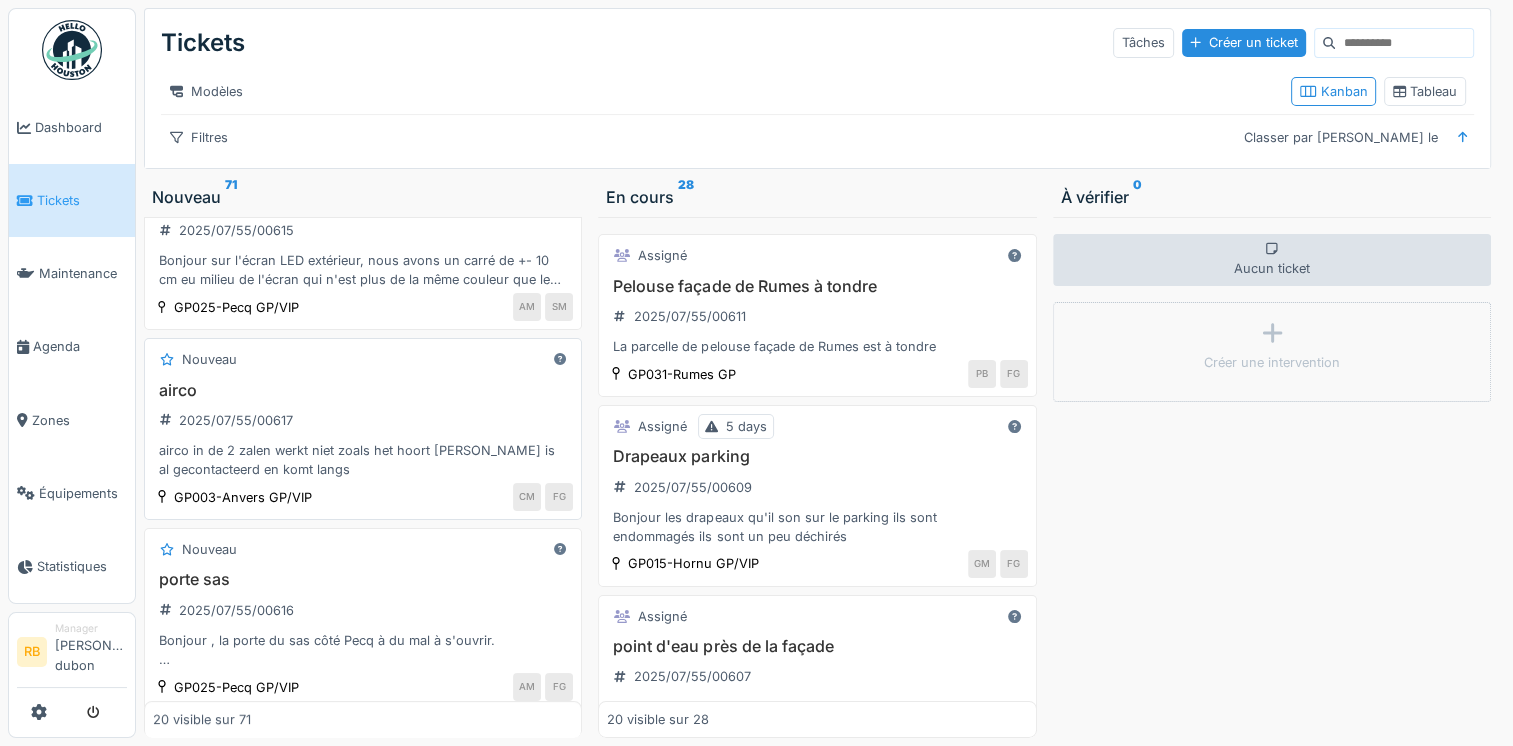 click on "airco 2025/07/55/00617 airco in de 2 zalen werkt niet zoals het hoort Patrick van frigotec is al gecontacteerd en komt langs" at bounding box center [363, 430] 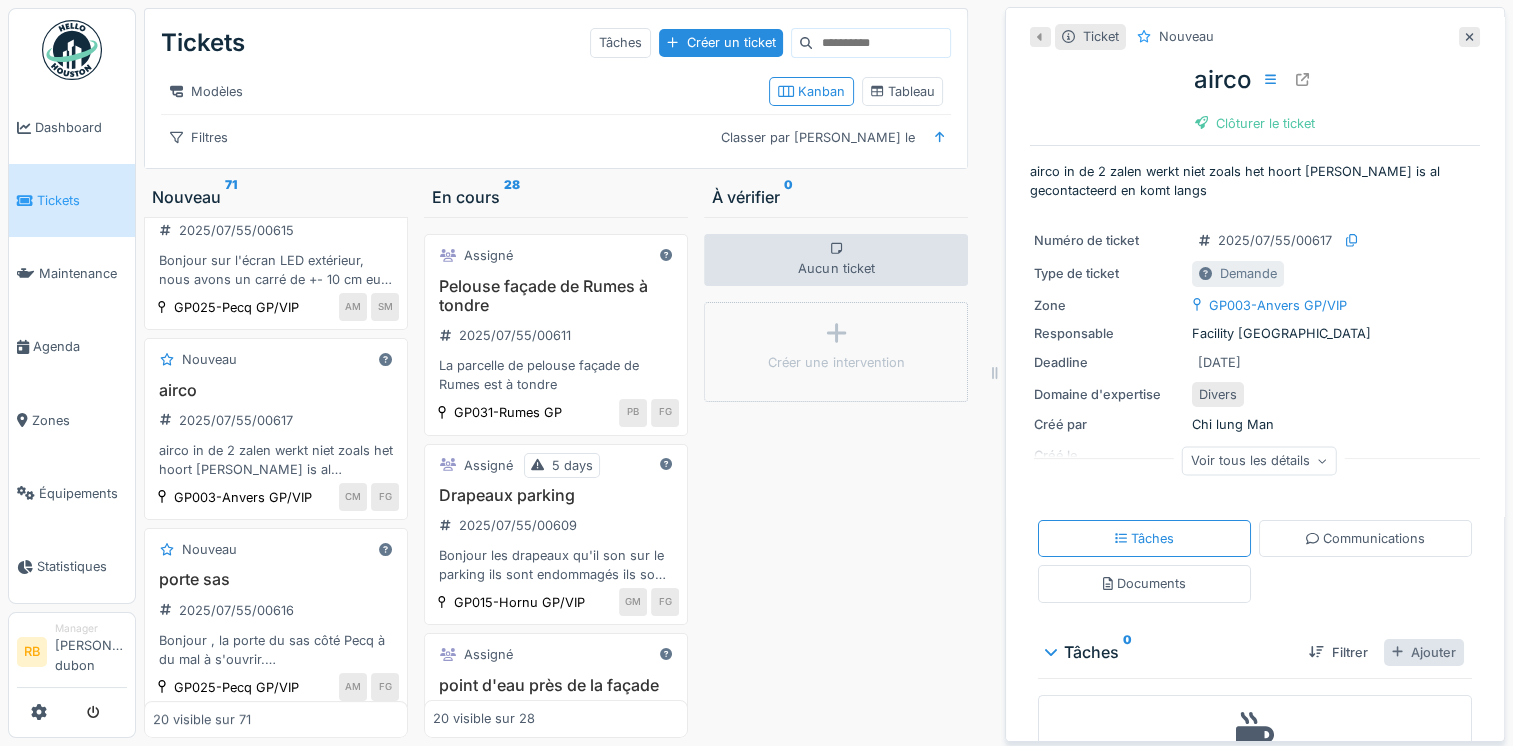 click on "Ajouter" at bounding box center (1424, 652) 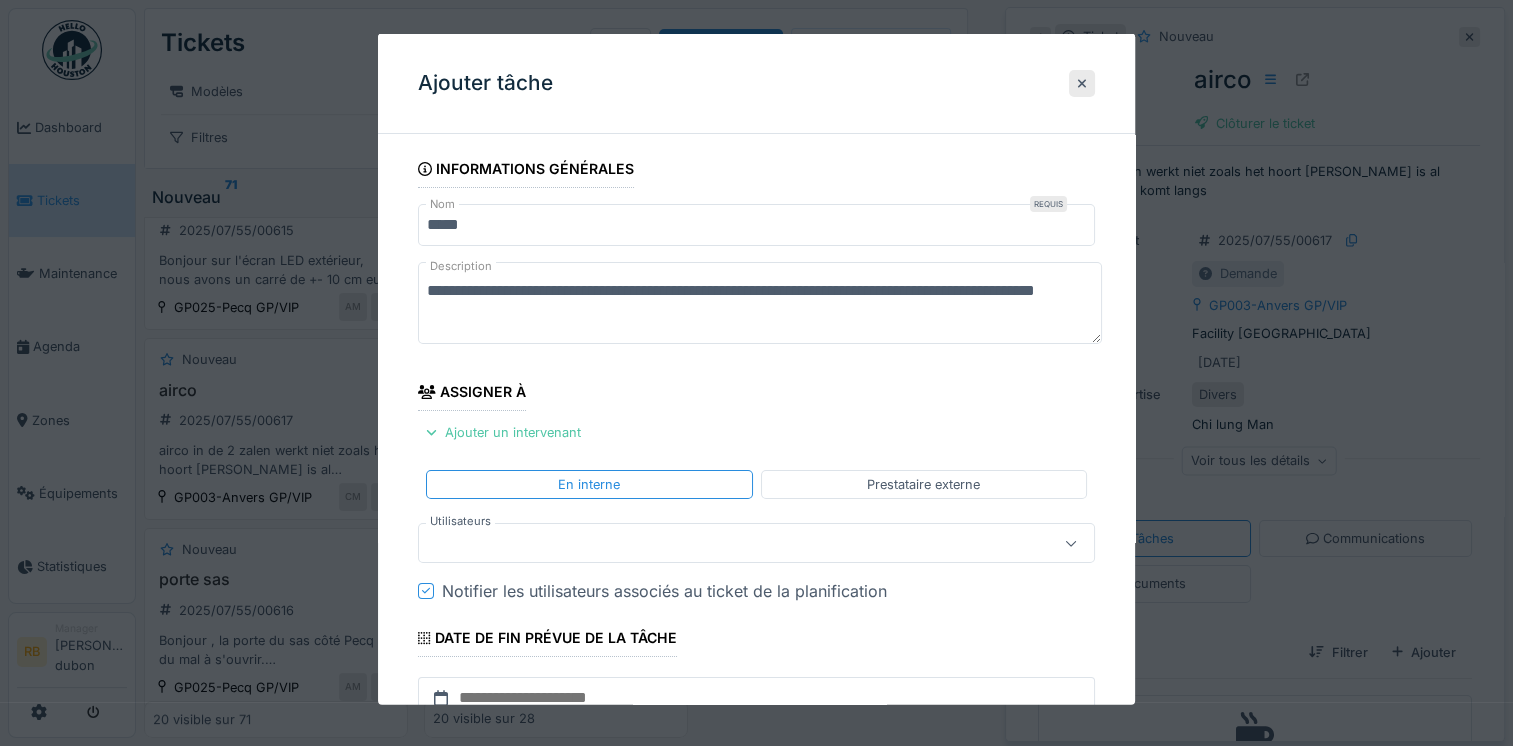 click at bounding box center [722, 543] 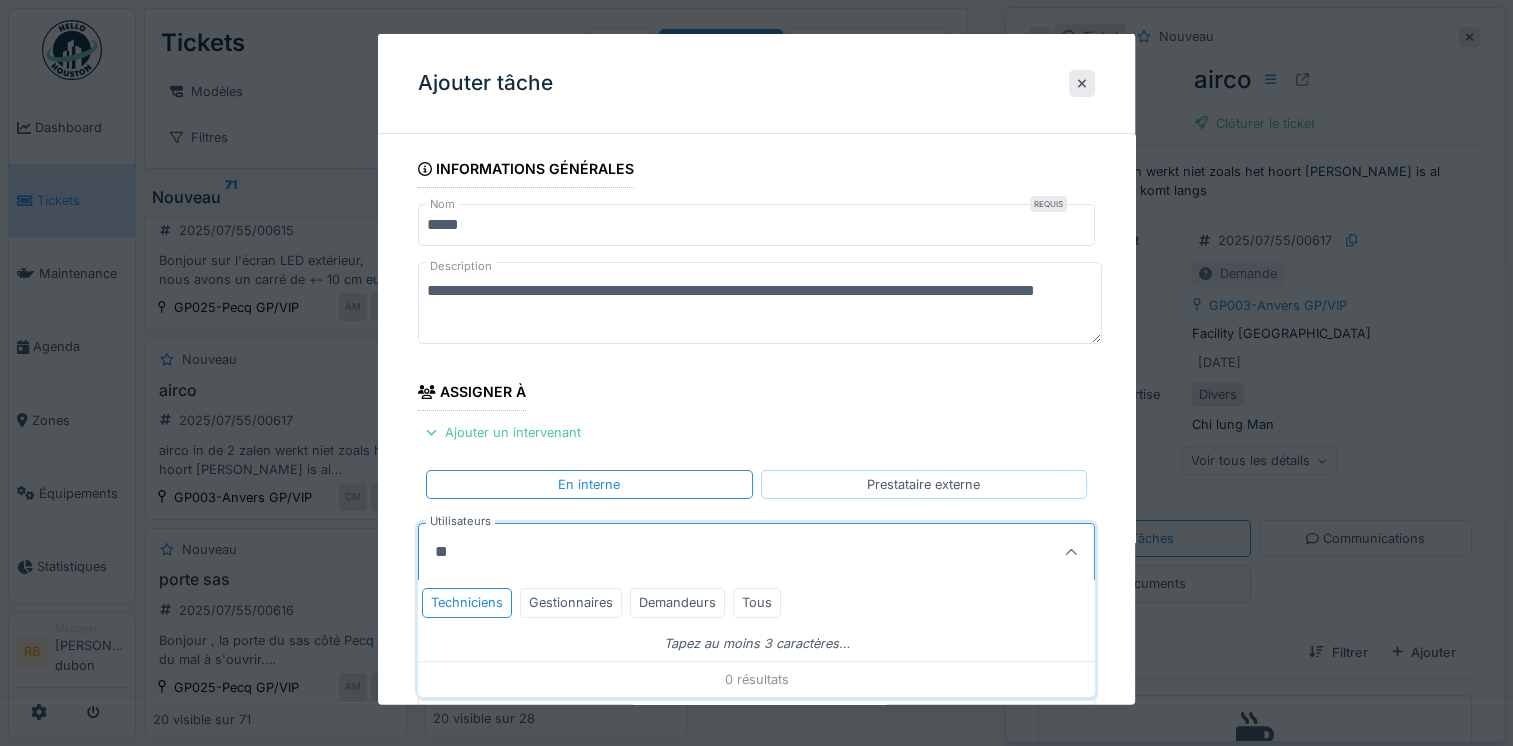 type on "**" 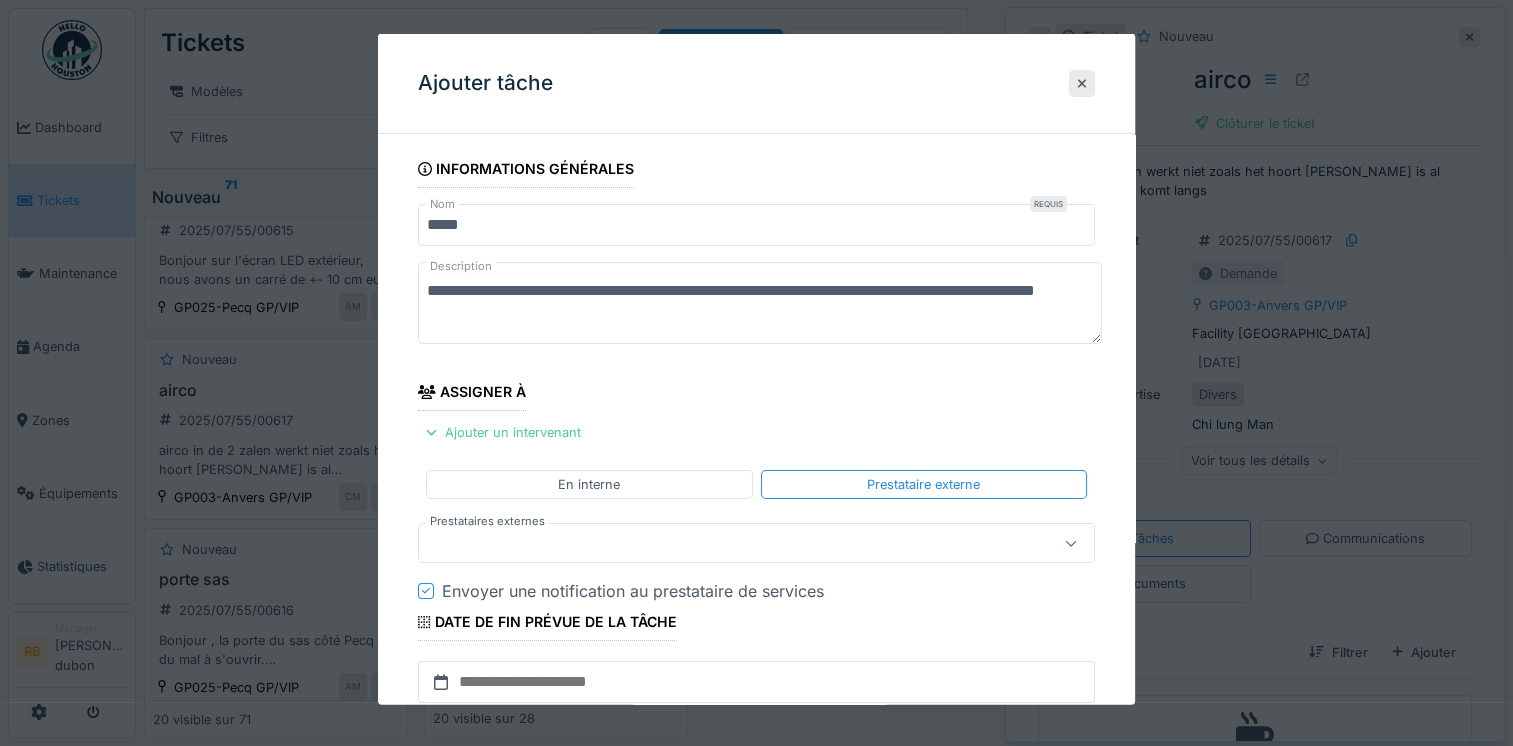 click at bounding box center (722, 543) 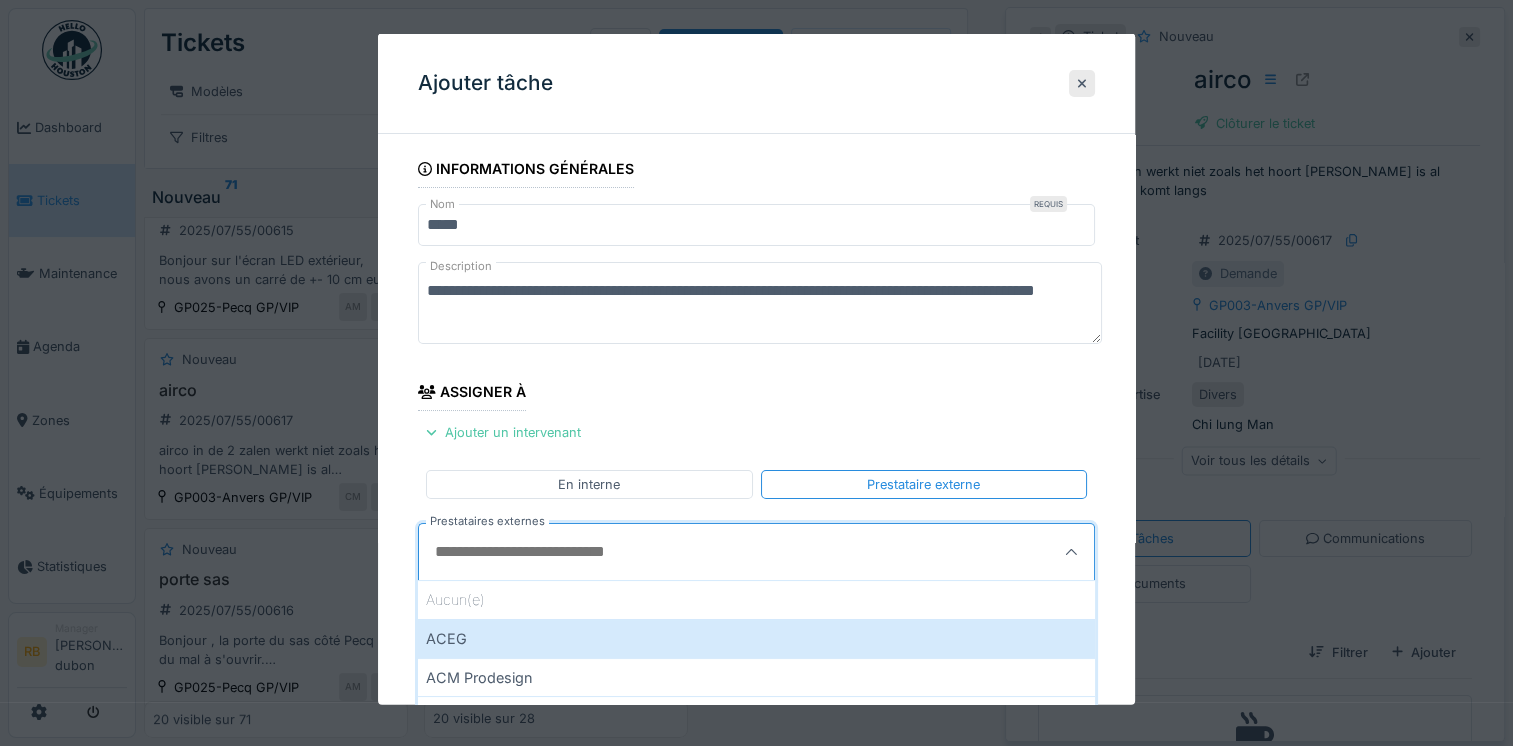click on "Prestataires externes" at bounding box center (710, 552) 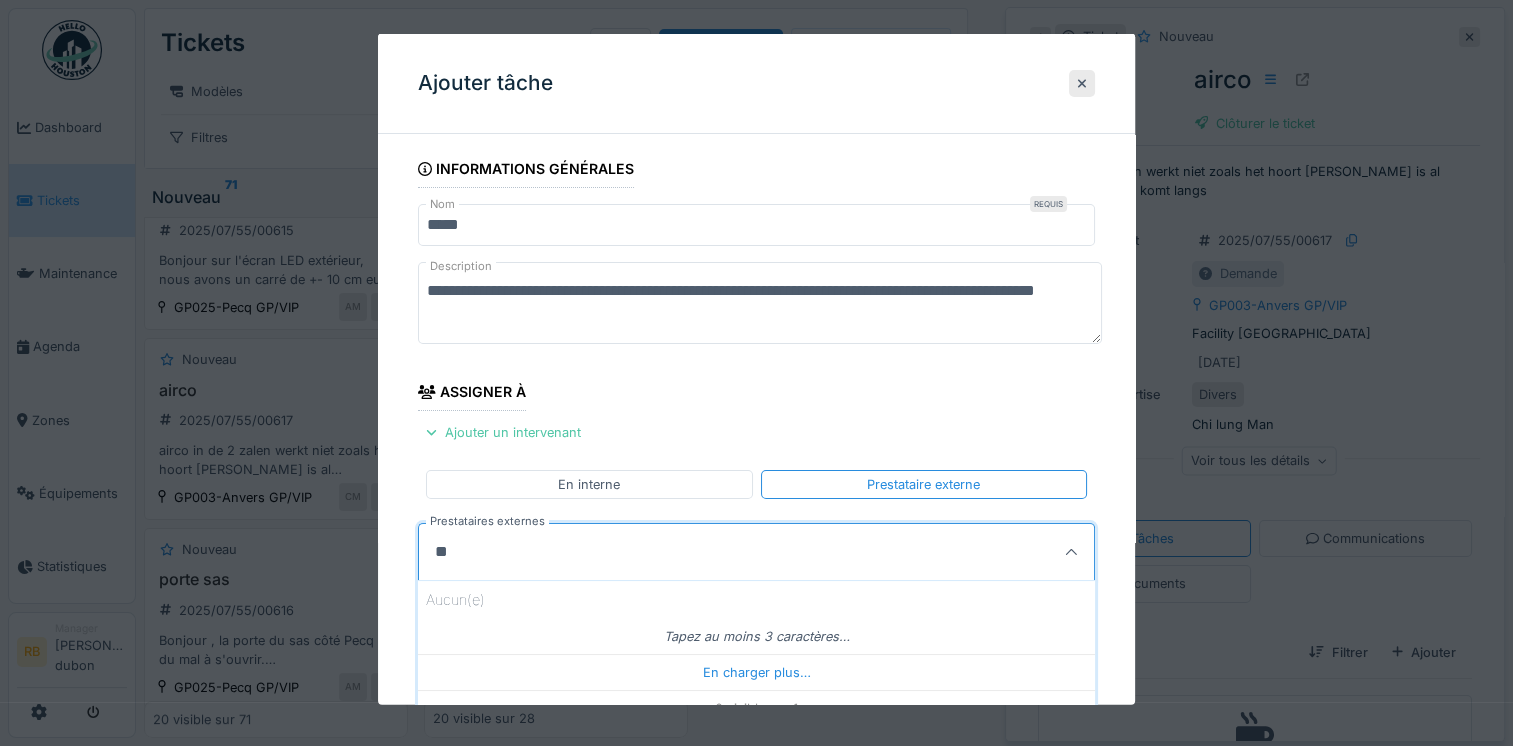 type on "*" 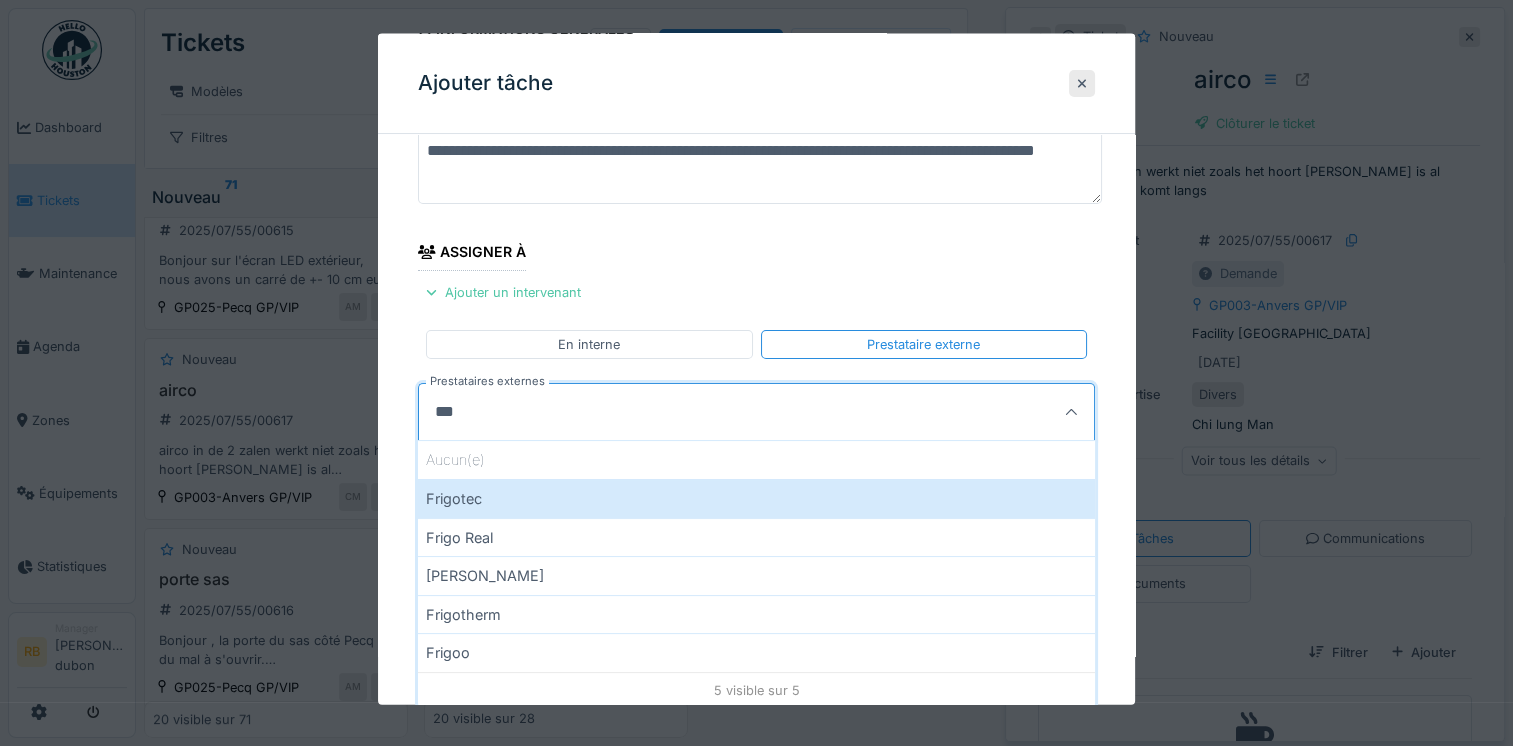 scroll, scrollTop: 140, scrollLeft: 0, axis: vertical 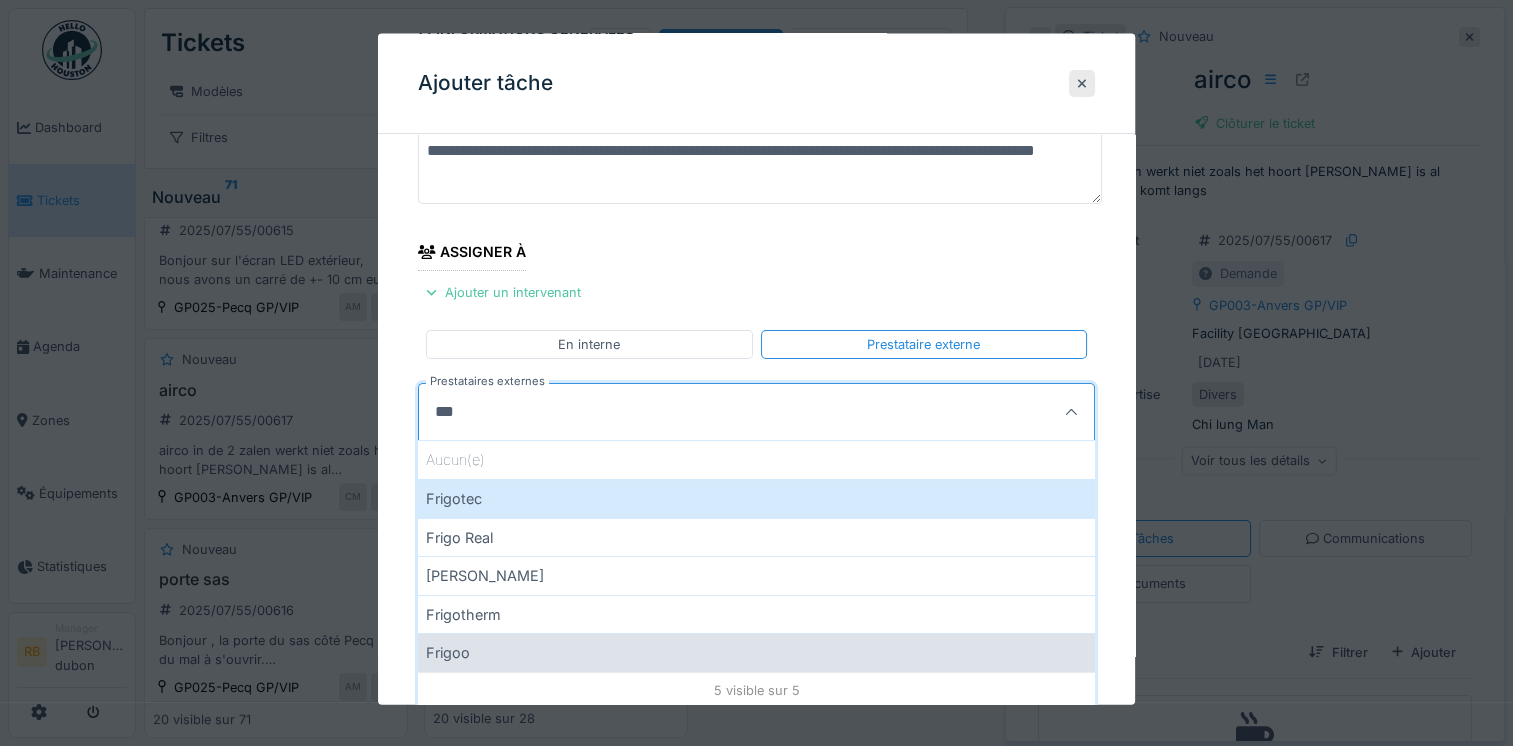 type on "***" 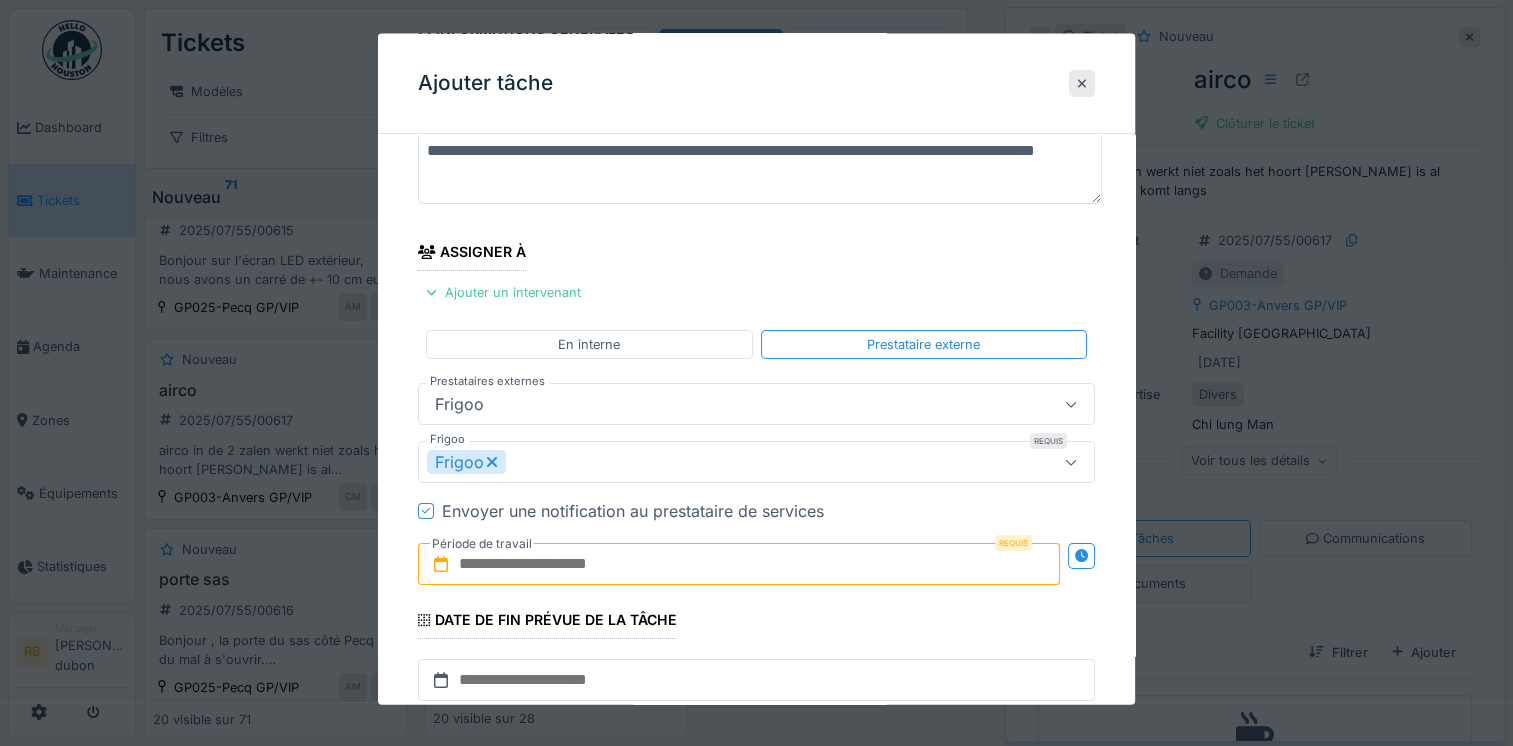 click on "Frigoo" at bounding box center (722, 404) 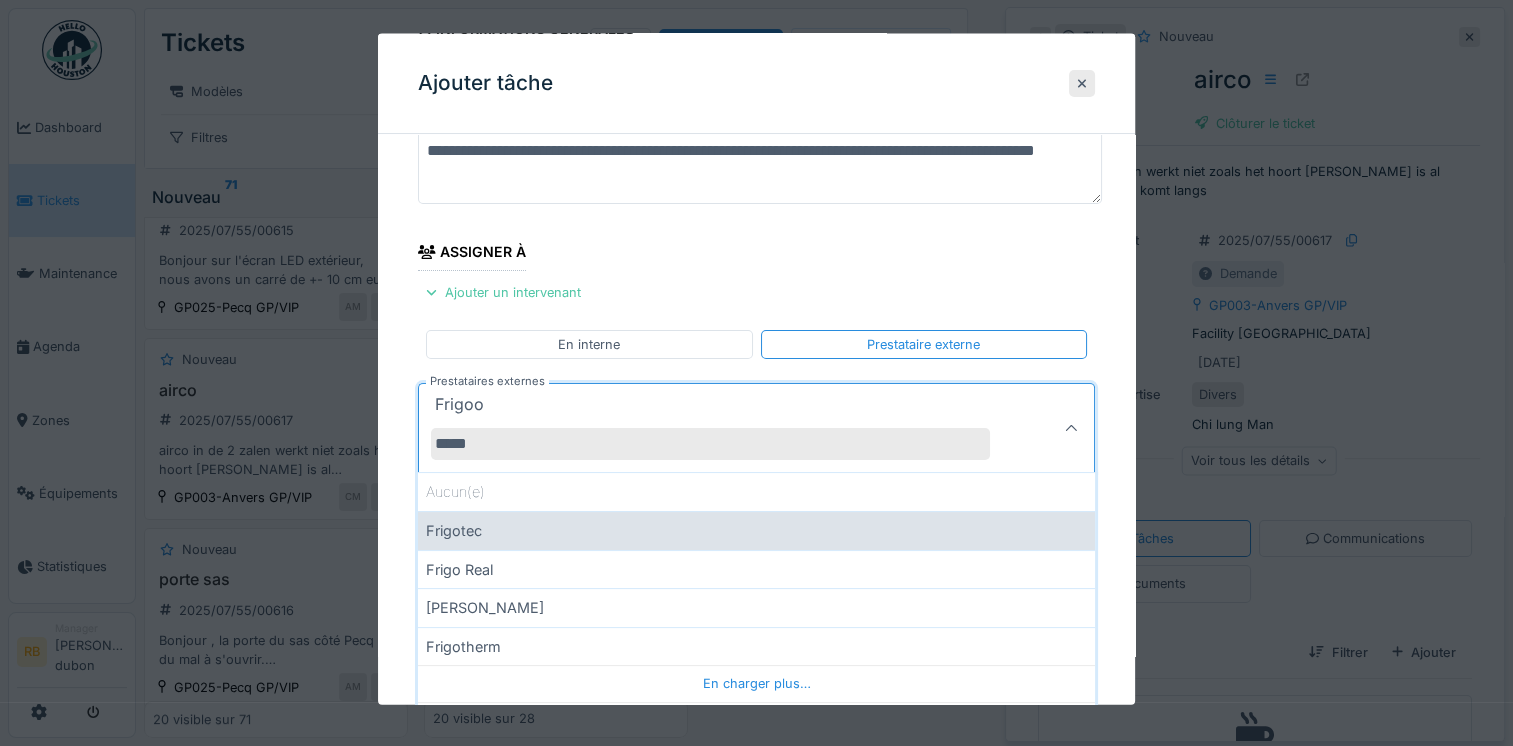type on "*****" 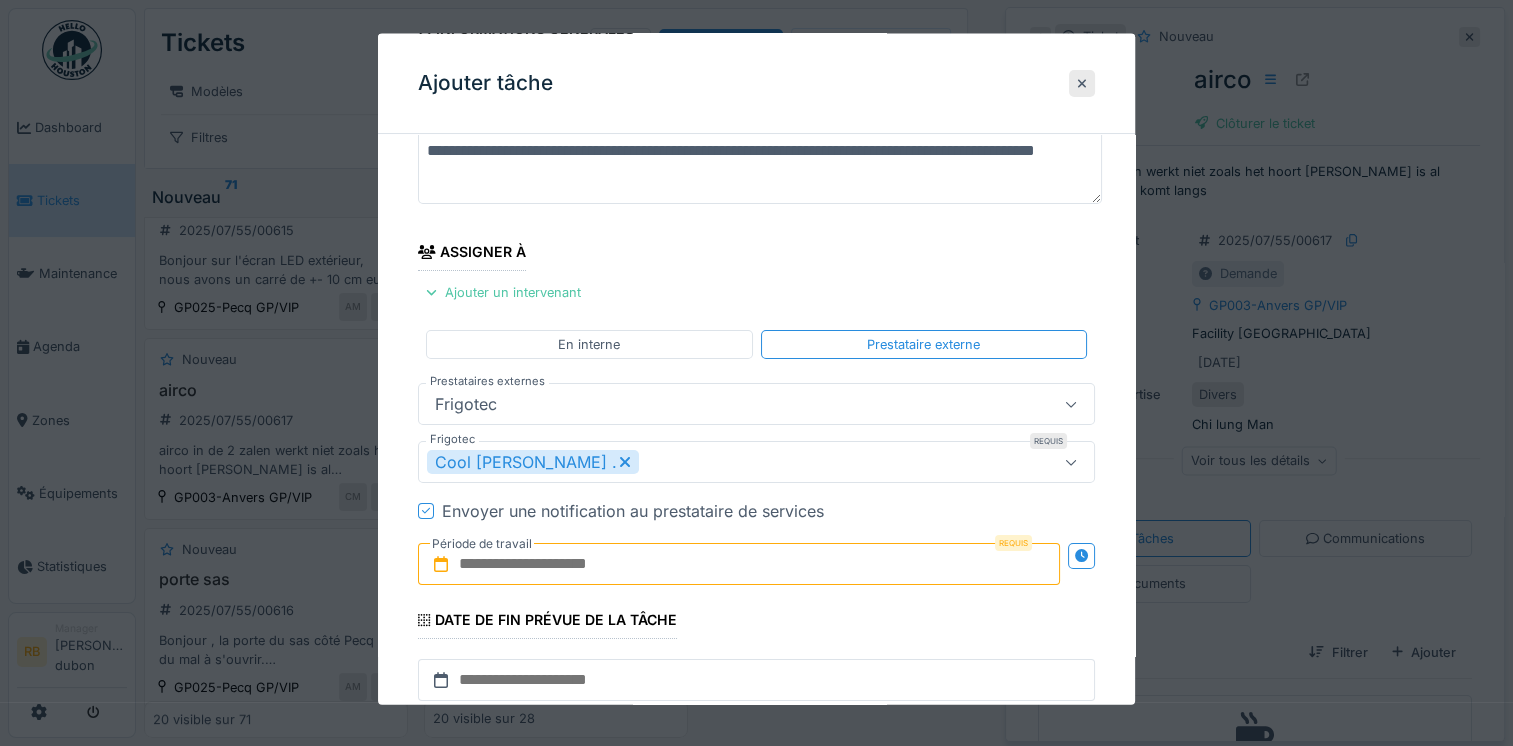 scroll, scrollTop: 195, scrollLeft: 0, axis: vertical 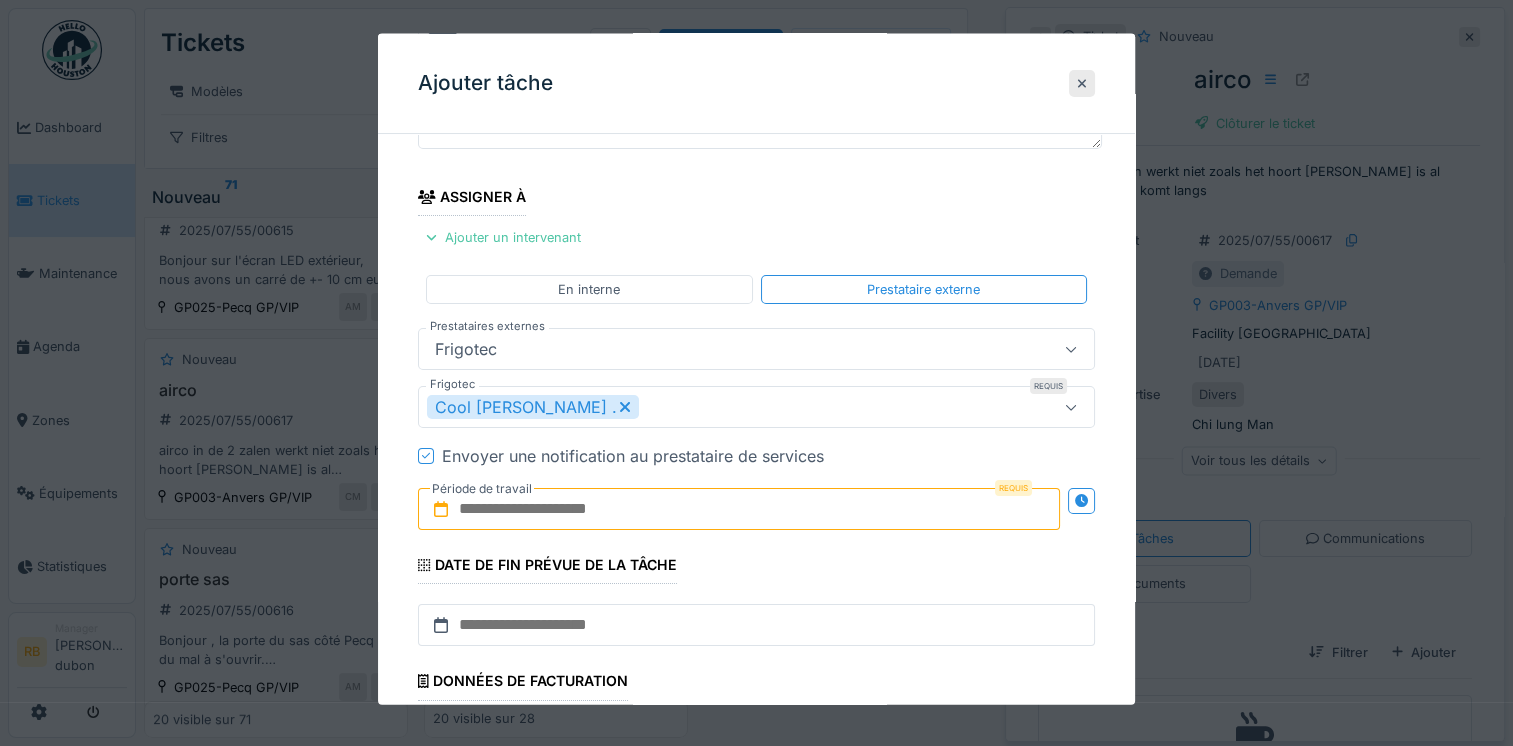 click at bounding box center (739, 509) 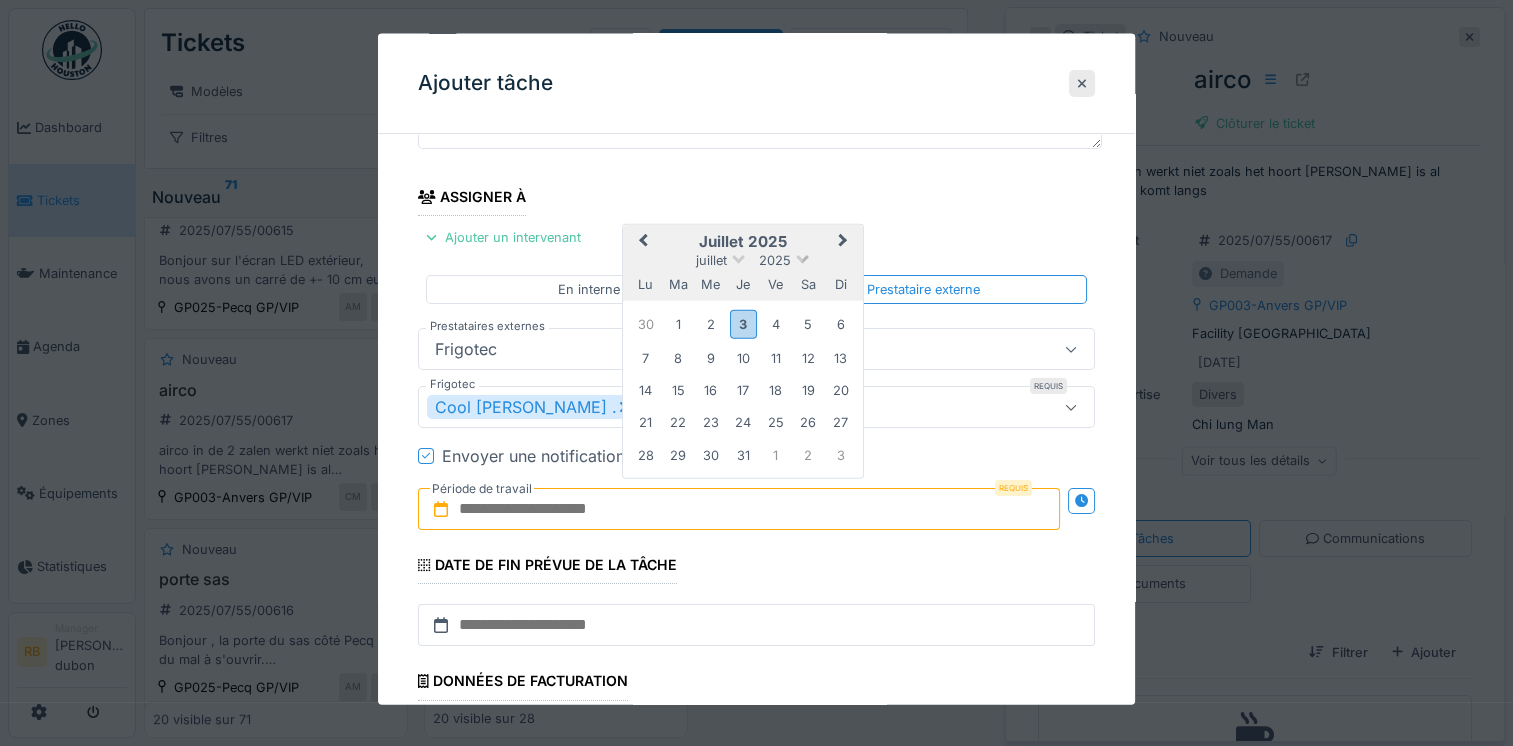 click at bounding box center [802, 256] 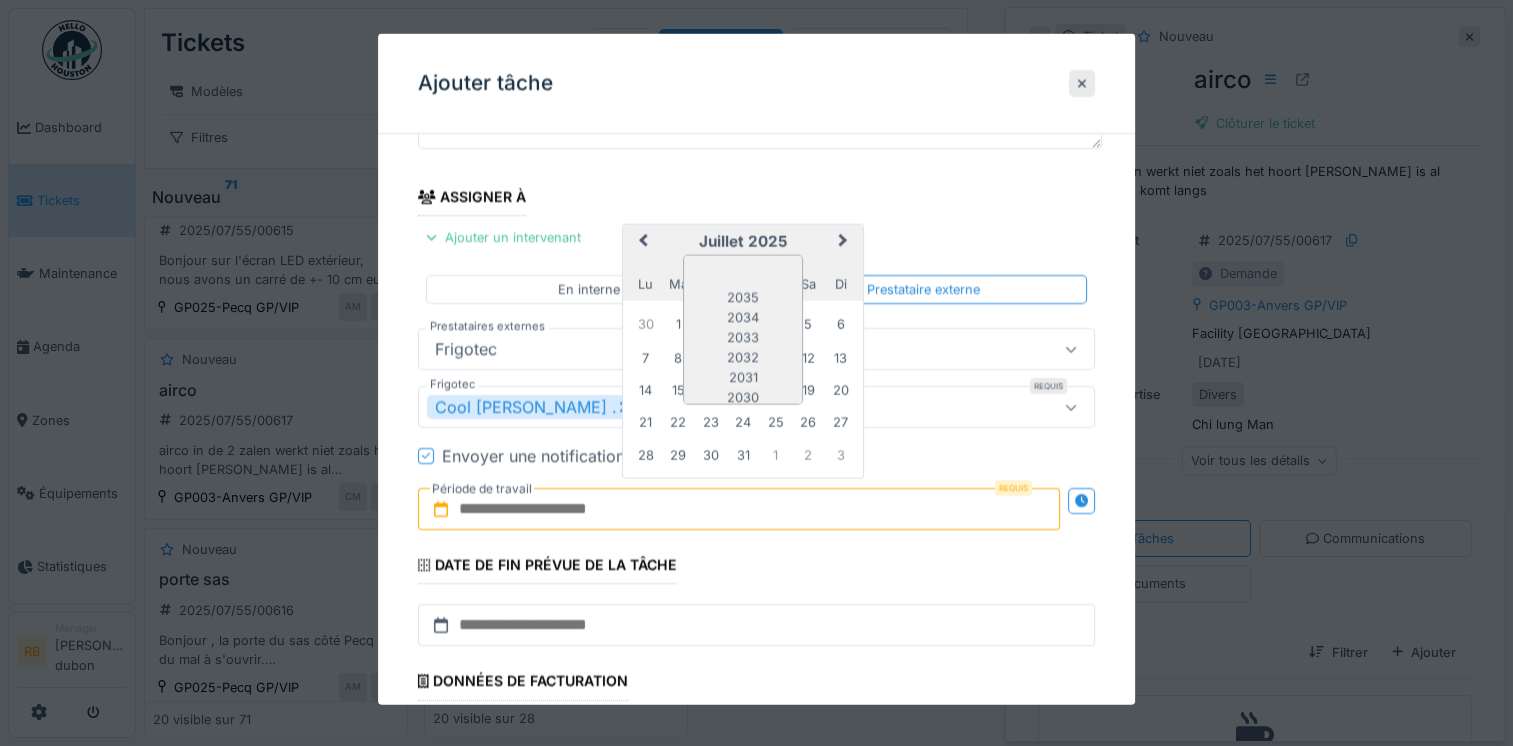 scroll, scrollTop: 168, scrollLeft: 0, axis: vertical 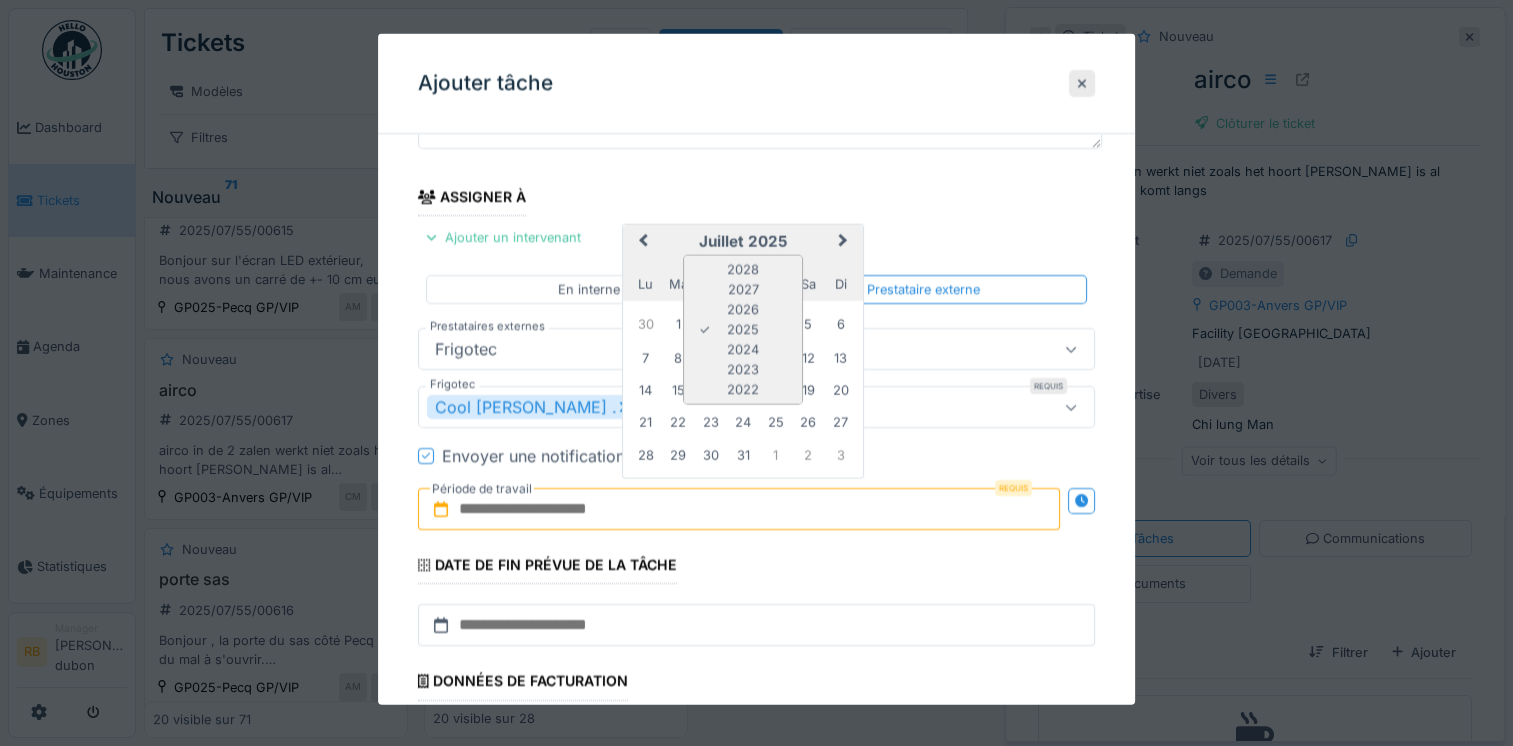 click on "juillet 2025 juillet 2035 2034 2033 2032 2031 2030 2029 2028 2027 2026 ✓ 2025 2024 2023 2022 2021 2020 2019 2018 2017 2016 2015 2025 lu ma me je ve sa di" at bounding box center [743, 263] 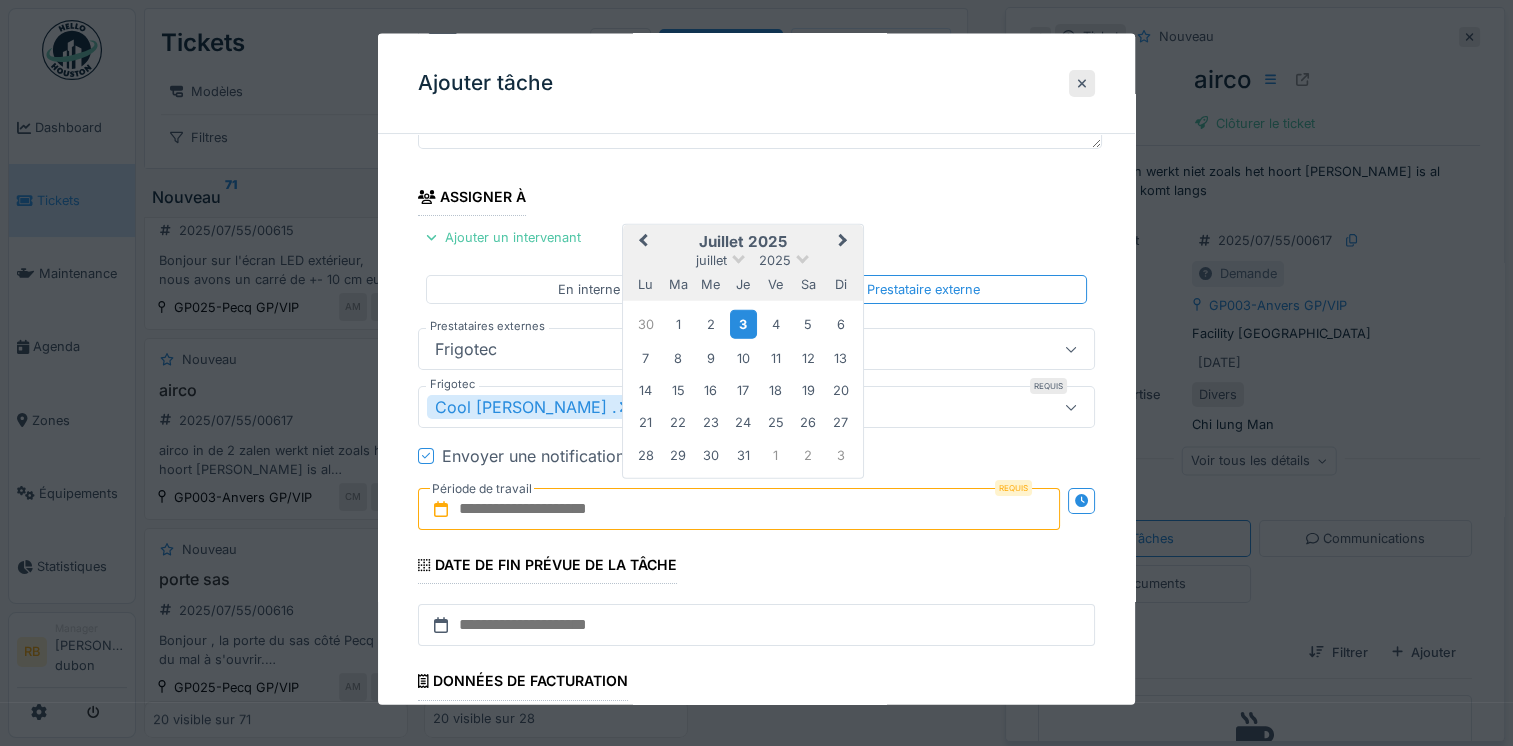 click on "3" at bounding box center (743, 323) 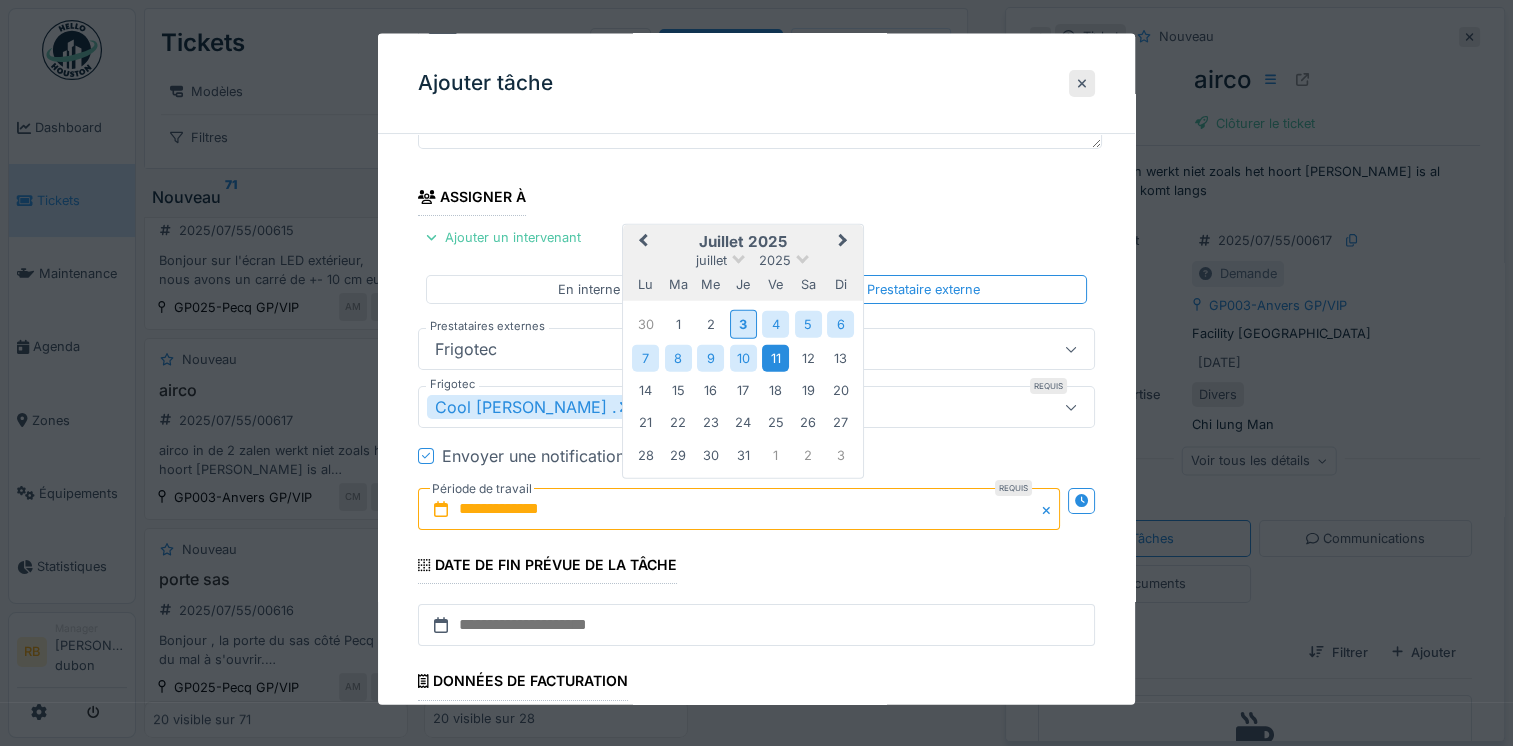 click on "11" at bounding box center (775, 357) 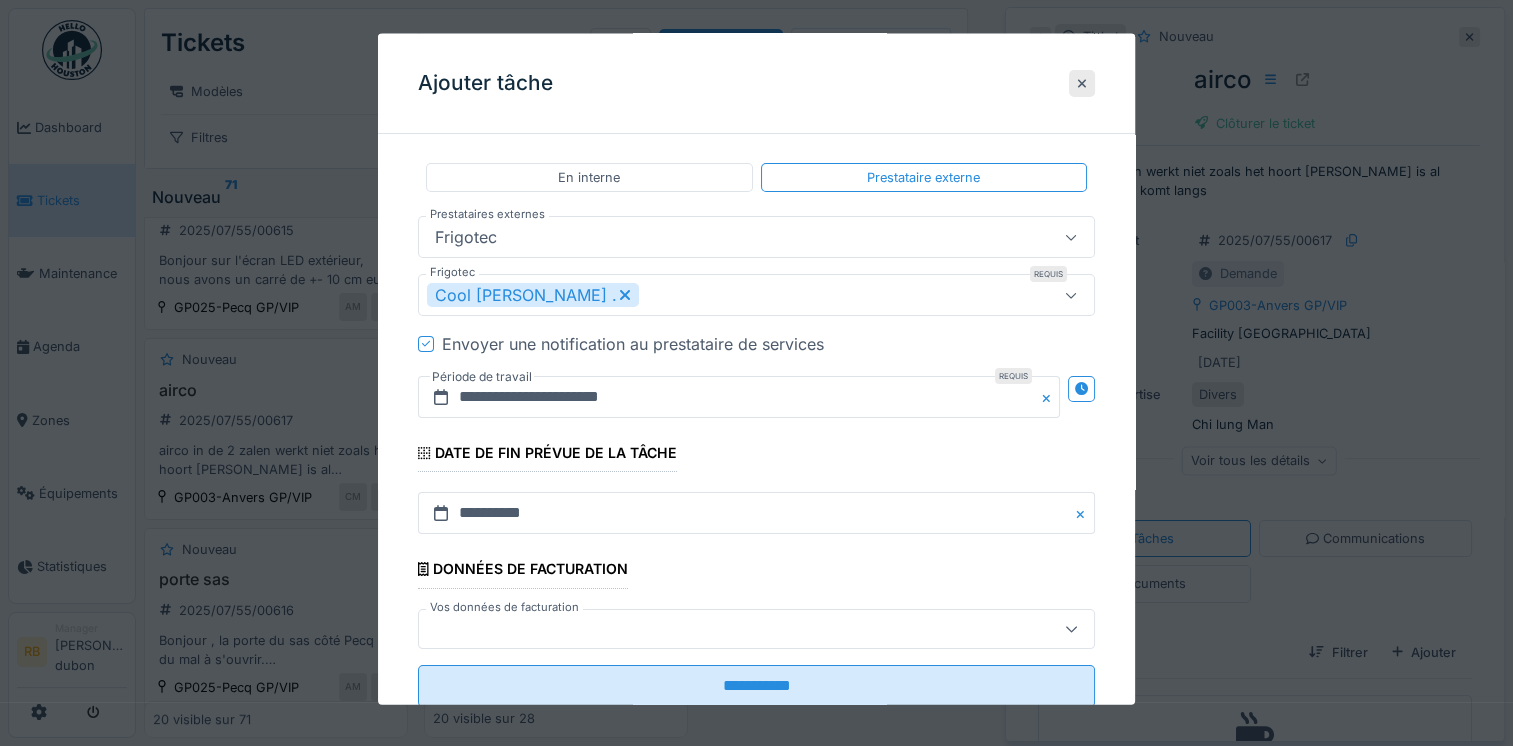 scroll, scrollTop: 360, scrollLeft: 0, axis: vertical 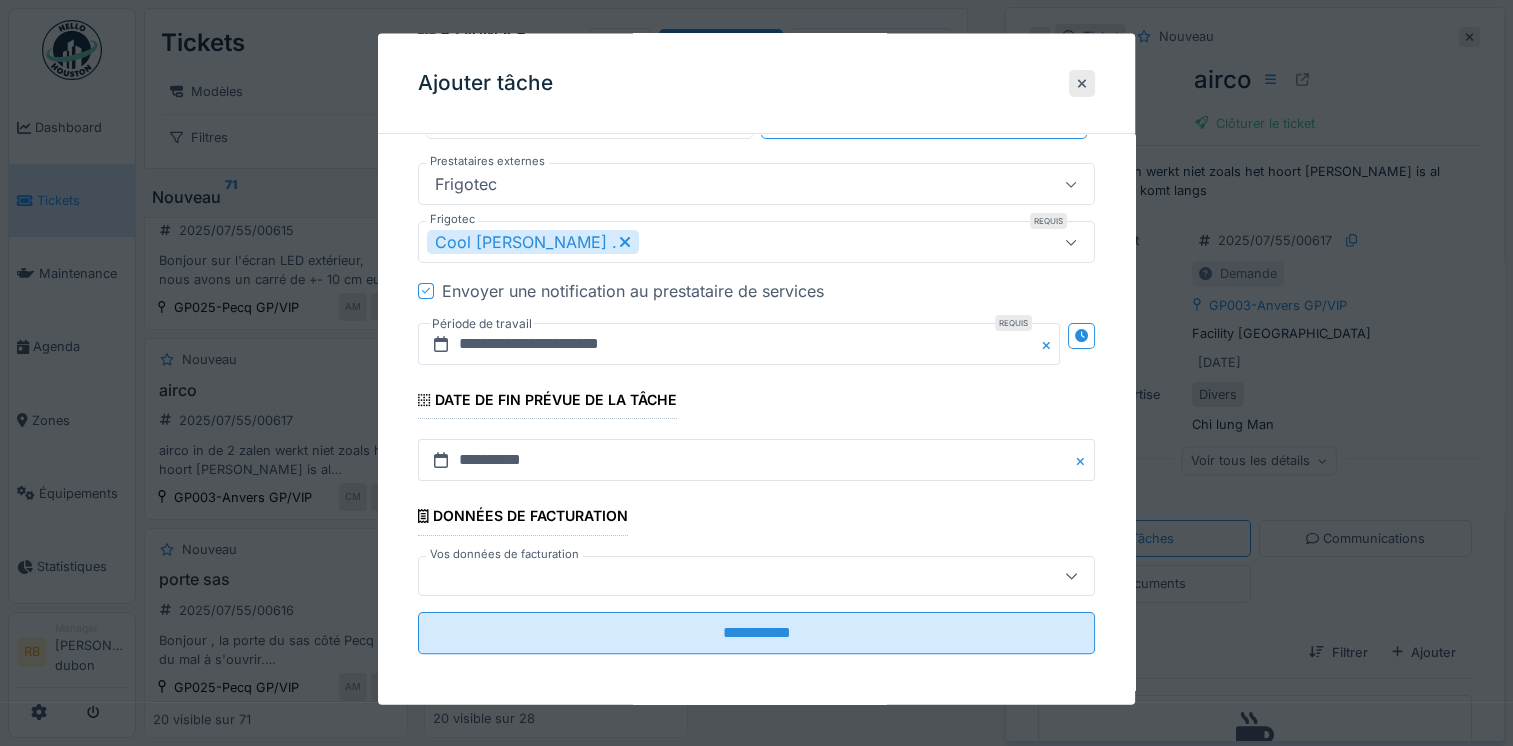 click at bounding box center (722, 575) 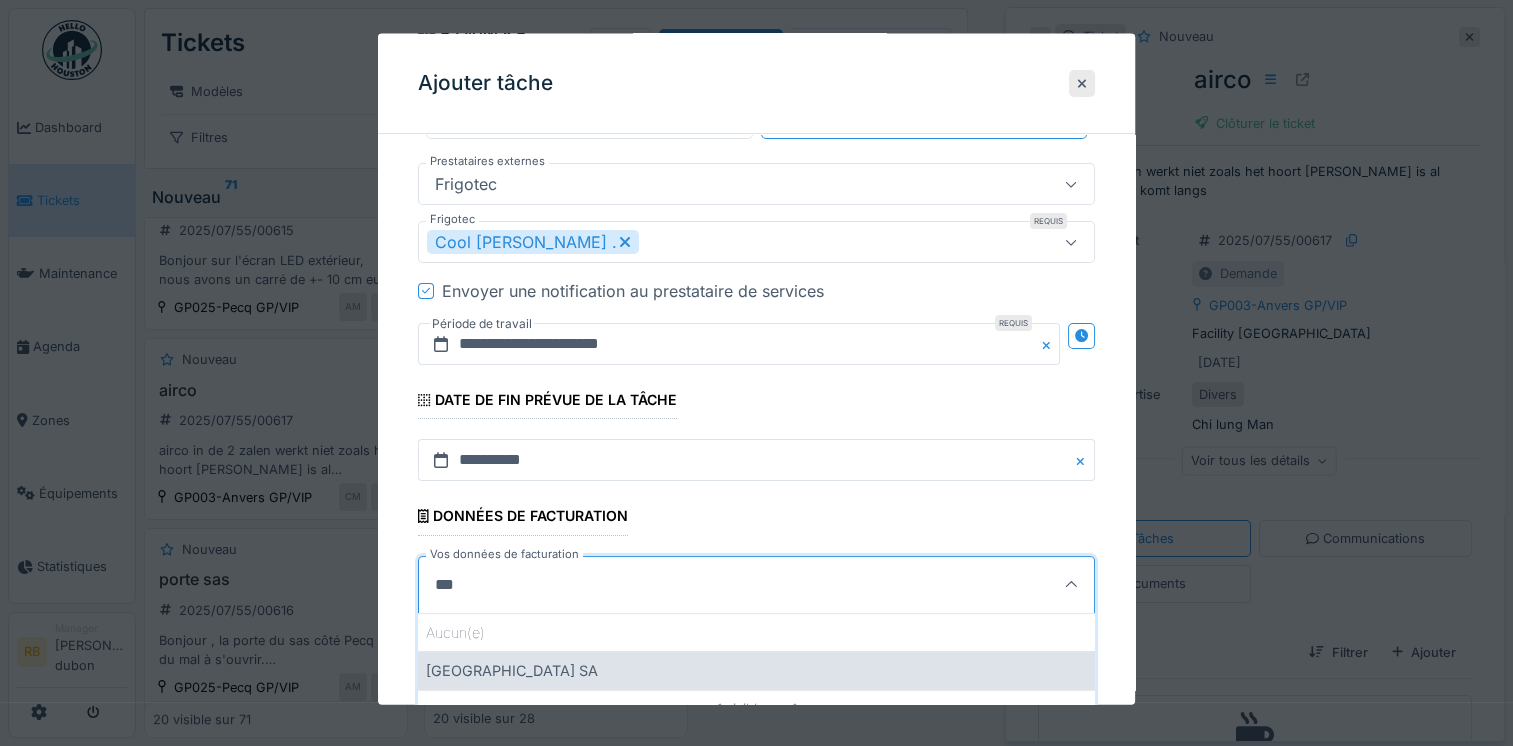 type on "***" 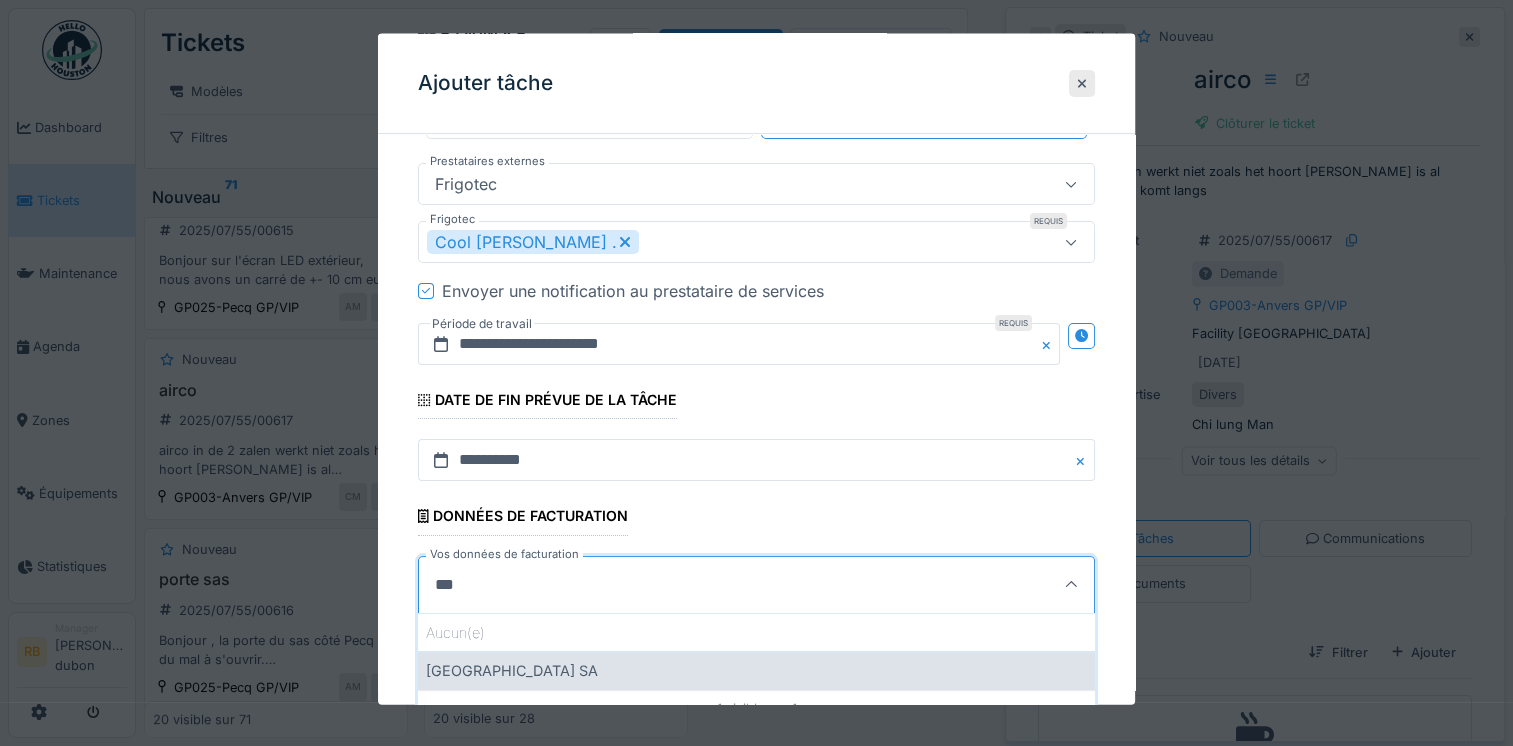 click on "Golden Palace Antwerpen SA" at bounding box center (756, 670) 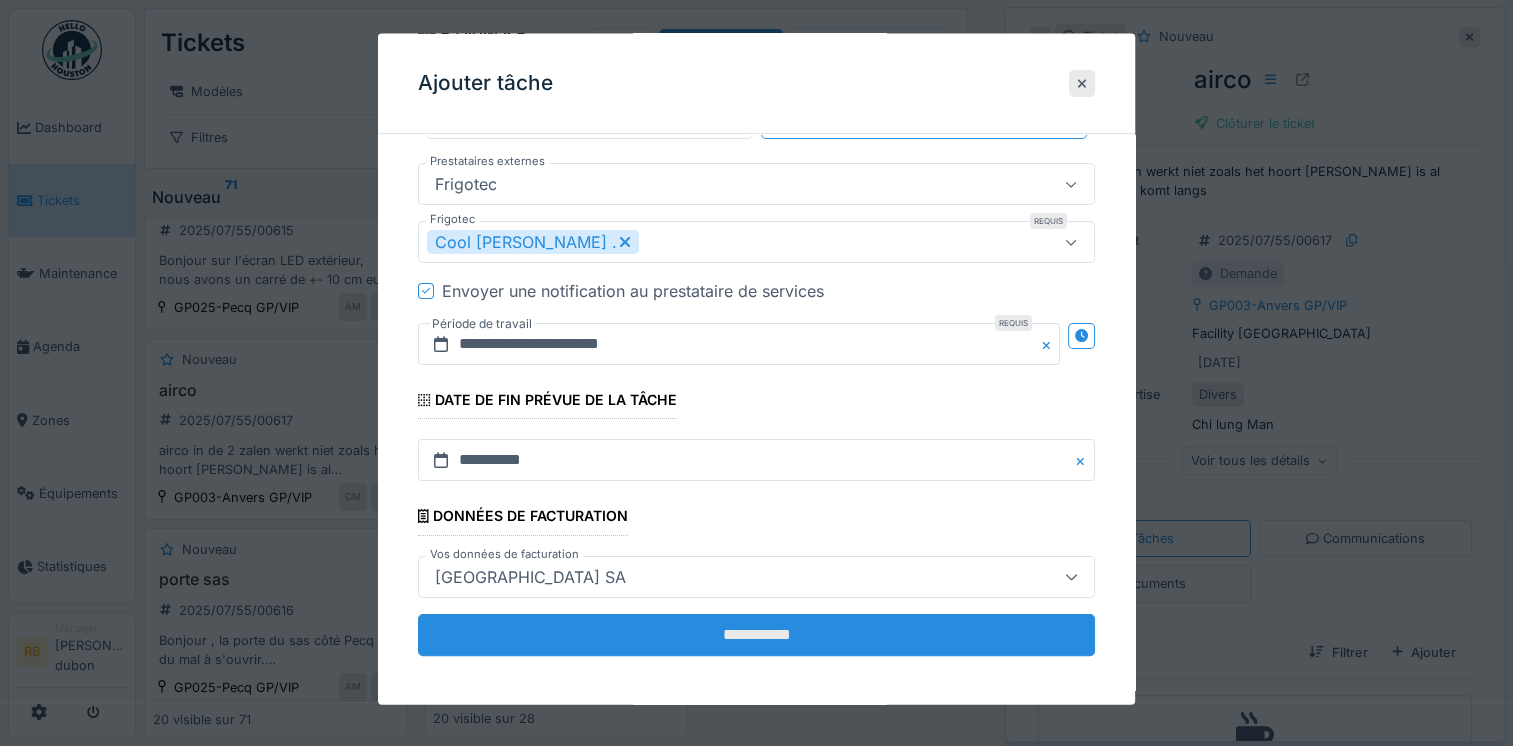 click on "**********" at bounding box center (756, 634) 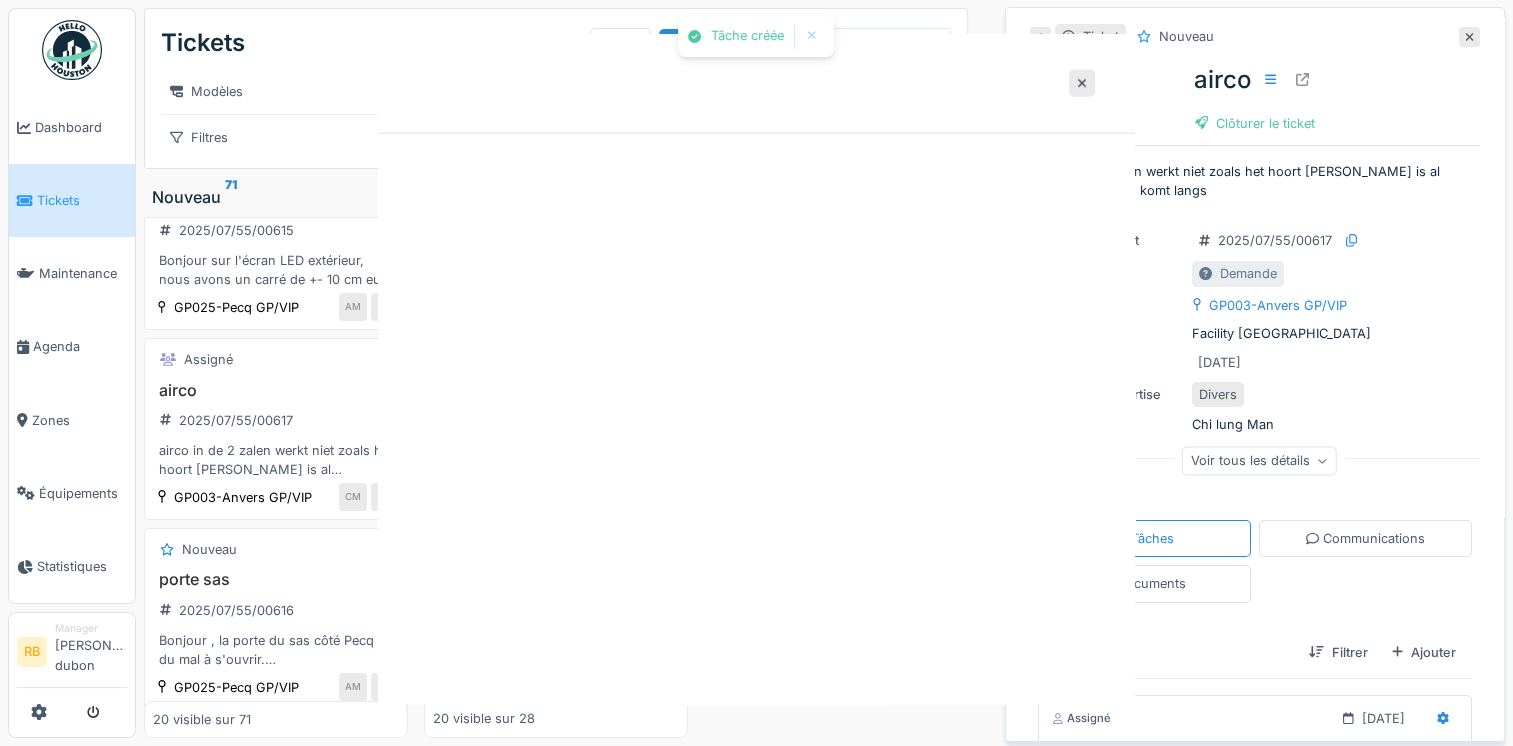 scroll, scrollTop: 0, scrollLeft: 0, axis: both 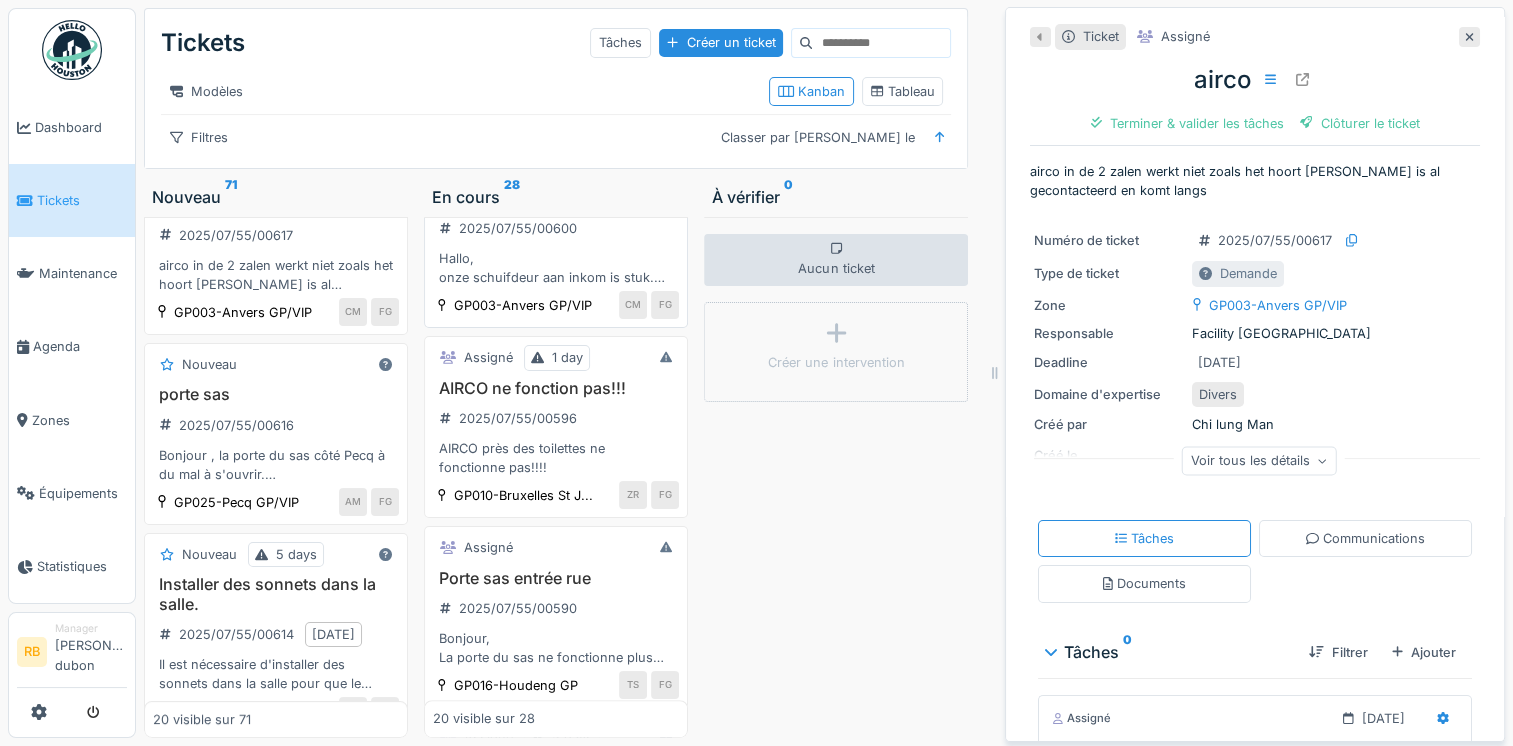 click on "Hallo,
onze schuifdeur aan inkom is stuk.
Zou u iemand kunnen sturen om te repareren" at bounding box center (556, 268) 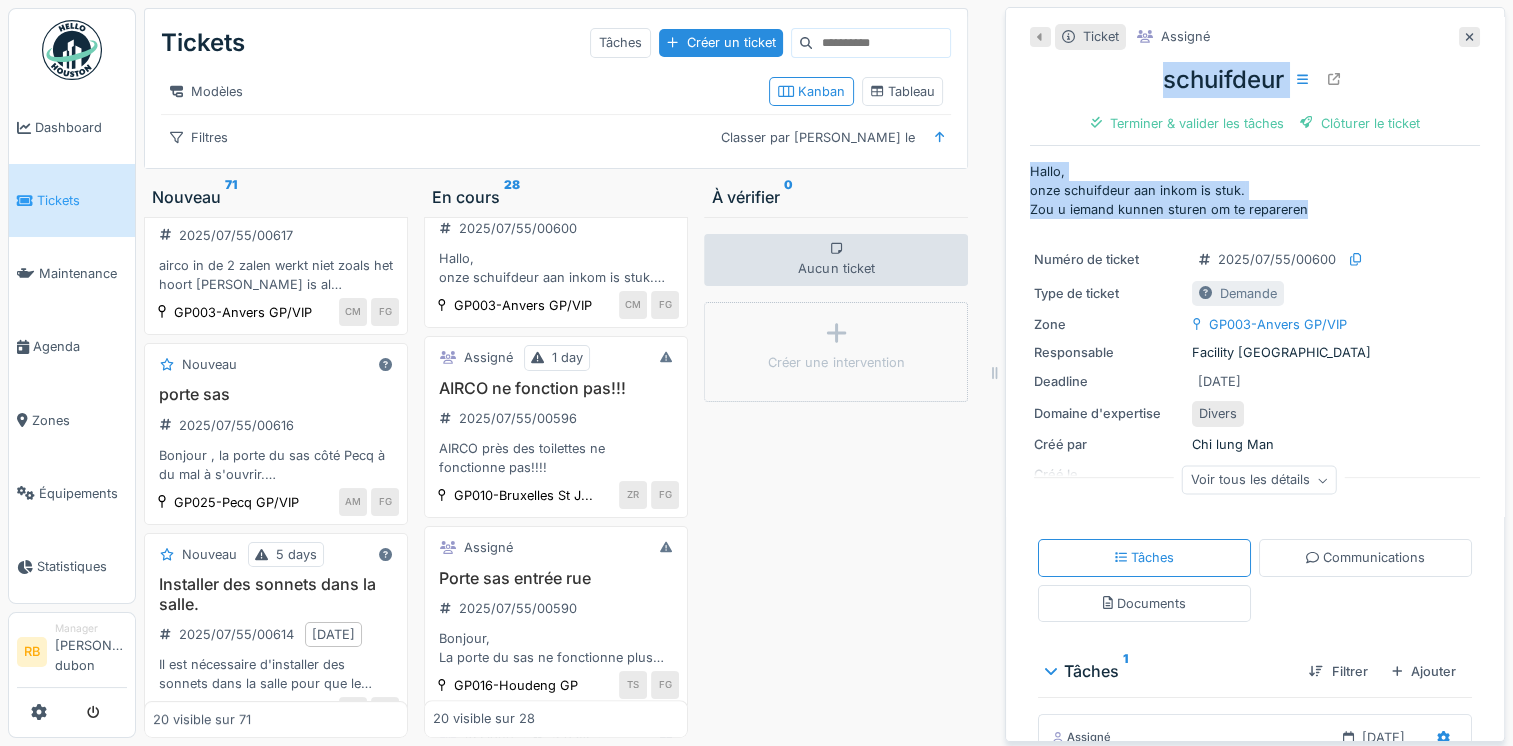 drag, startPoint x: 1316, startPoint y: 204, endPoint x: 1127, endPoint y: 67, distance: 233.43094 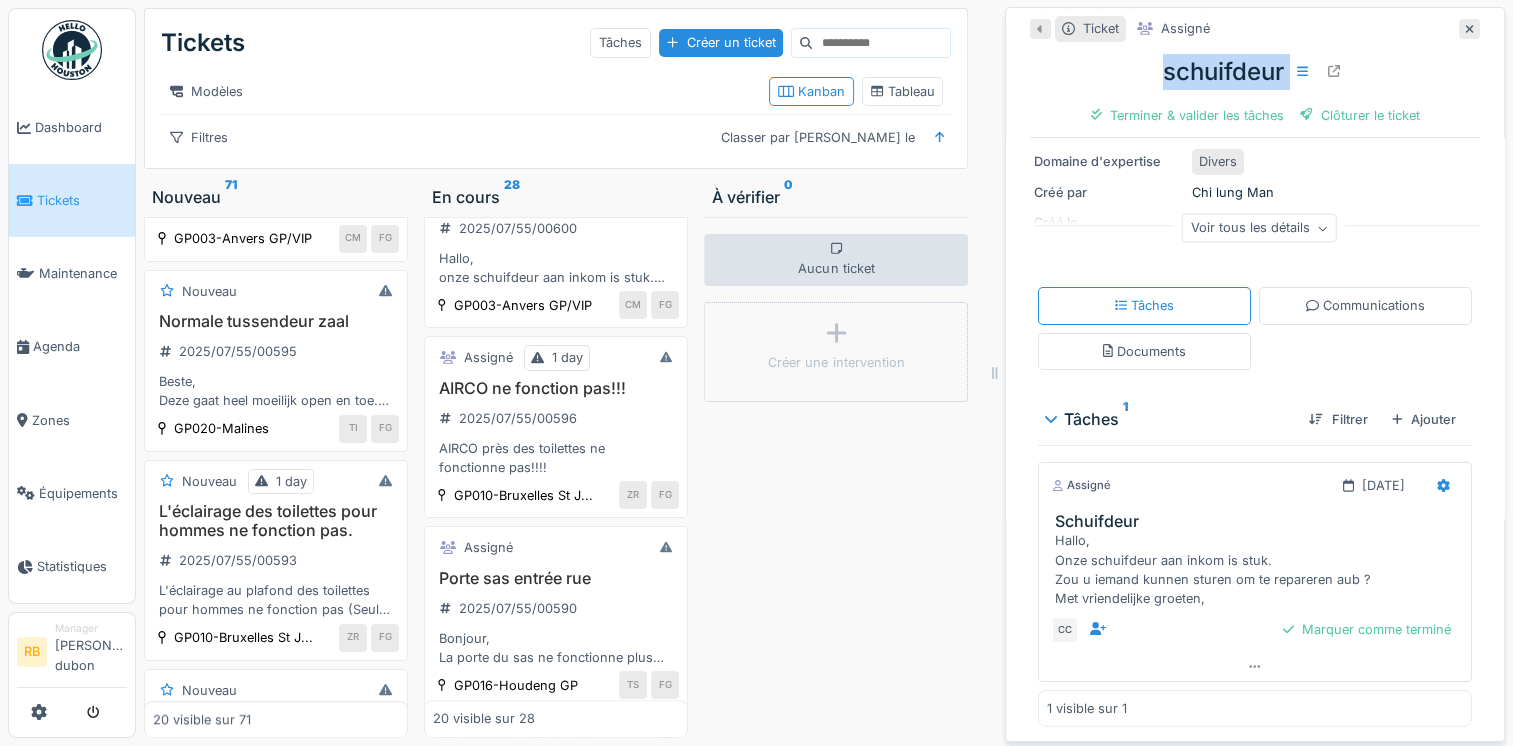 scroll, scrollTop: 1751, scrollLeft: 0, axis: vertical 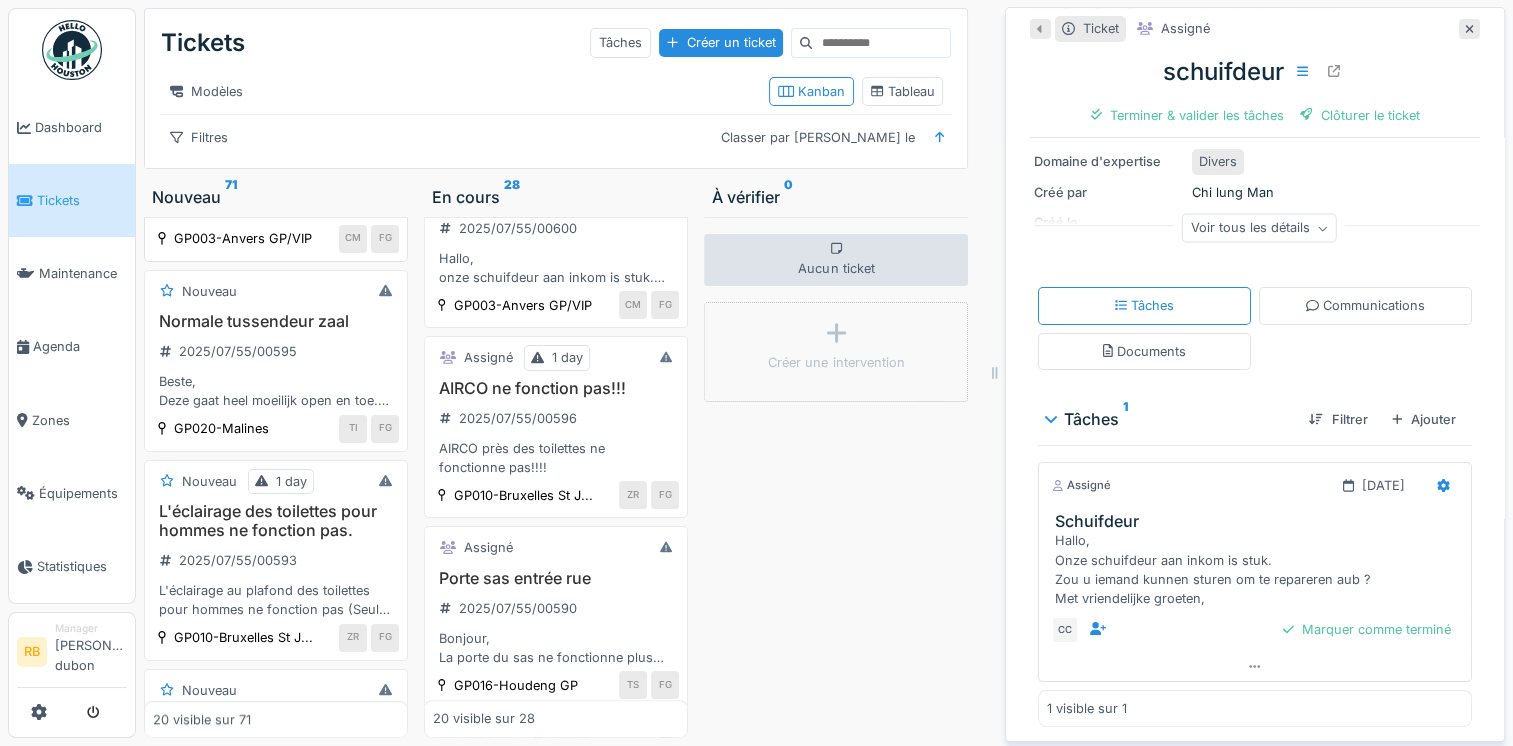 click on "inkom deur" at bounding box center [276, 131] 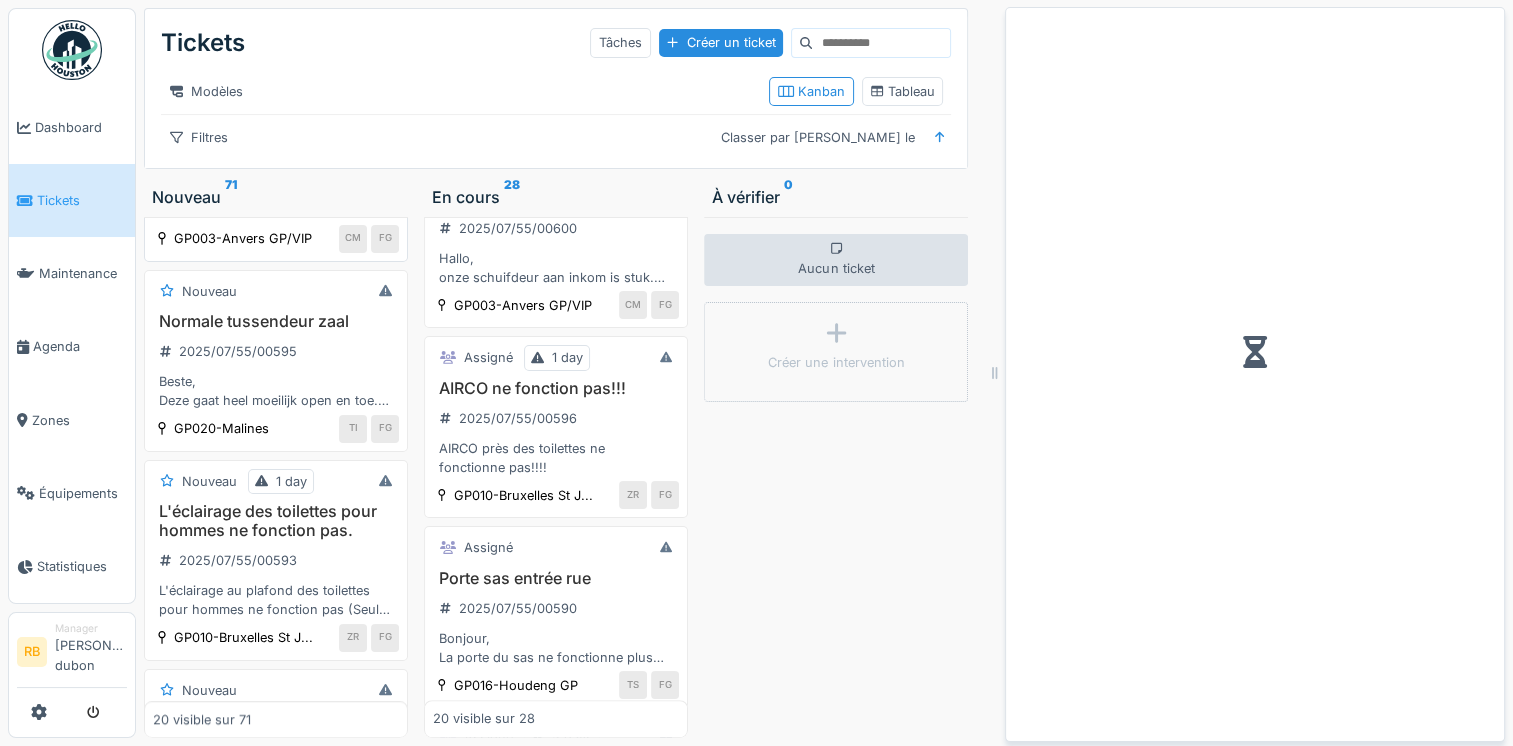 scroll, scrollTop: 0, scrollLeft: 0, axis: both 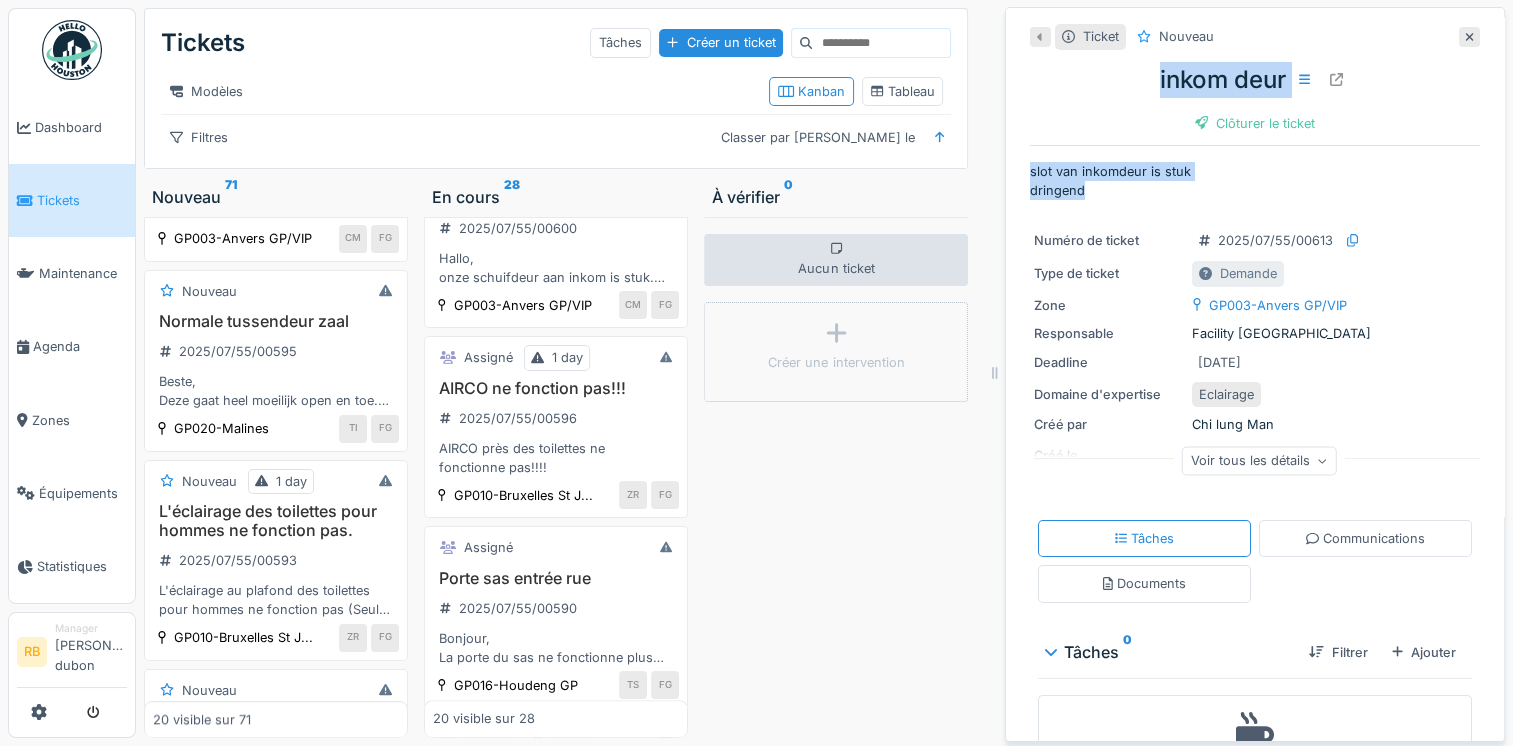 drag, startPoint x: 1106, startPoint y: 190, endPoint x: 1096, endPoint y: 81, distance: 109.457756 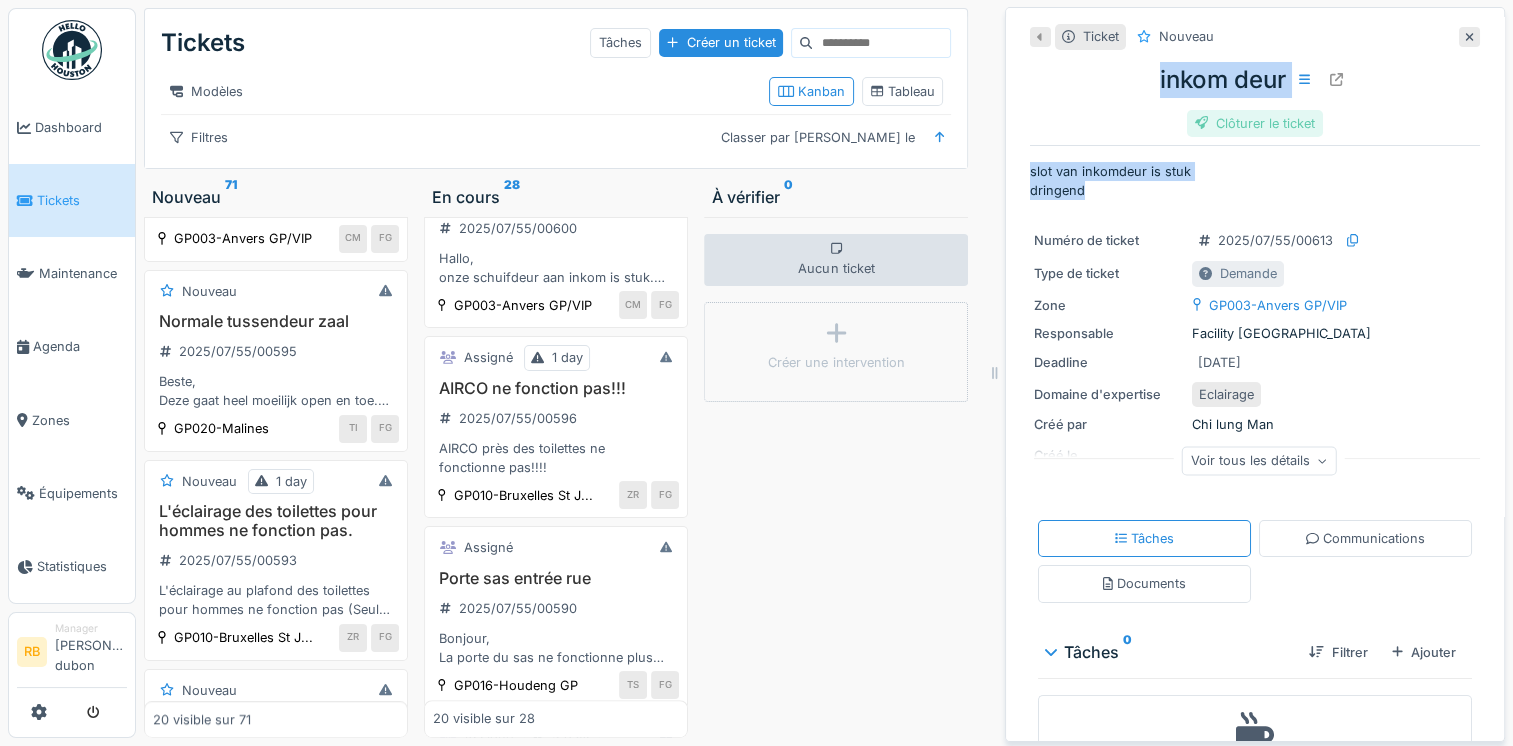 click on "Clôturer le ticket" at bounding box center (1255, 123) 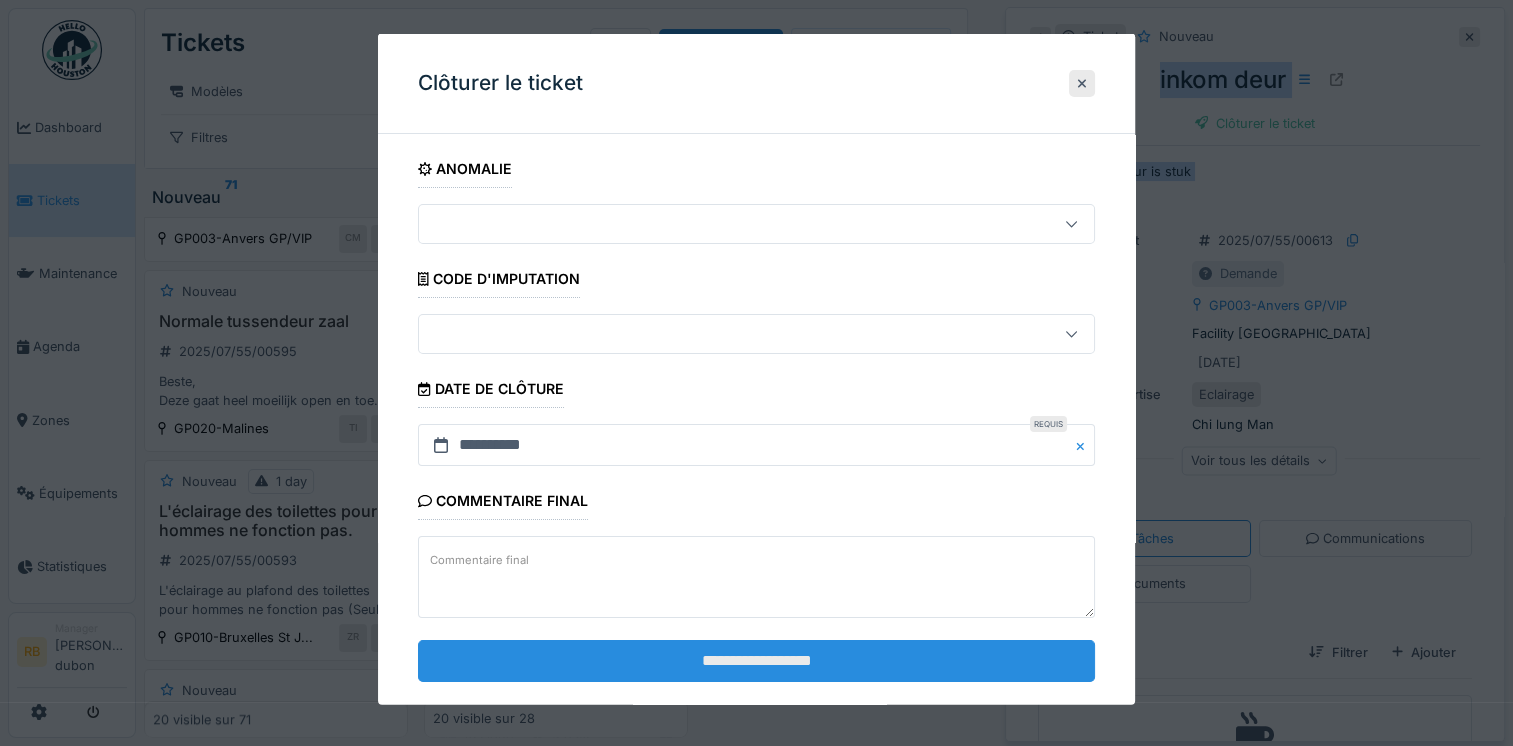 click on "**********" at bounding box center [756, 660] 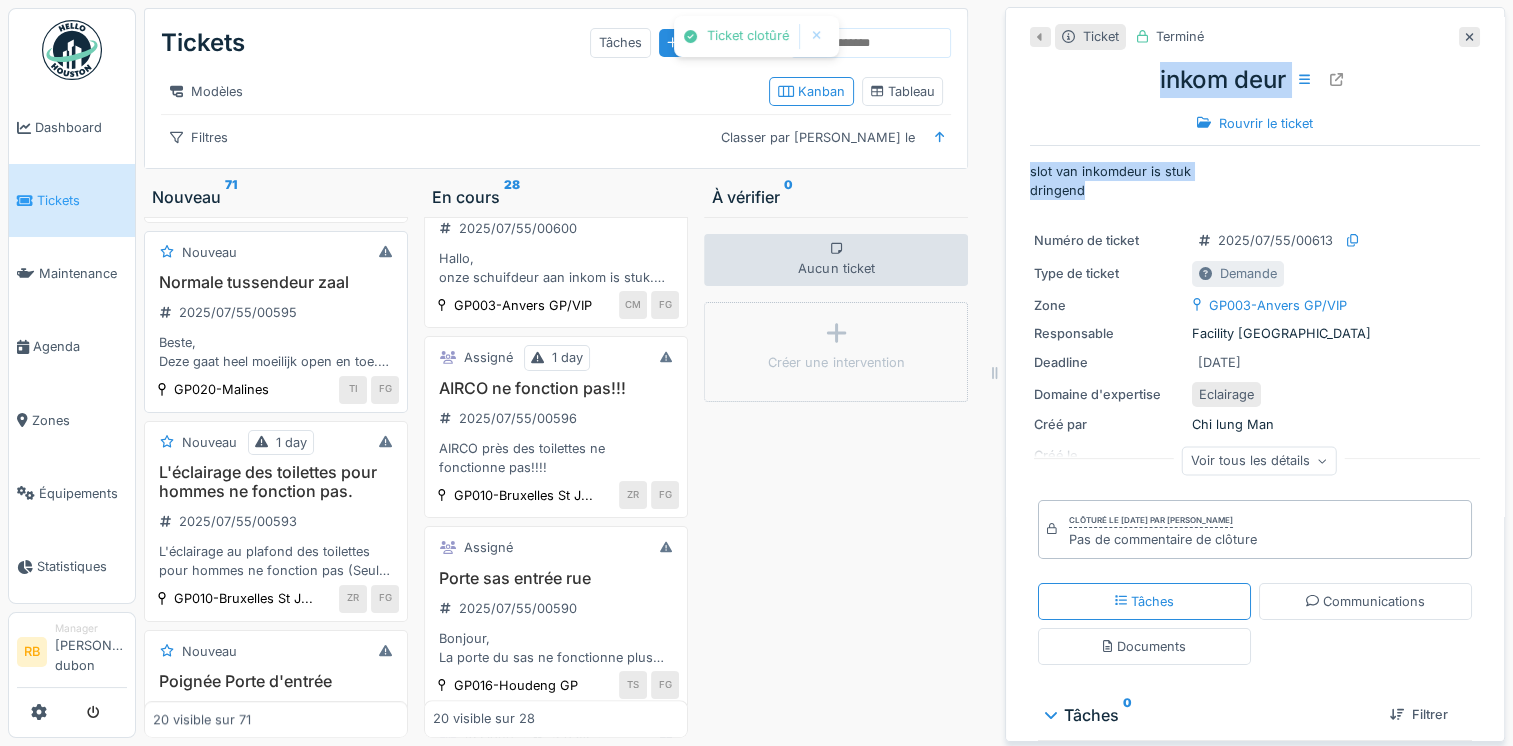 scroll, scrollTop: 1791, scrollLeft: 0, axis: vertical 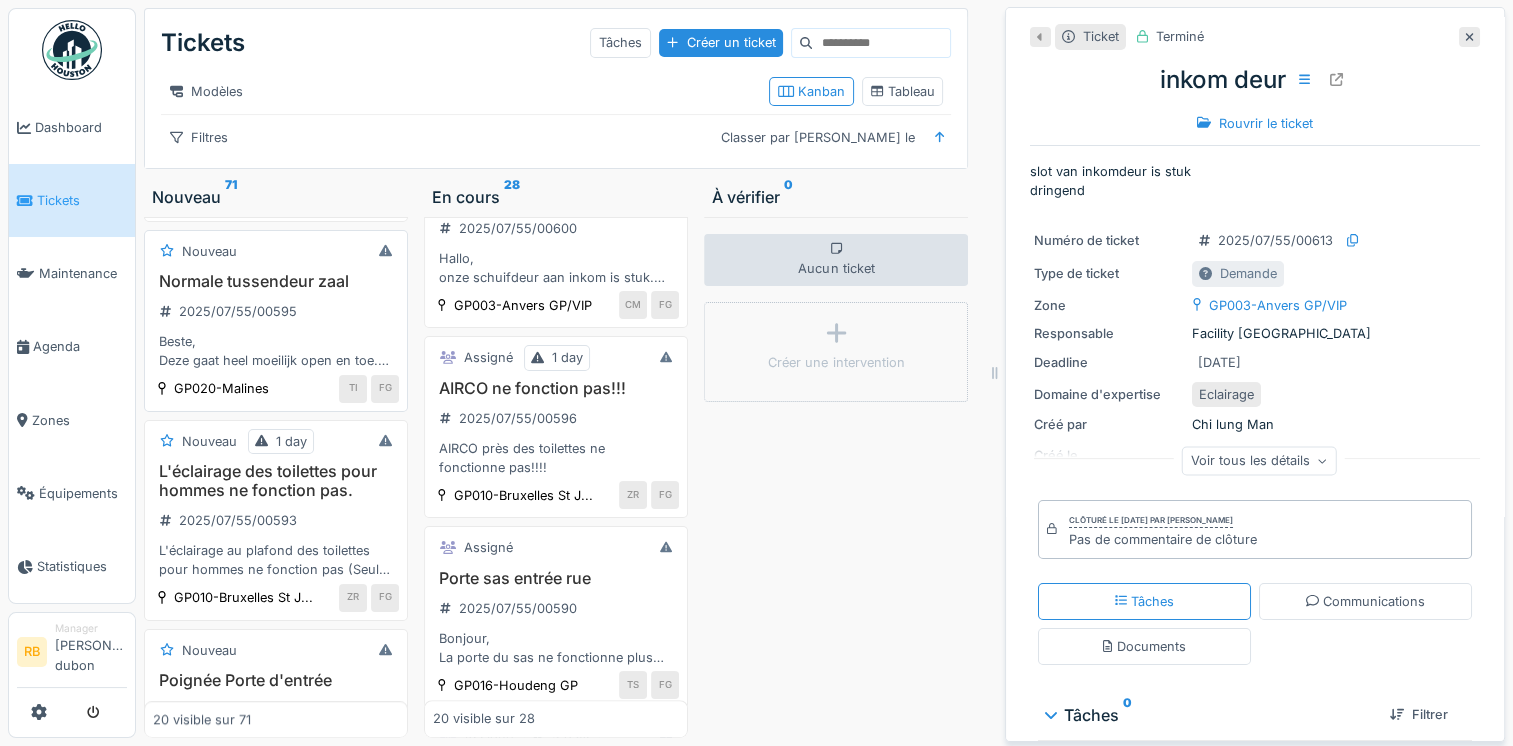 click on "Beste,
Deze gaat heel moeilijk open en toe.
Graag nazicht.
Ook de kraan in de vrouwen wc blijft vaak lopen" at bounding box center (276, 351) 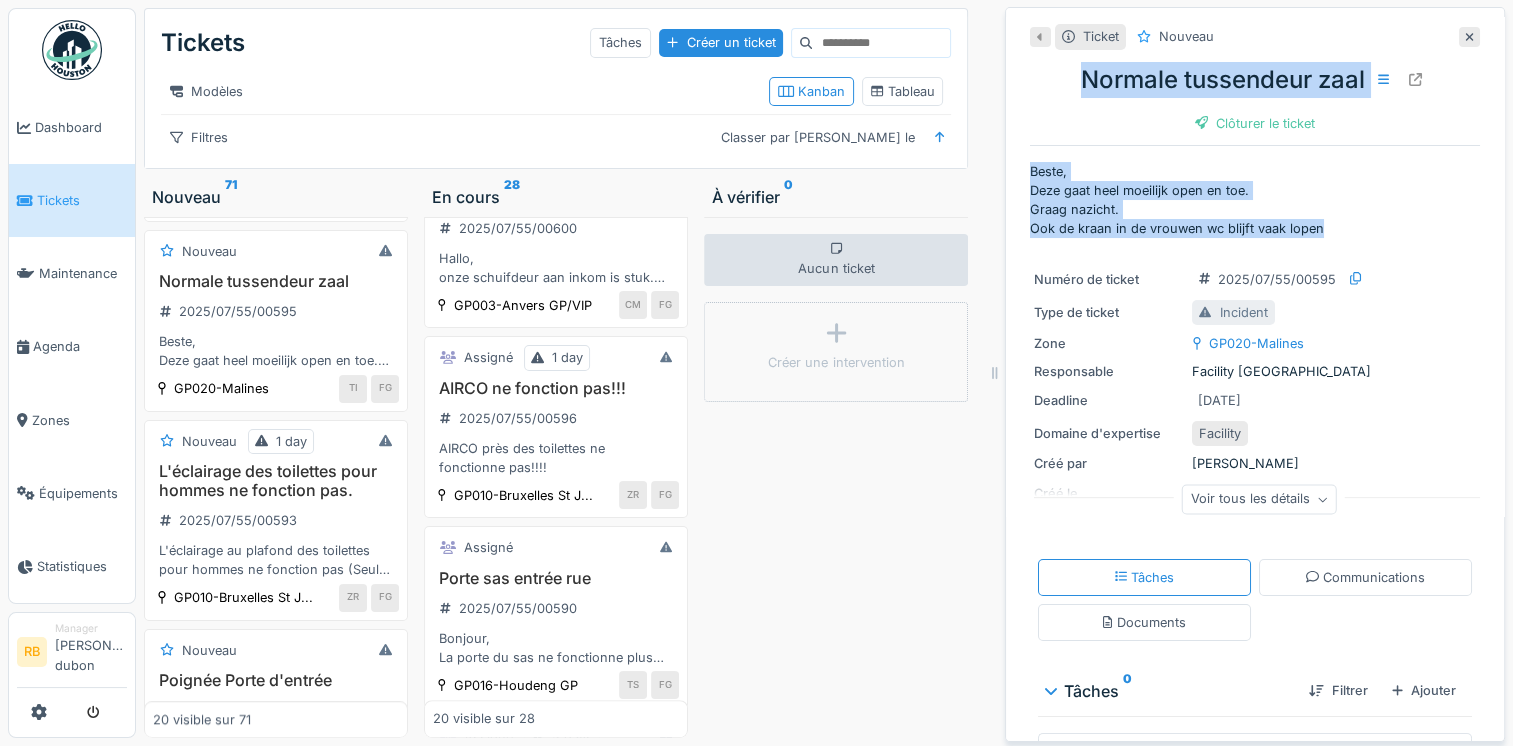 drag, startPoint x: 1328, startPoint y: 223, endPoint x: 1047, endPoint y: 62, distance: 323.85492 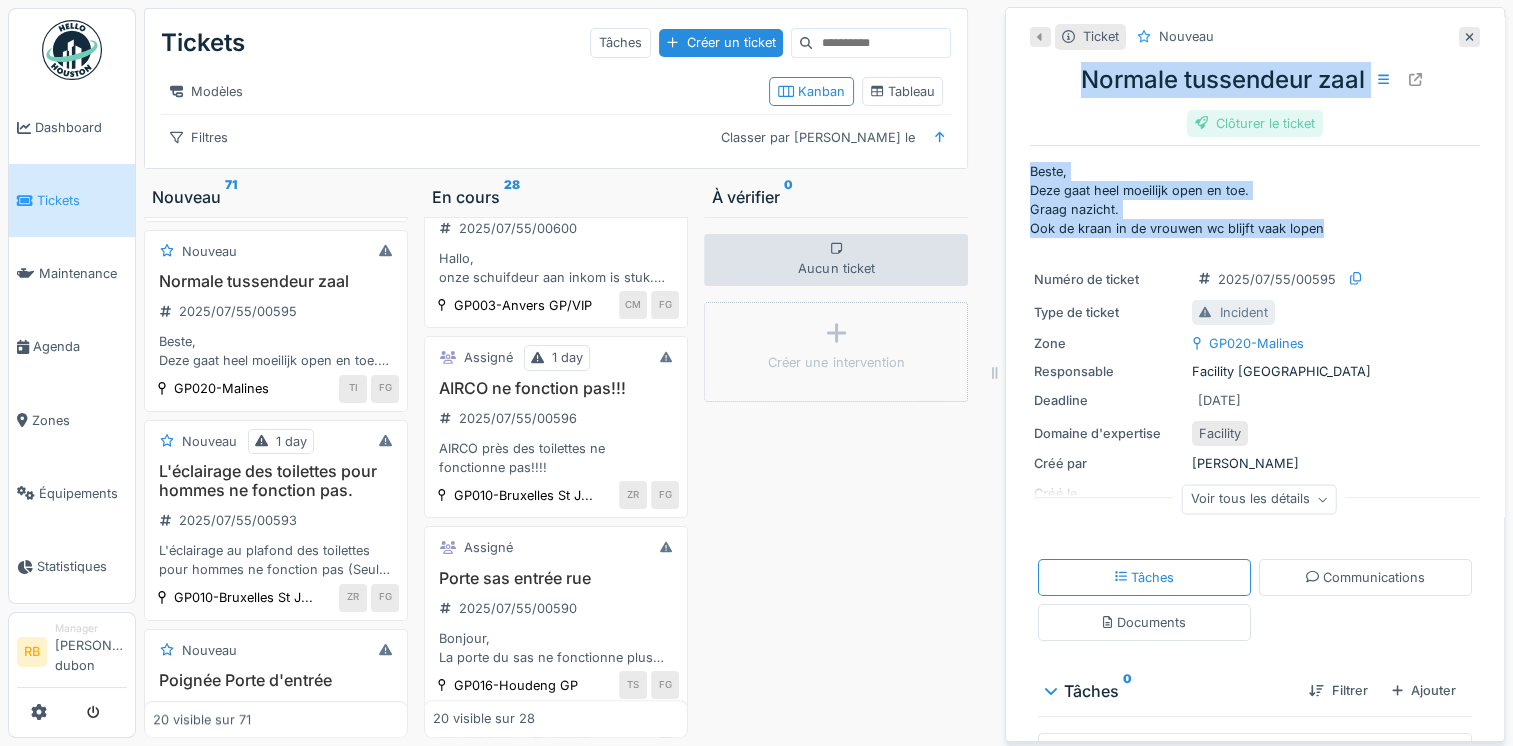 click on "Clôturer le ticket" at bounding box center (1255, 123) 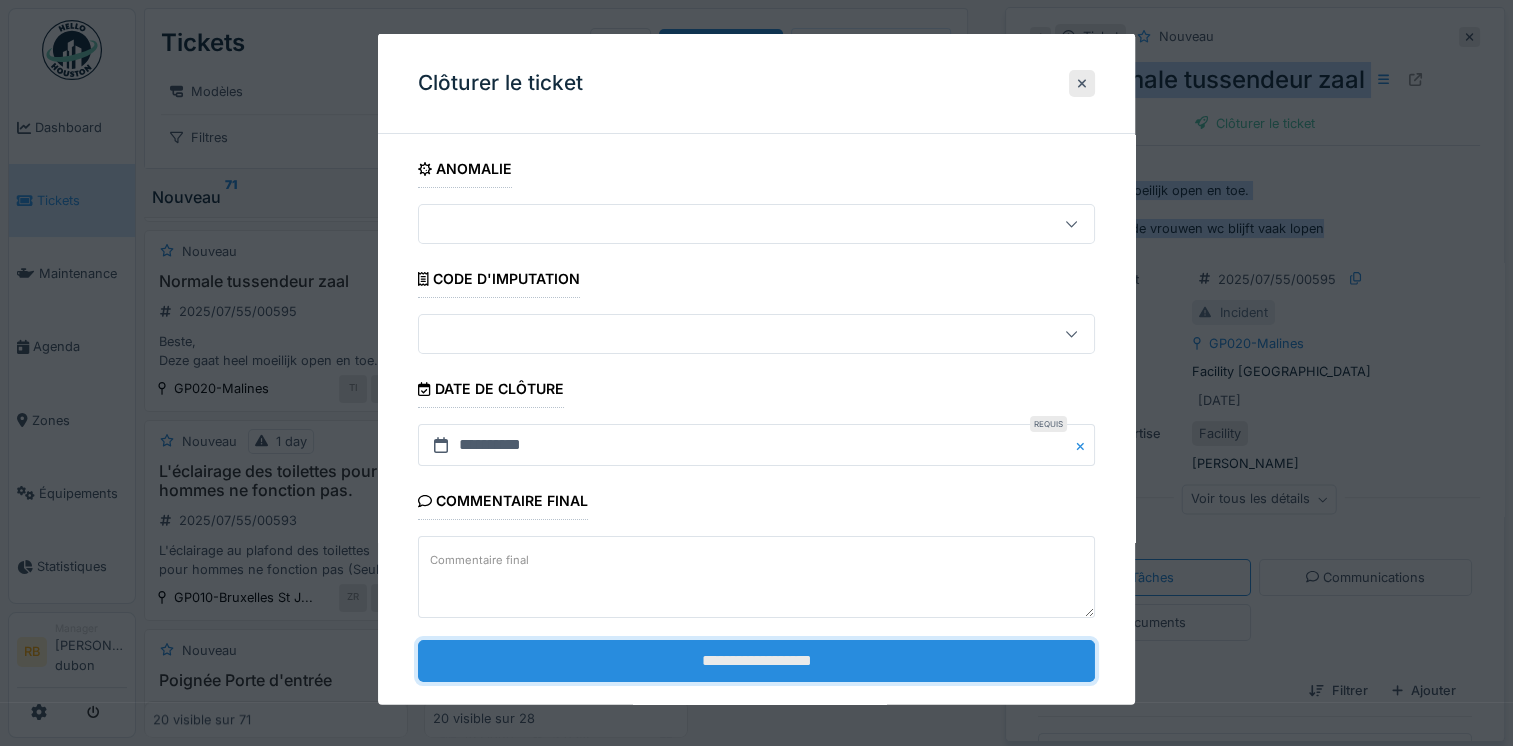 click on "**********" at bounding box center [756, 660] 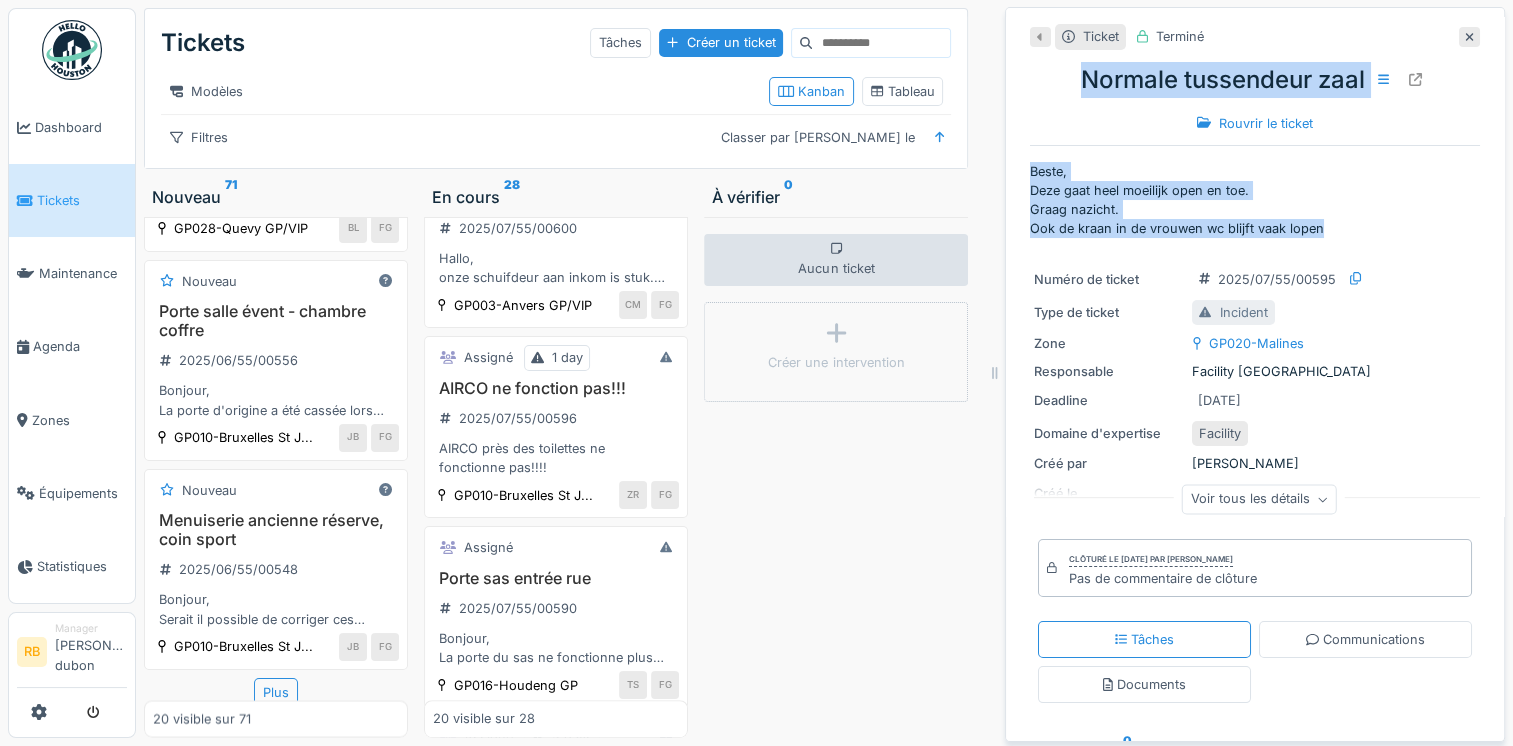 scroll, scrollTop: 3528, scrollLeft: 0, axis: vertical 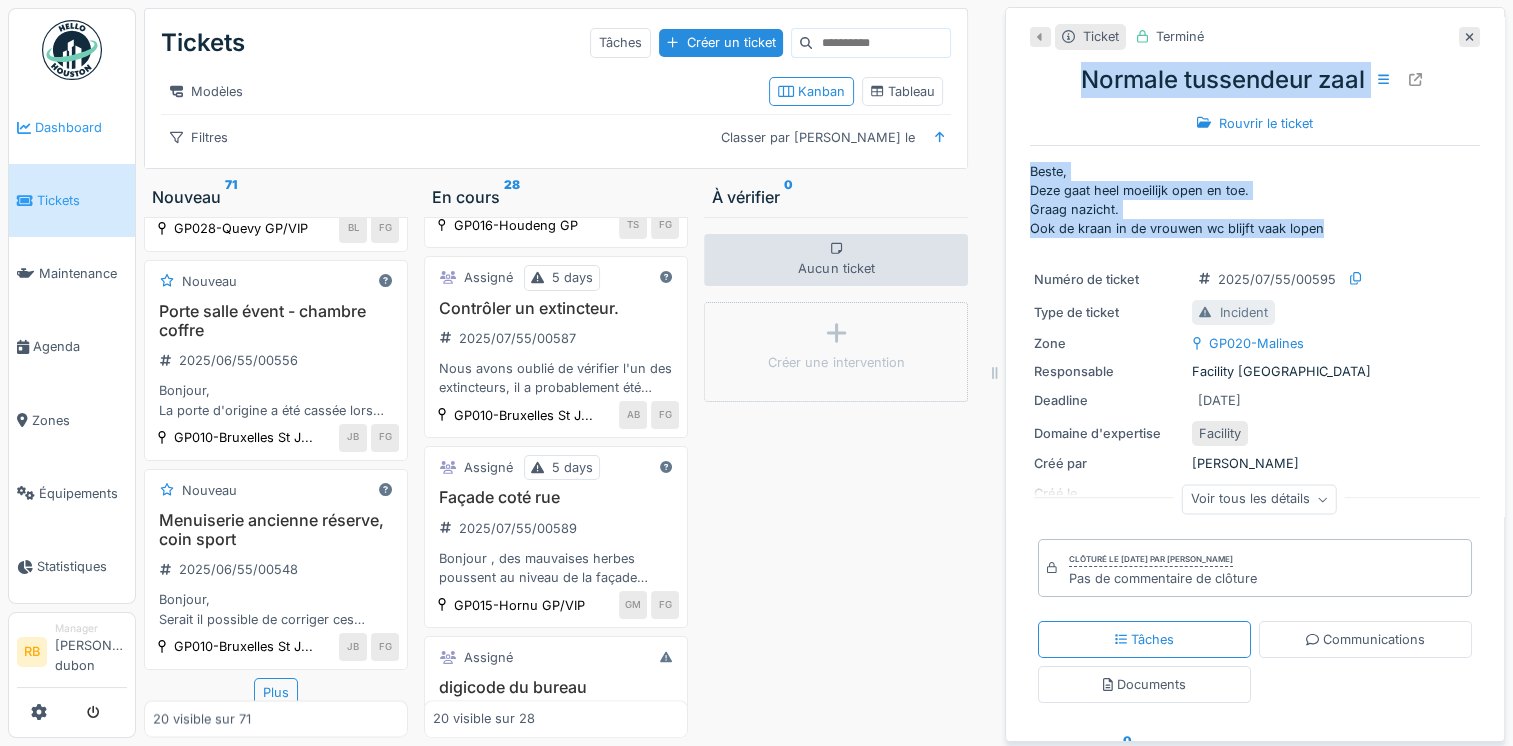 click on "Dashboard" at bounding box center [72, 127] 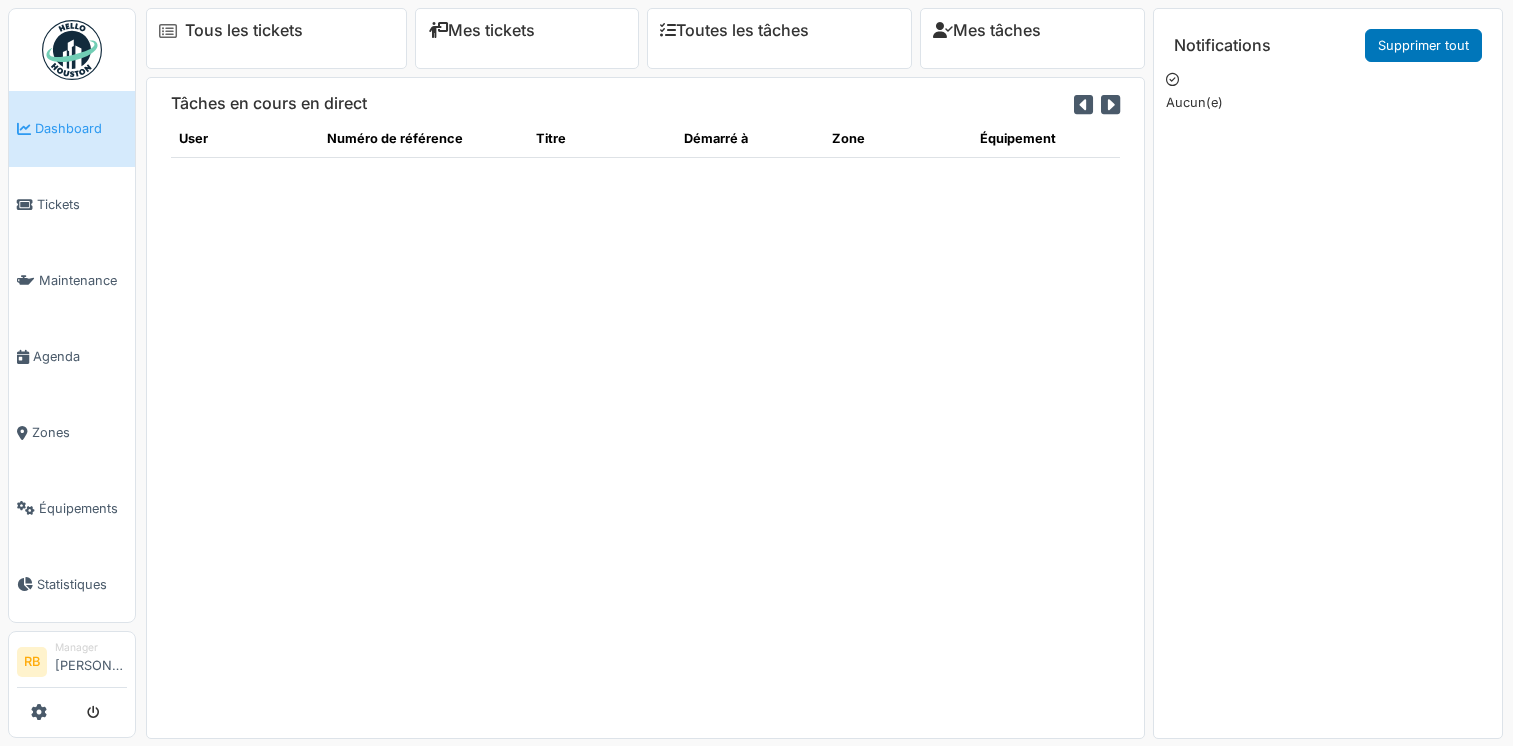 scroll, scrollTop: 0, scrollLeft: 0, axis: both 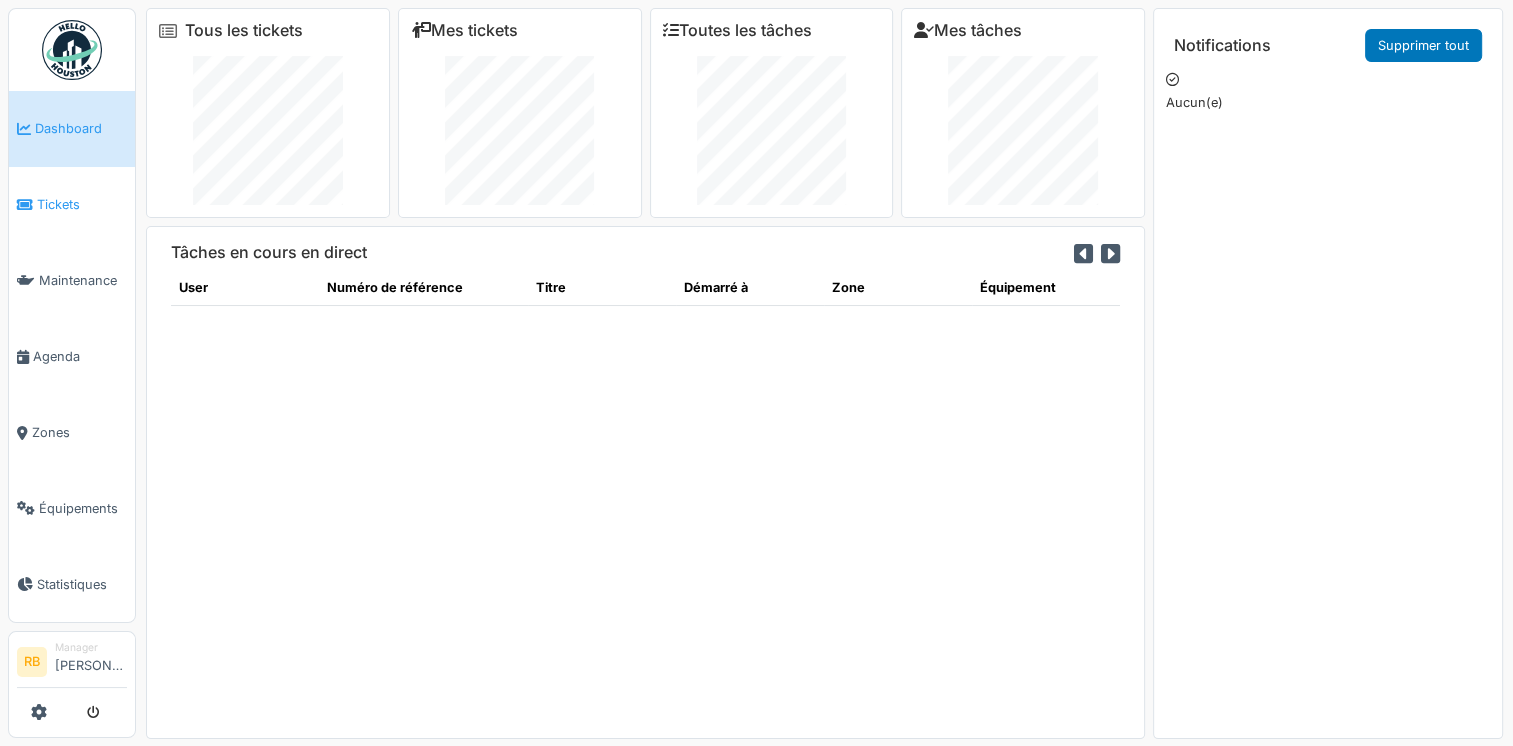 click on "Tickets" at bounding box center (82, 204) 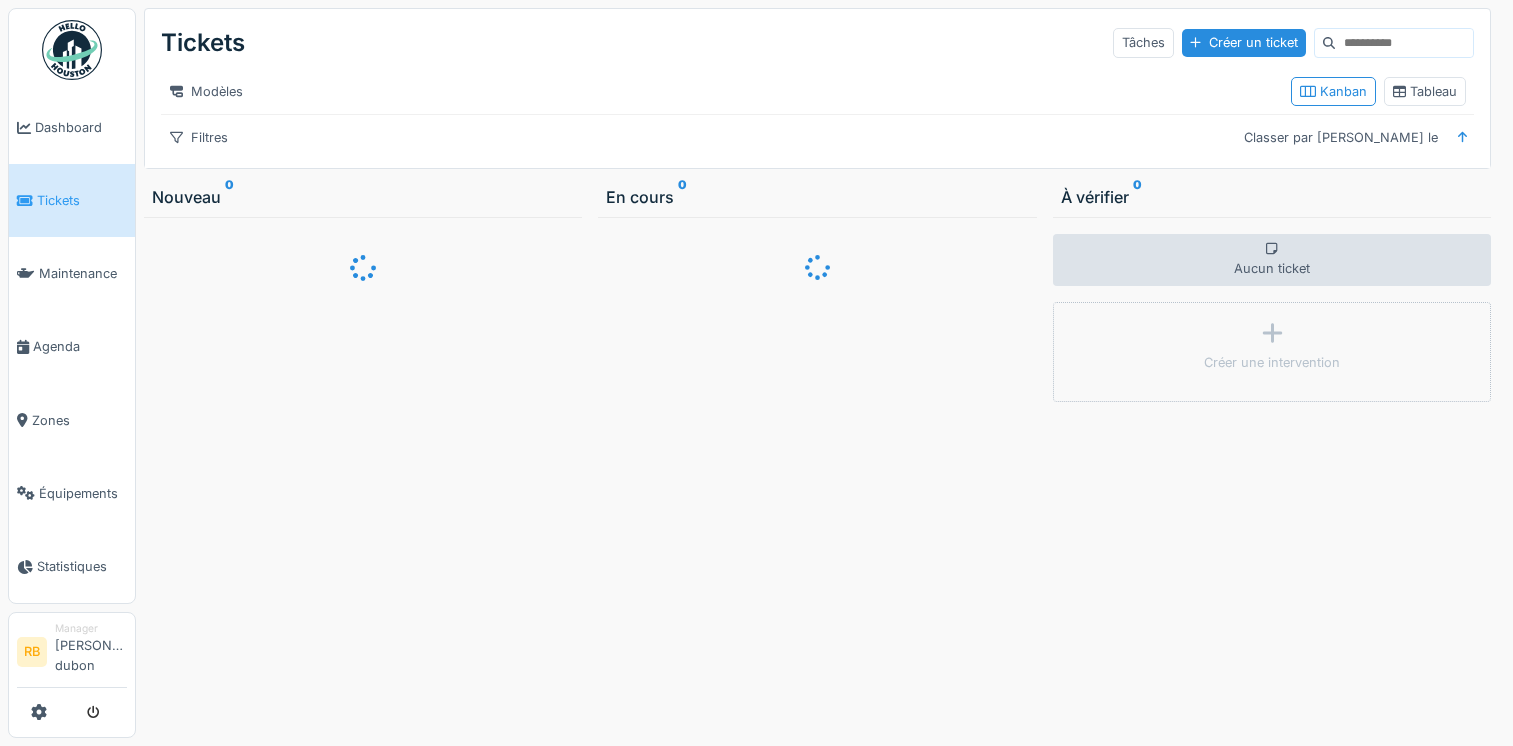 scroll, scrollTop: 0, scrollLeft: 0, axis: both 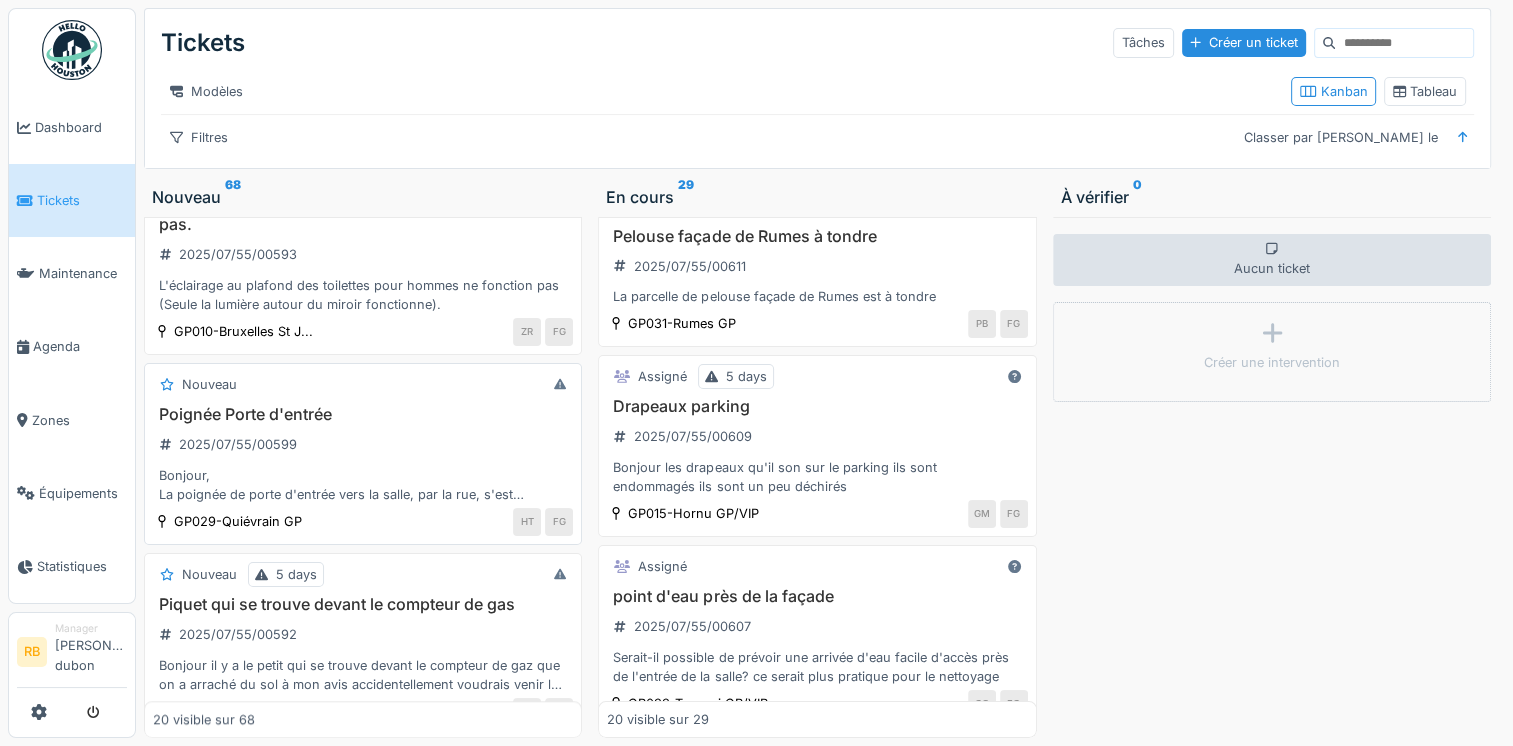 click on "Poignée Porte d'entrée  2025/07/55/00599 Bonjour,
La poignée de porte d'entrée vers la salle, par la rue, s'est détachée & nous n'arrivons pas à la revisser.
D'avance merci pour l'intervention." at bounding box center [363, 454] 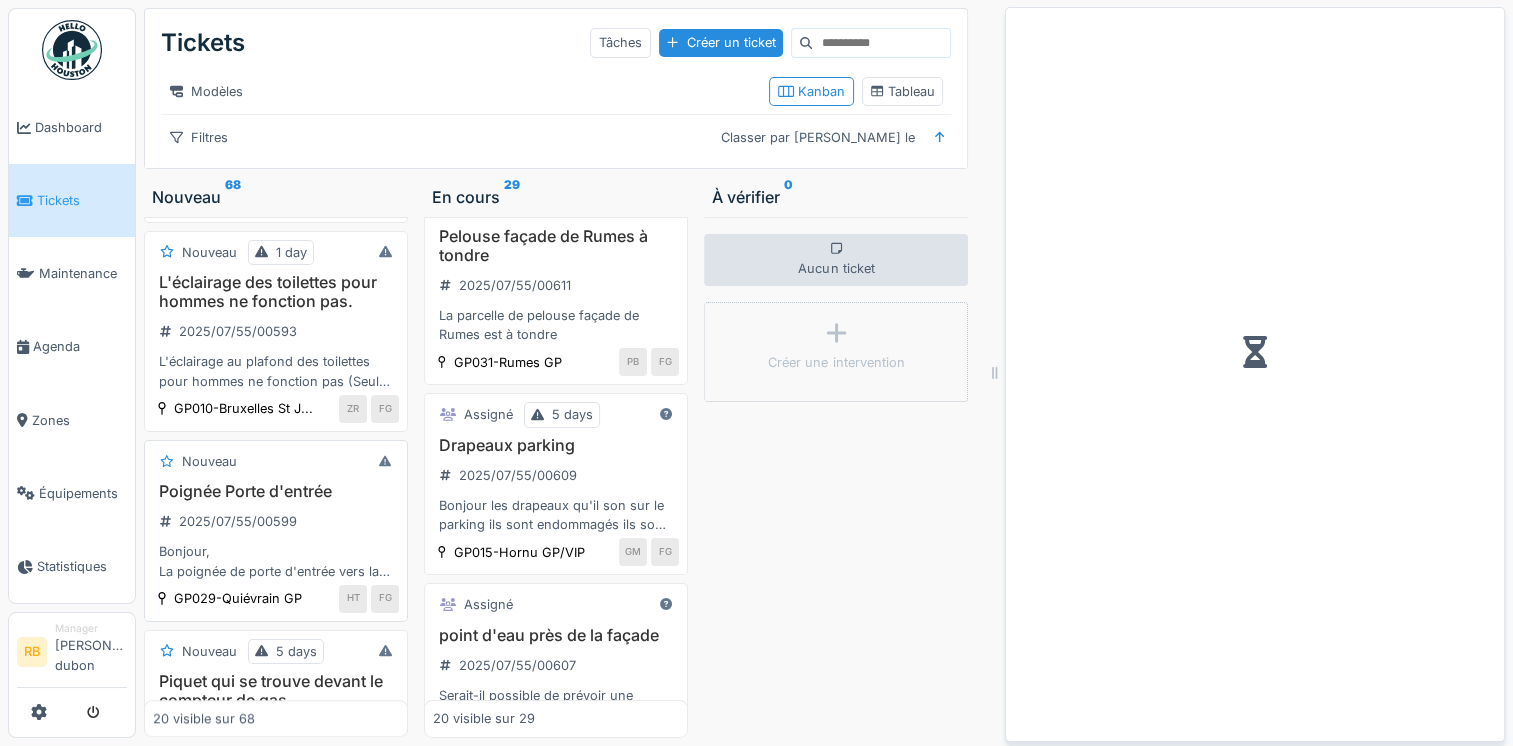 scroll, scrollTop: 1808, scrollLeft: 0, axis: vertical 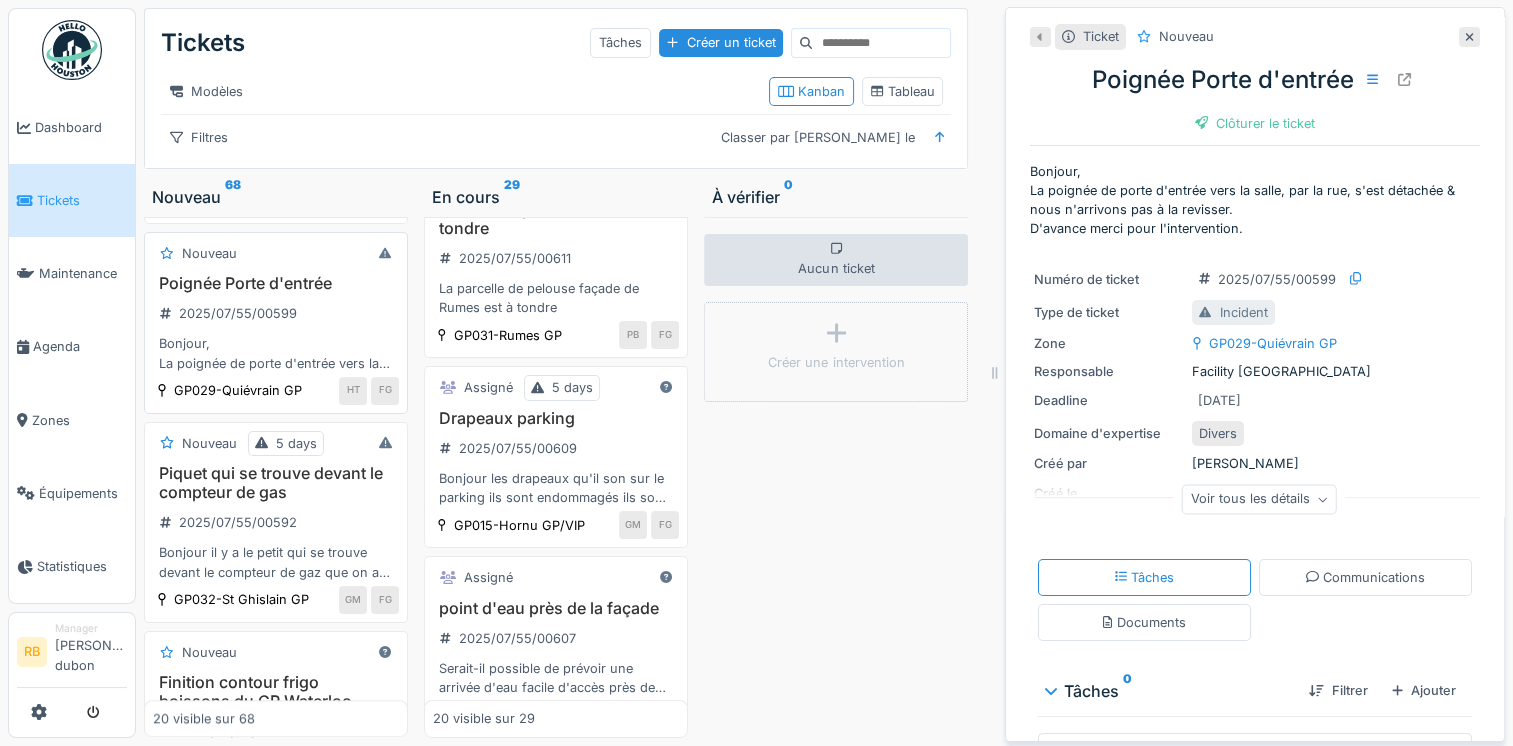 click on "Poignée Porte d'entrée  2025/07/55/00599 Bonjour,
La poignée de porte d'entrée vers la salle, par la rue, s'est détachée & nous n'arrivons pas à la revisser.
D'avance merci pour l'intervention." at bounding box center (276, 323) 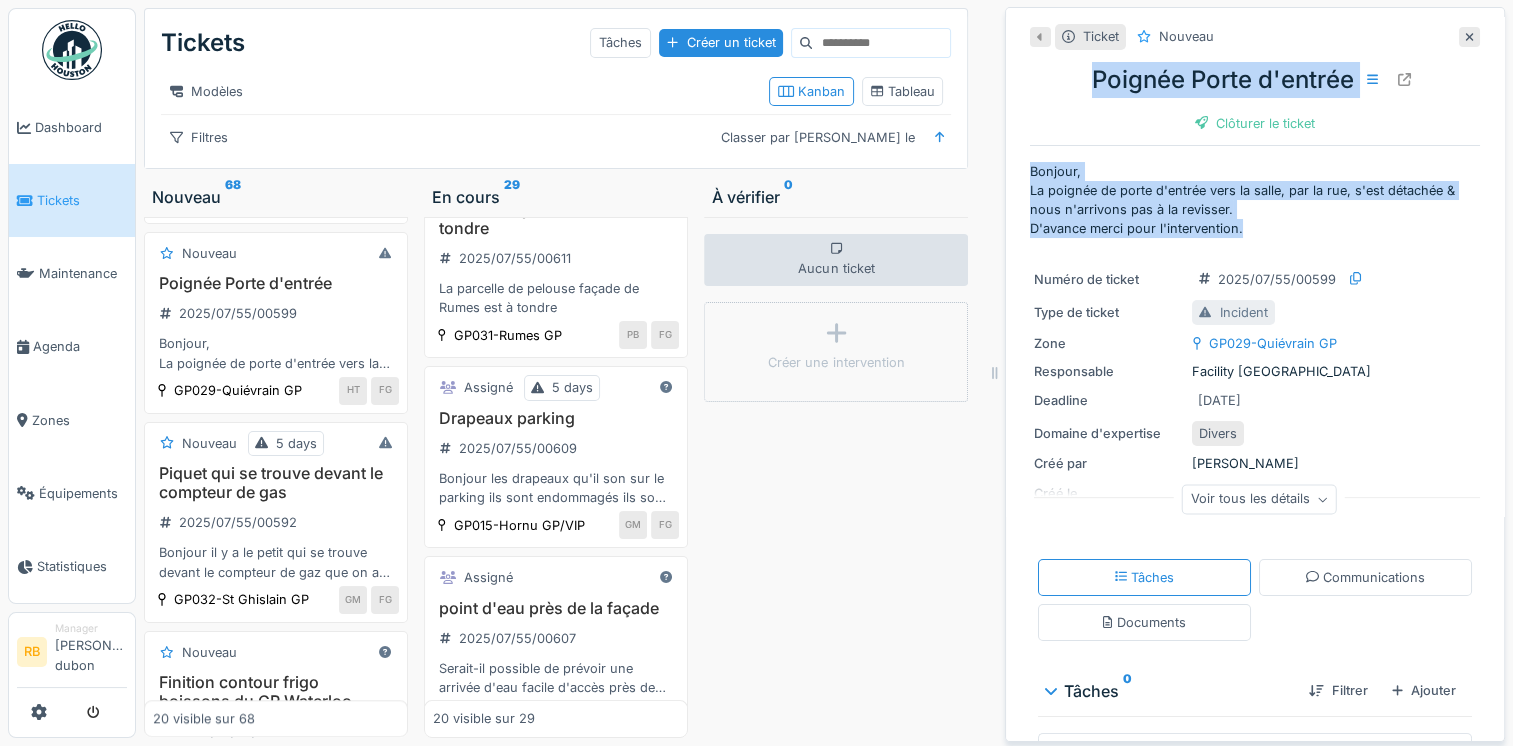 drag, startPoint x: 1236, startPoint y: 226, endPoint x: 1052, endPoint y: 73, distance: 239.30107 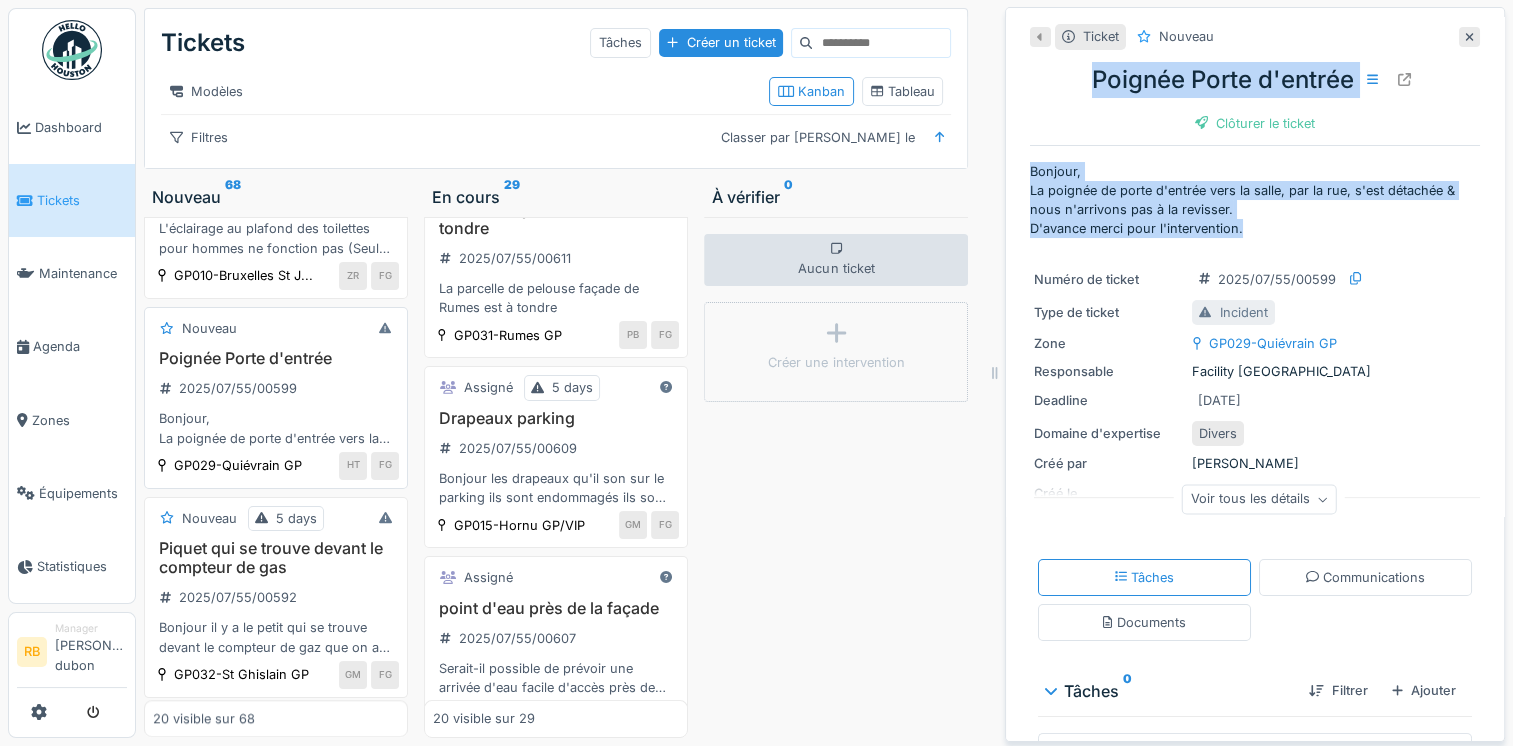 scroll, scrollTop: 1736, scrollLeft: 0, axis: vertical 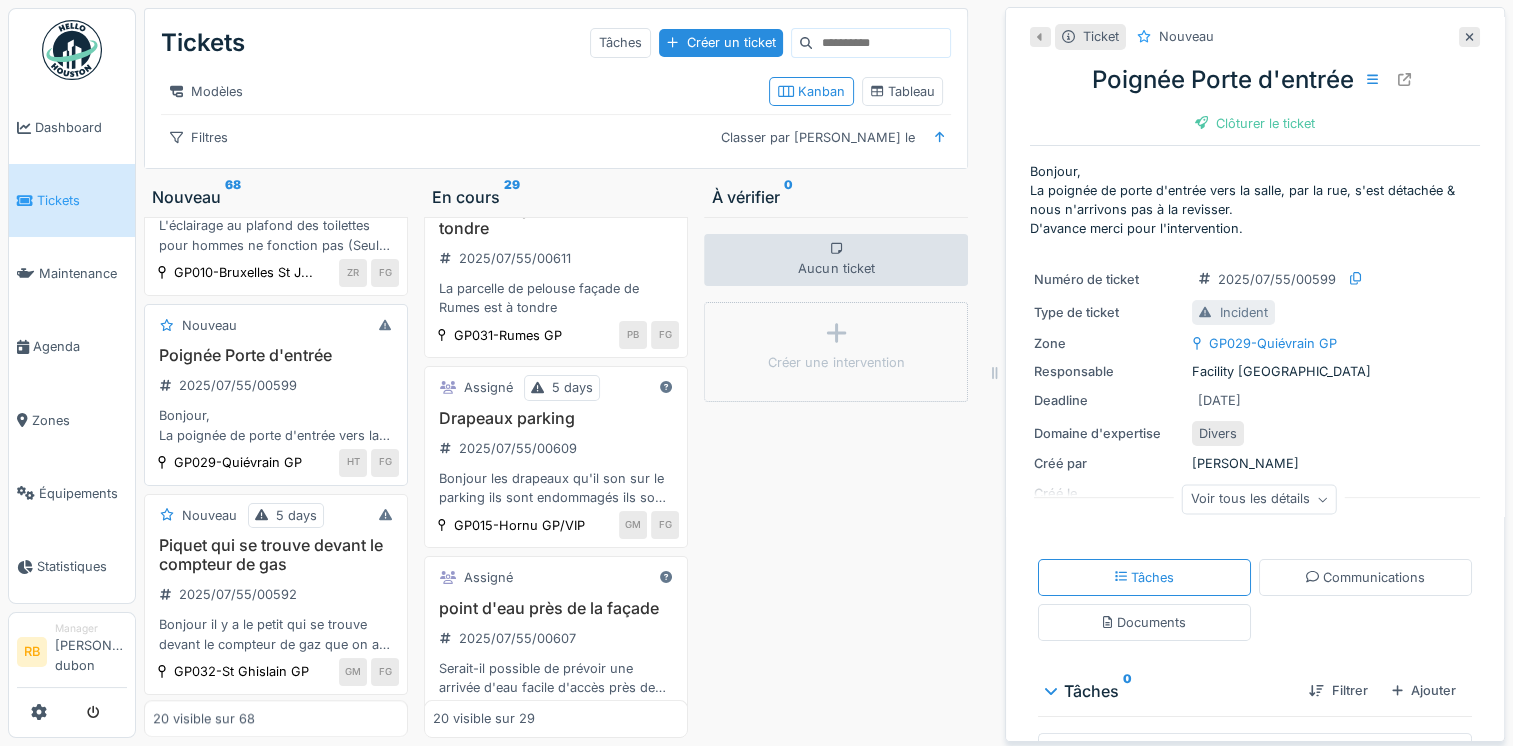 click on "Poignée Porte d'entrée  2025/07/55/00599 Bonjour,
La poignée de porte d'entrée vers la salle, par la rue, s'est détachée & nous n'arrivons pas à la revisser.
D'avance merci pour l'intervention." at bounding box center [276, 395] 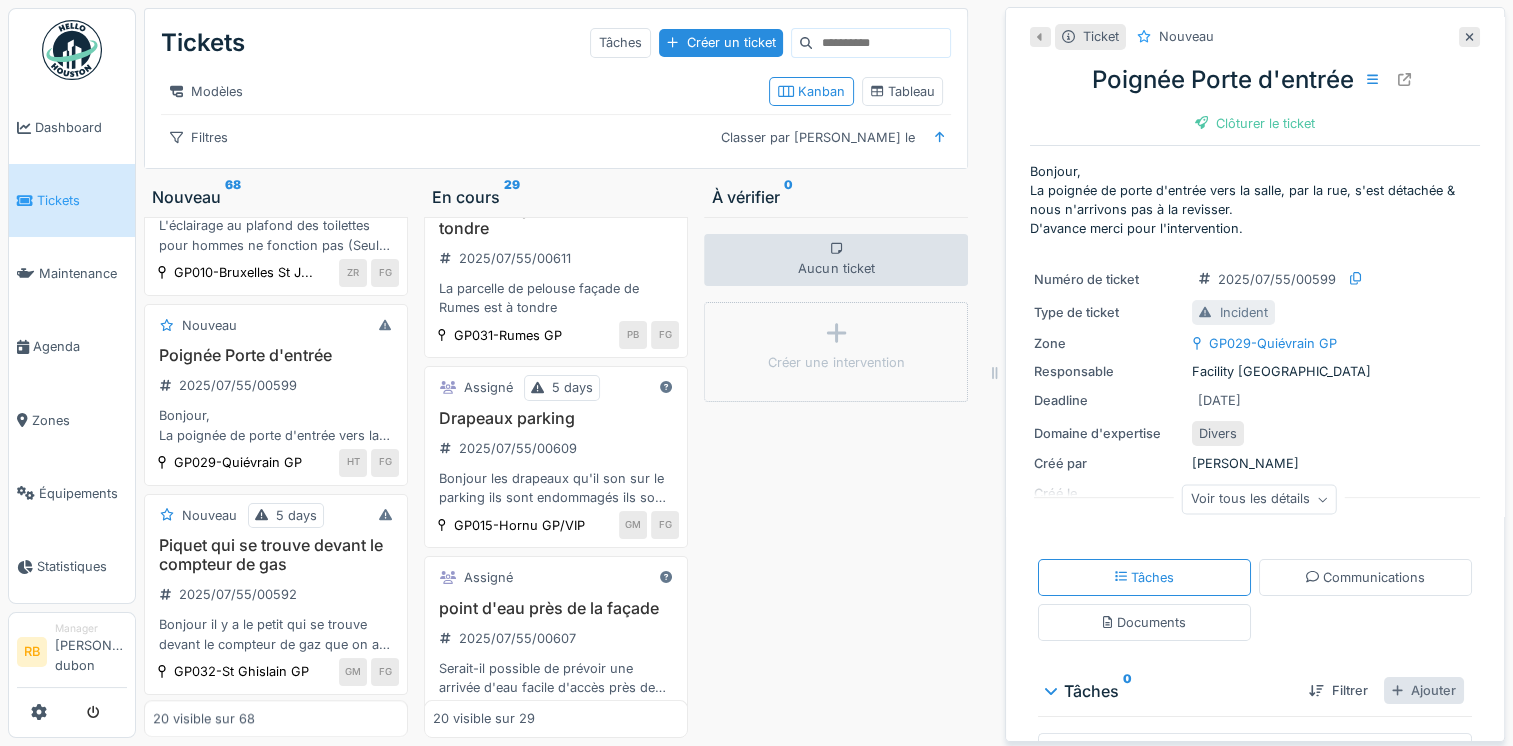 click on "Ajouter" at bounding box center [1424, 690] 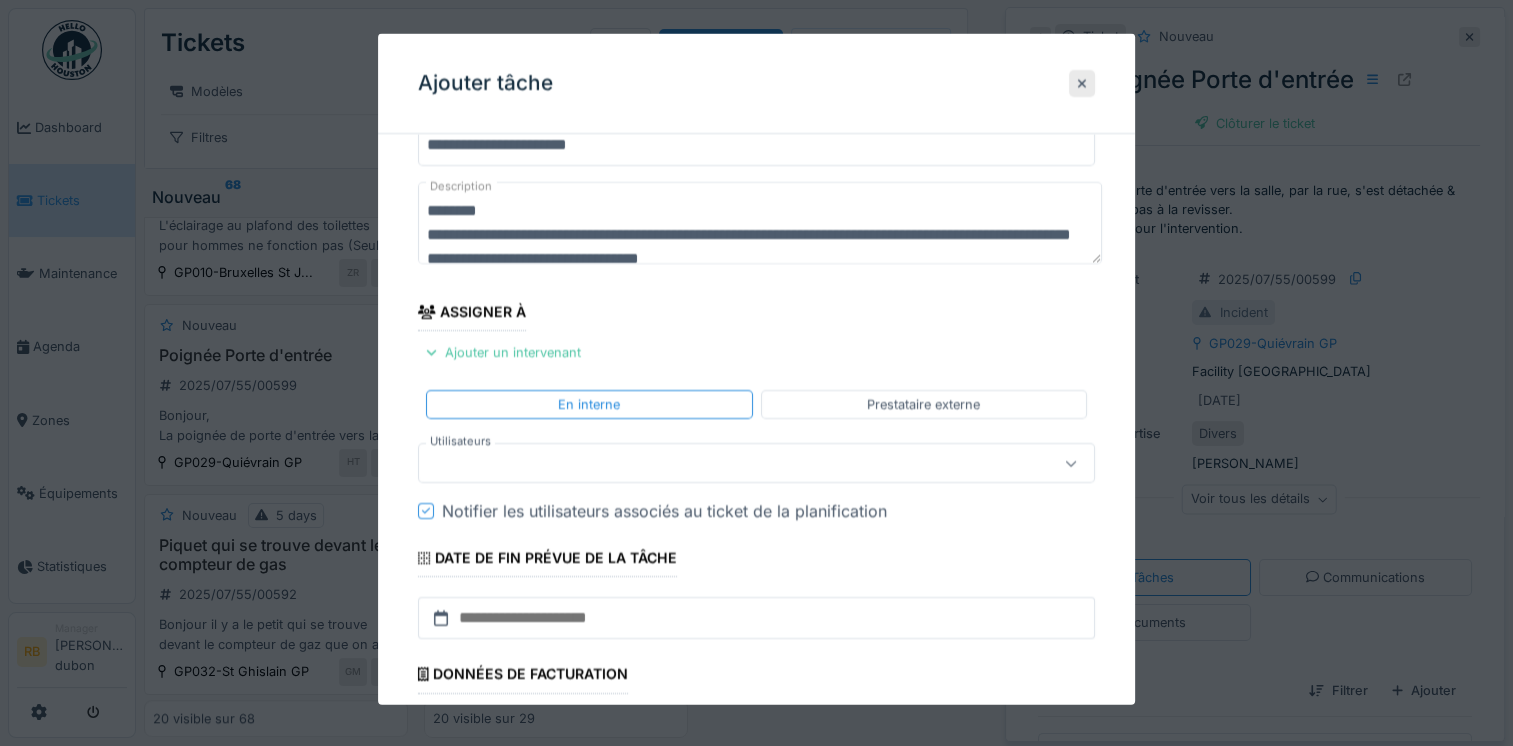 scroll, scrollTop: 82, scrollLeft: 0, axis: vertical 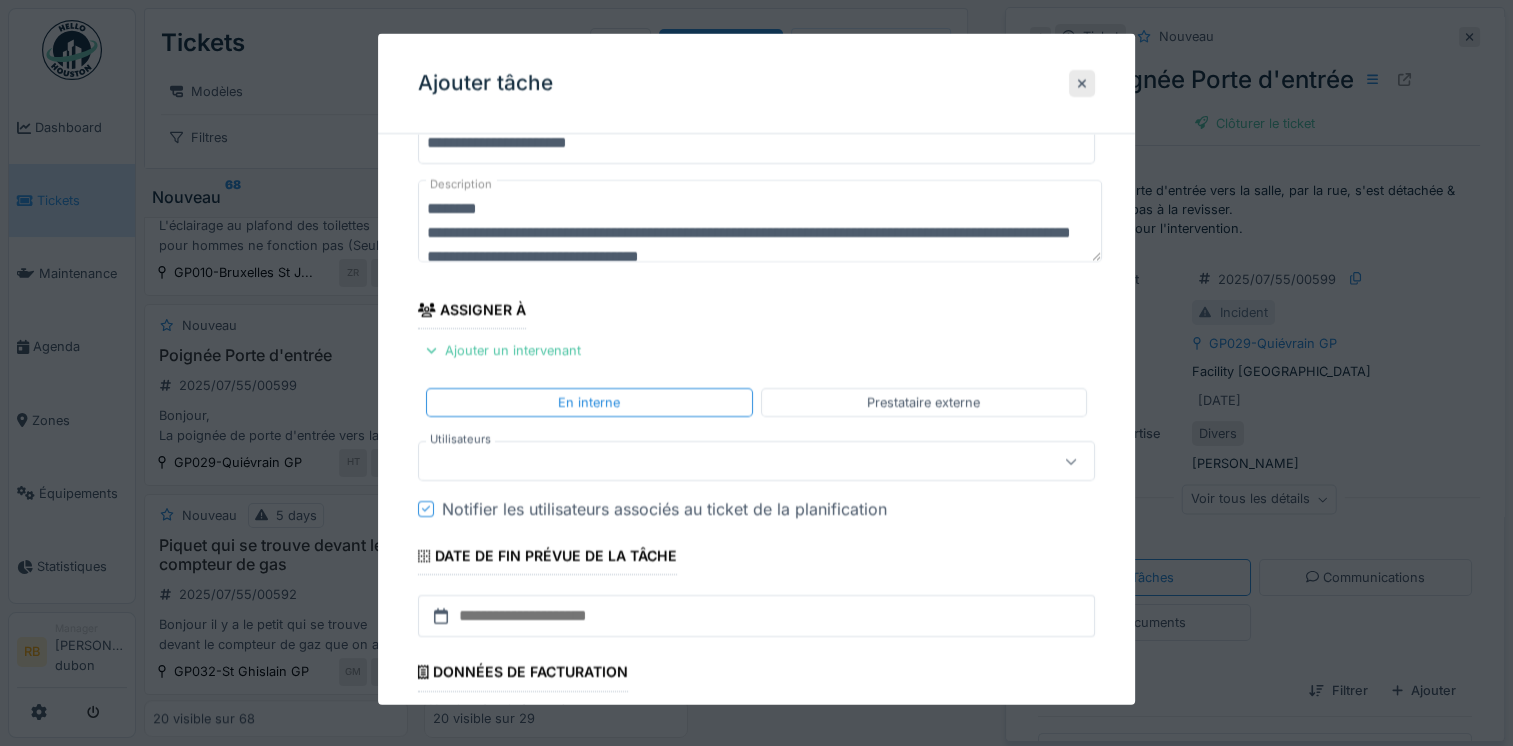 click at bounding box center [722, 461] 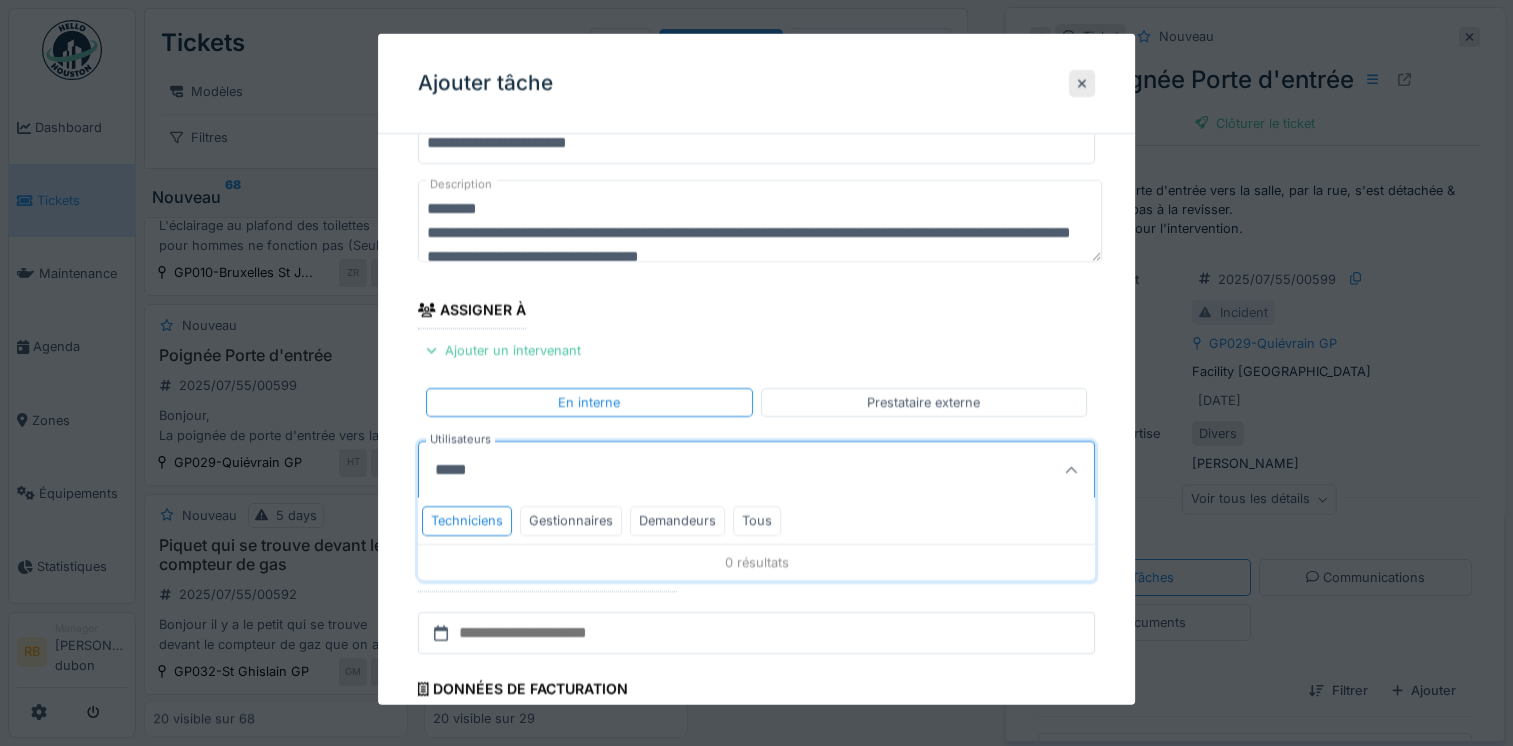 type on "*****" 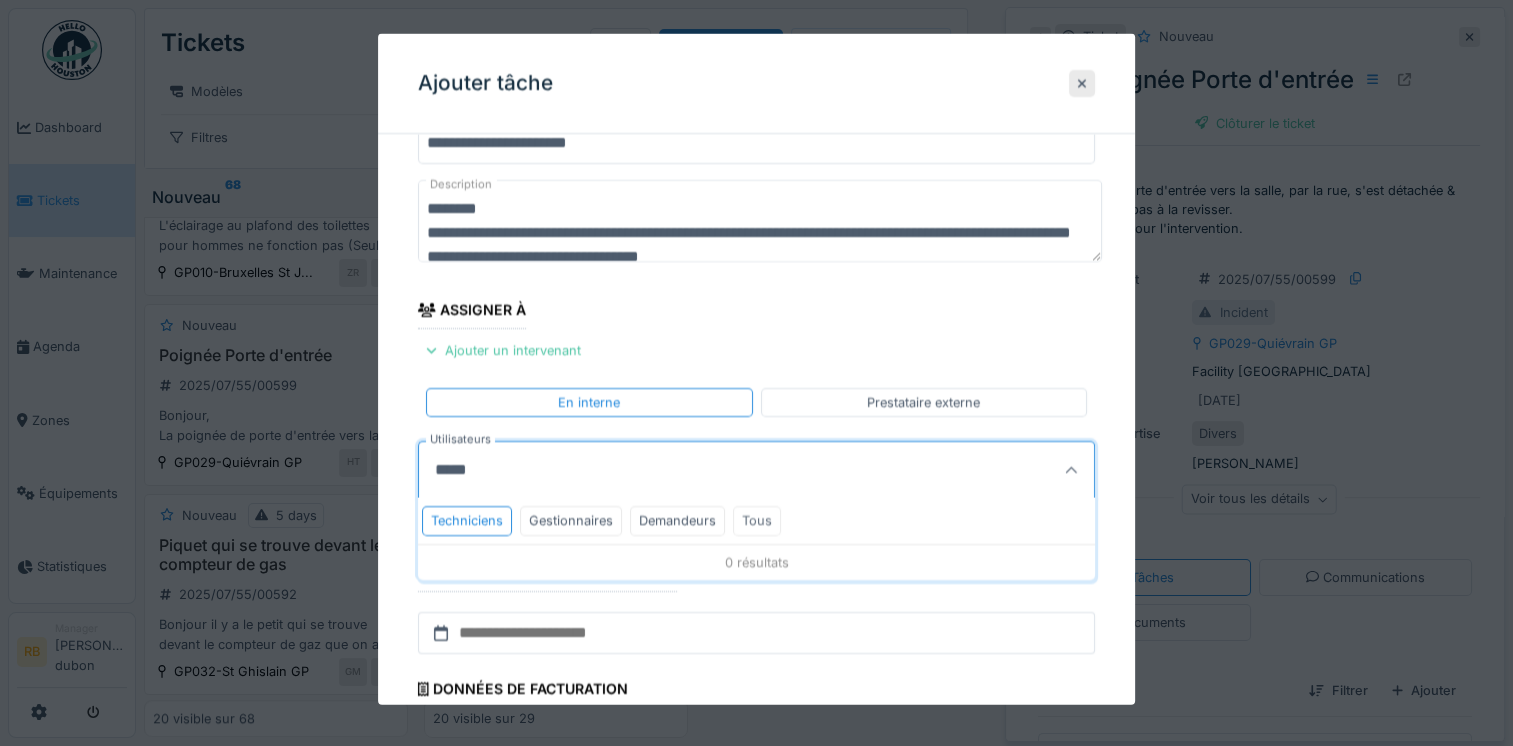 click on "Tous" at bounding box center (757, 520) 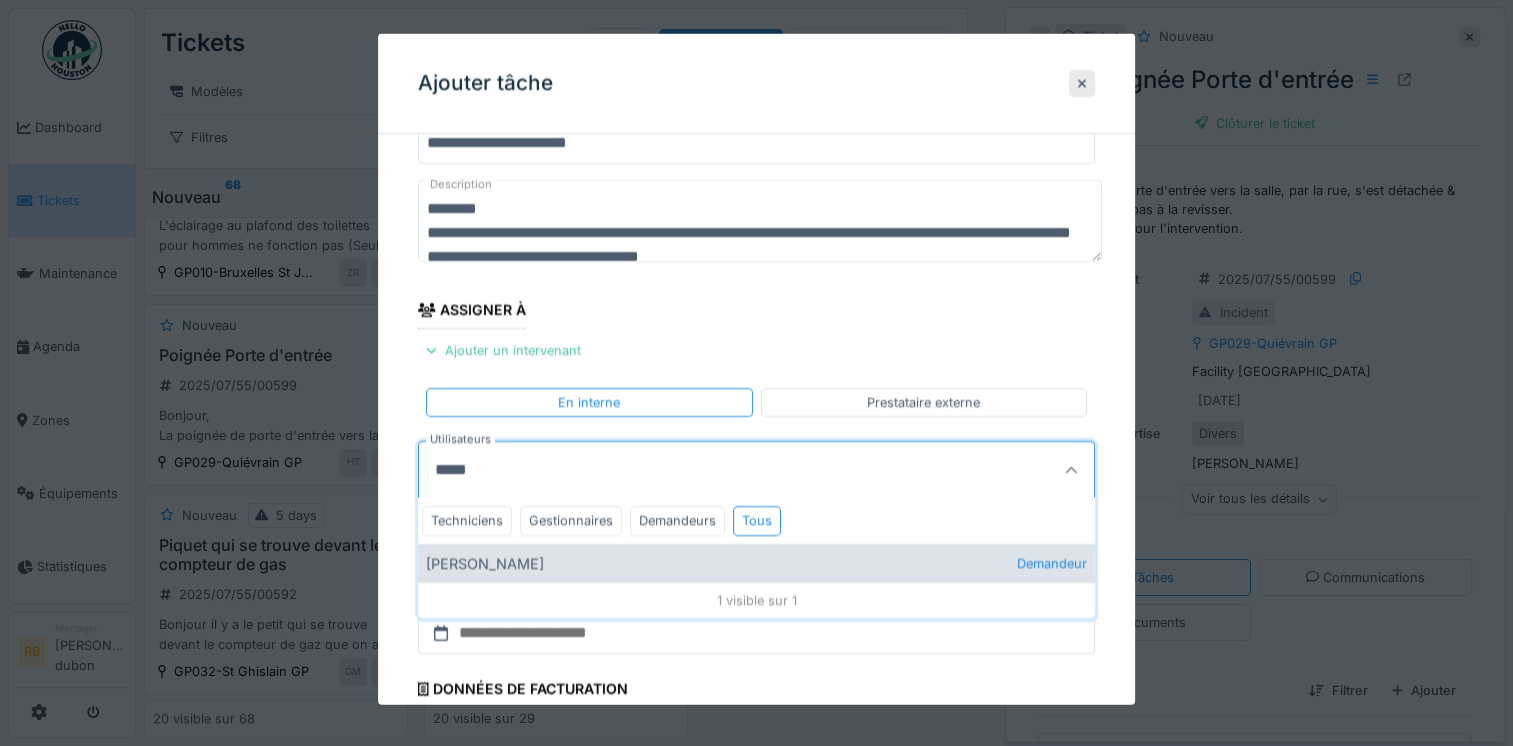 click on "Jules Oba   Demandeur" at bounding box center [756, 562] 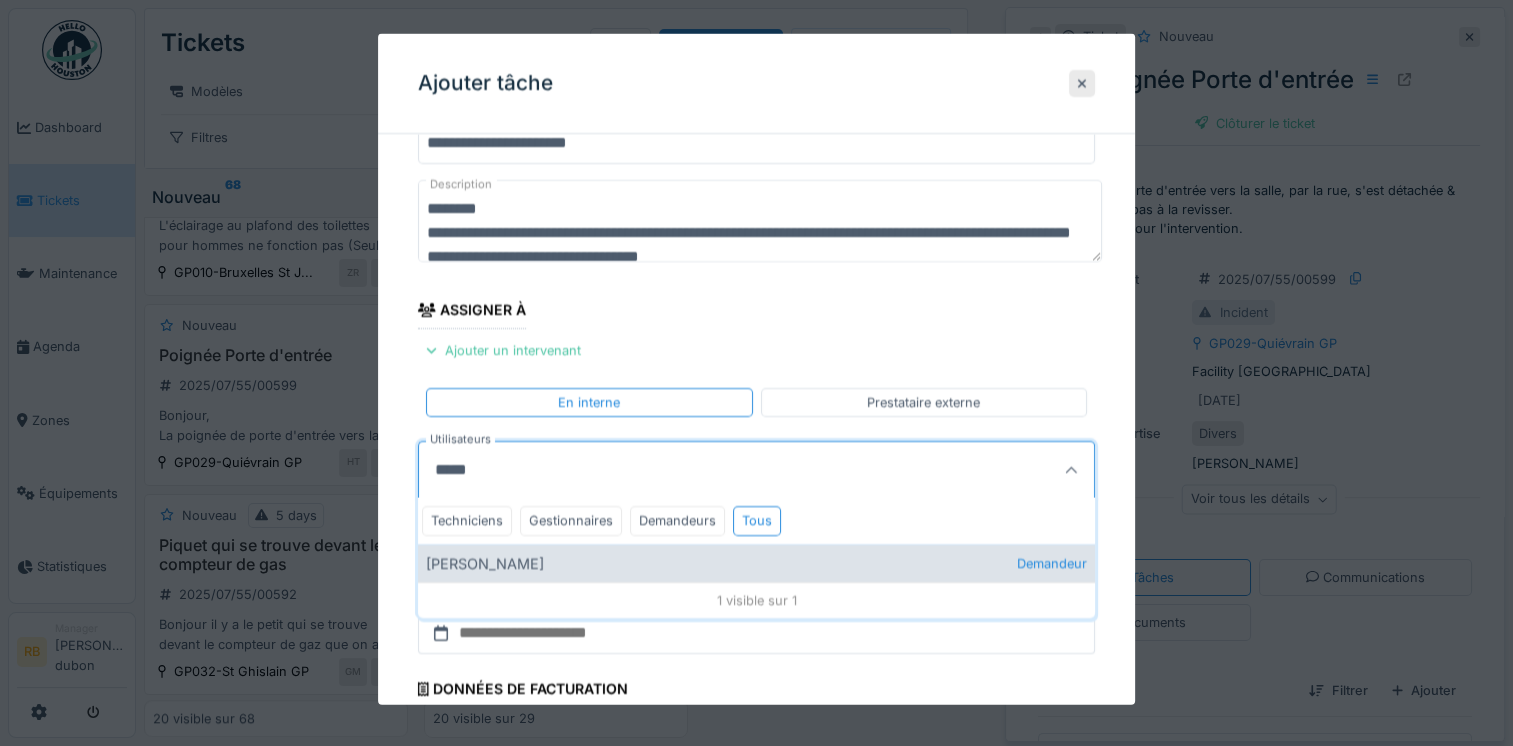type on "****" 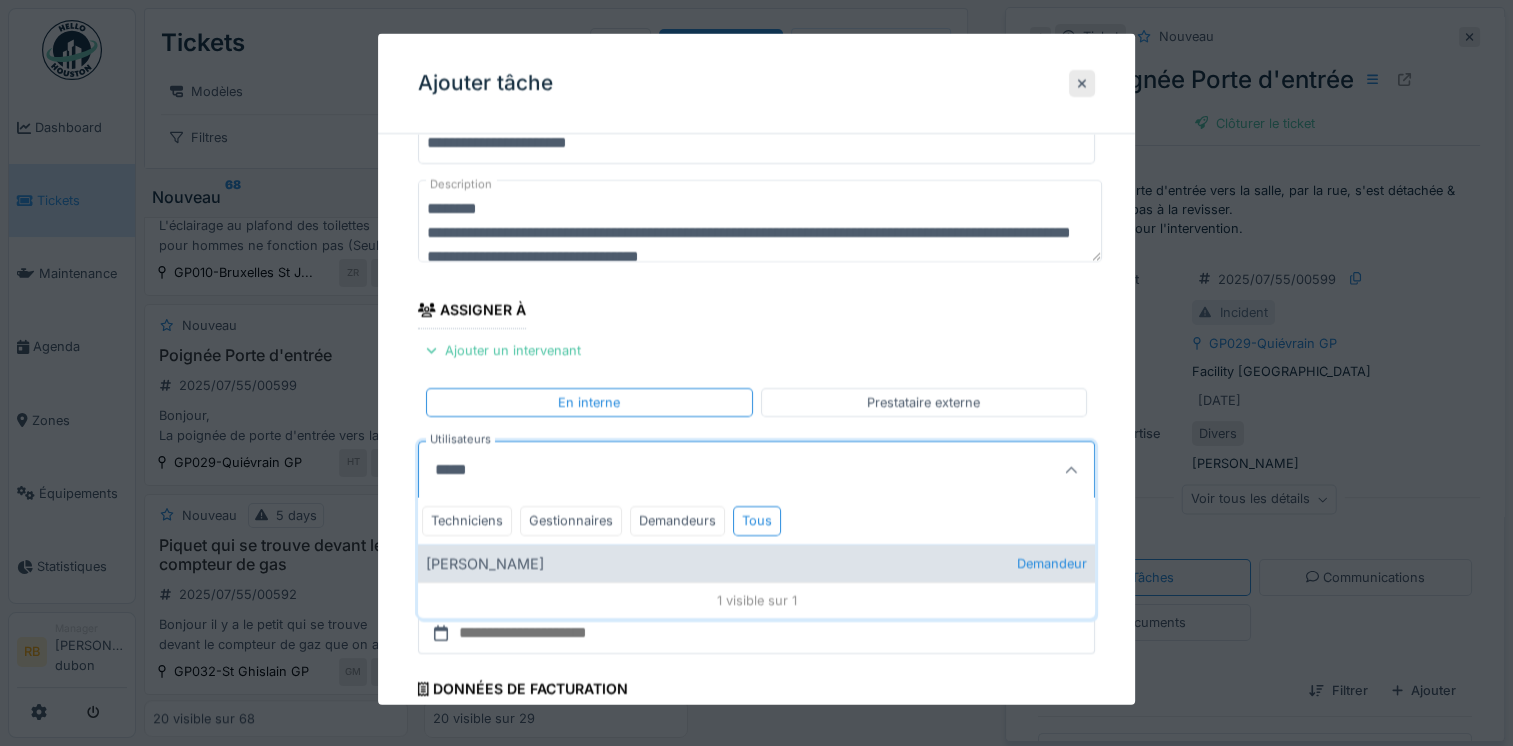 type 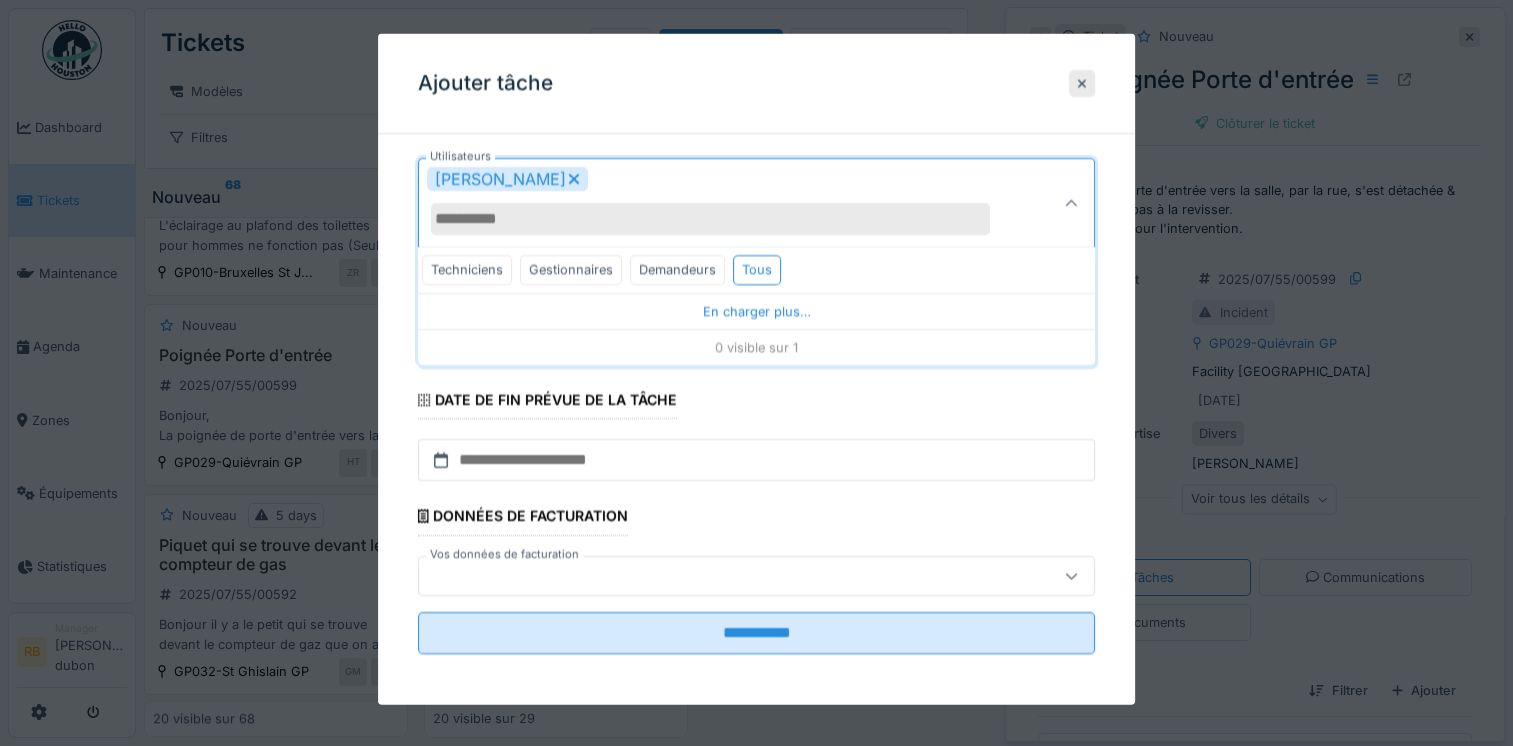 click on "**********" at bounding box center [756, 227] 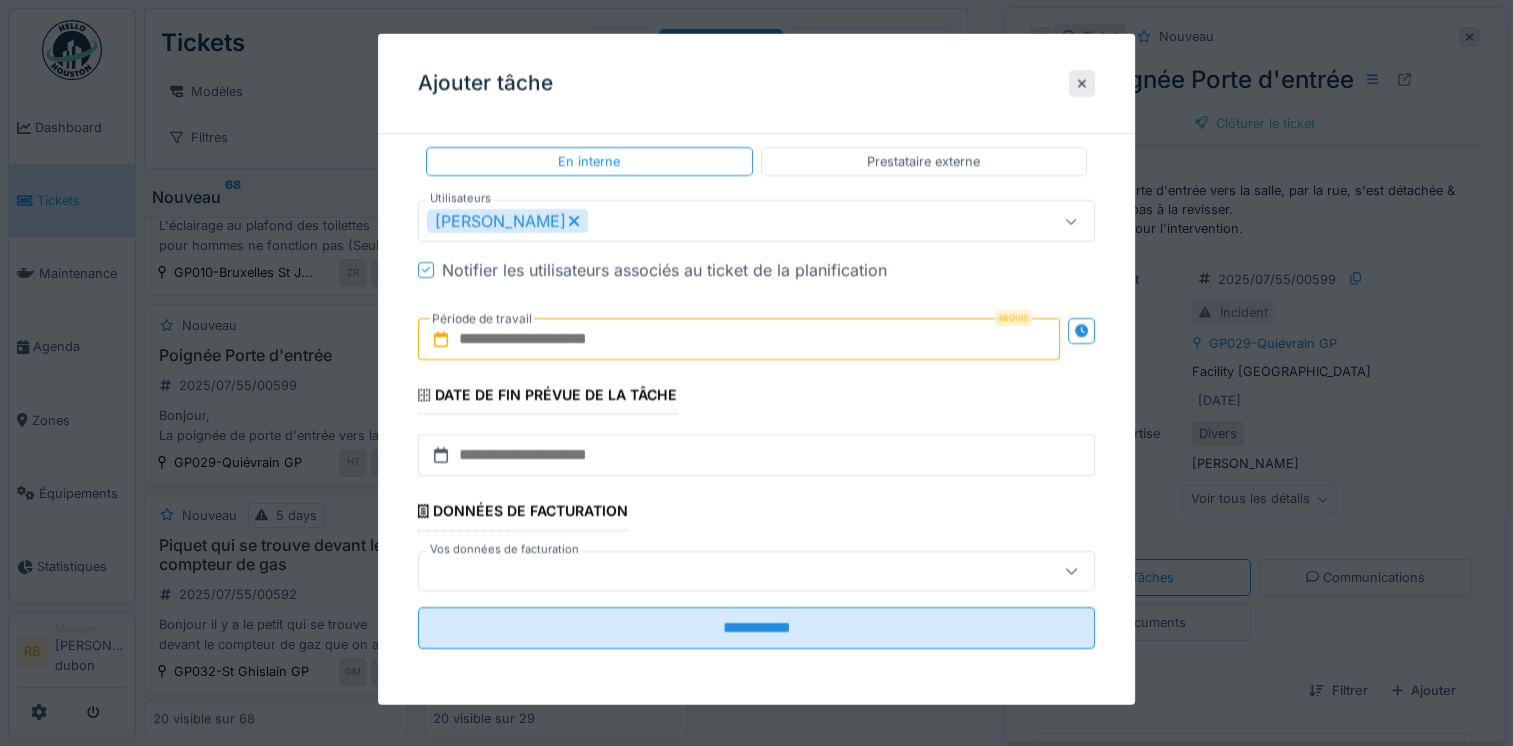 scroll, scrollTop: 318, scrollLeft: 0, axis: vertical 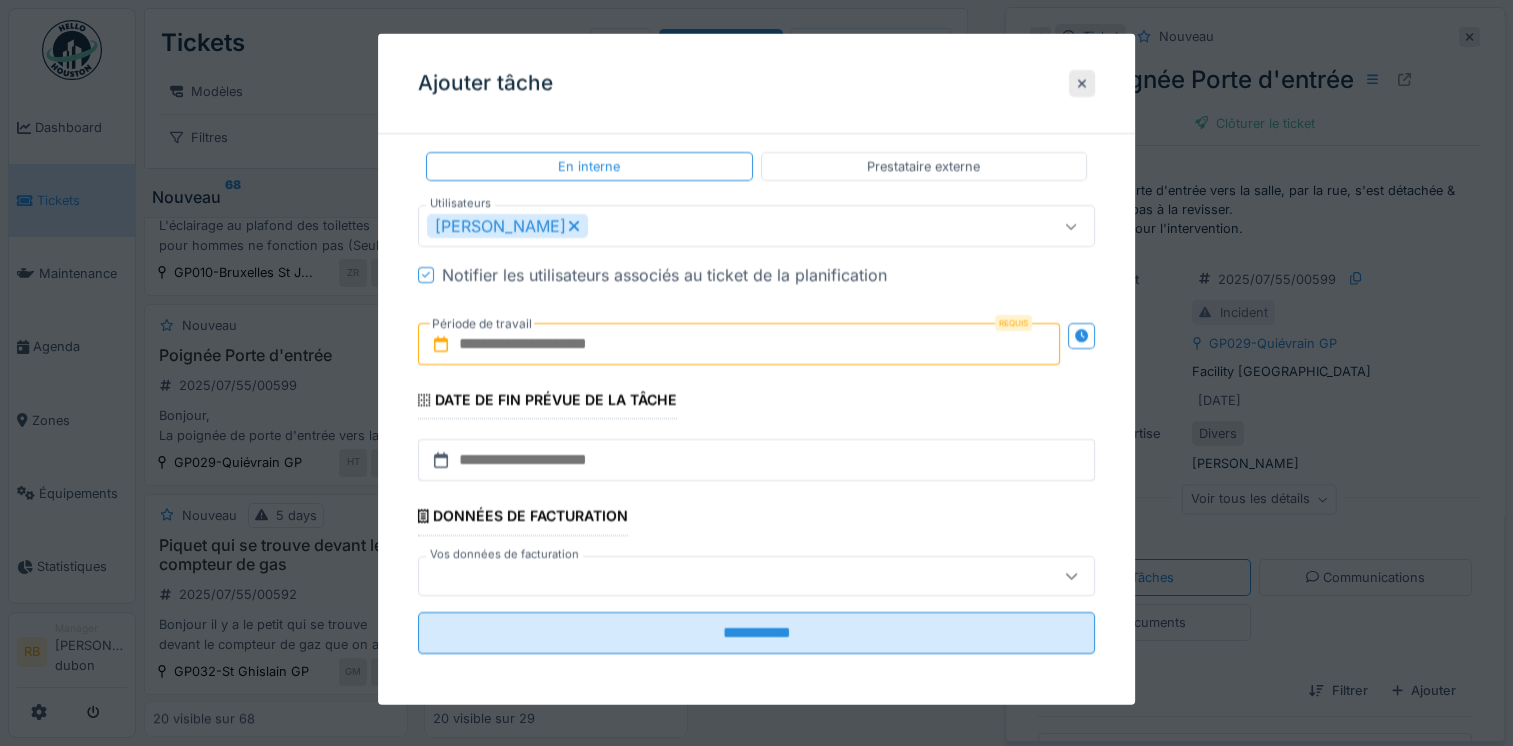 click at bounding box center (739, 344) 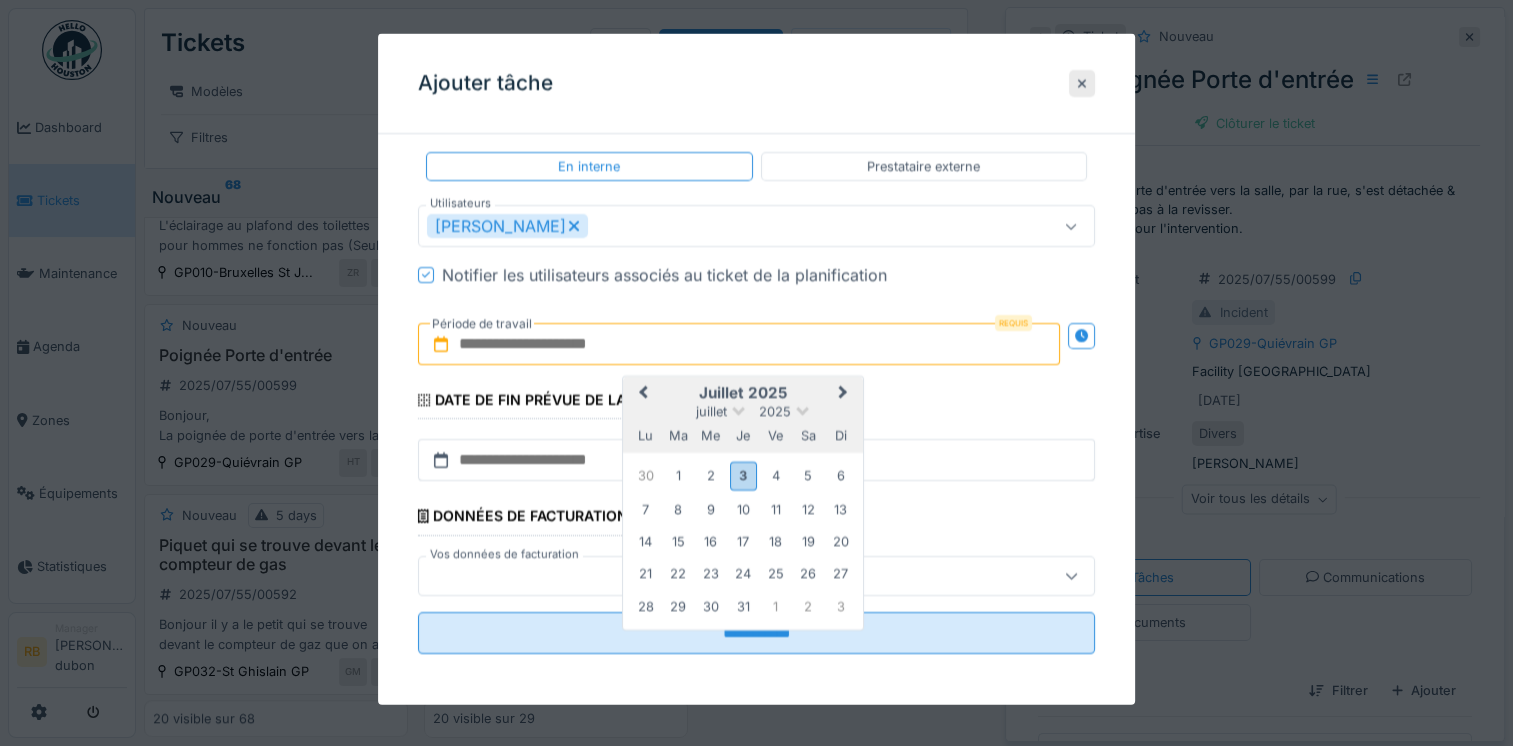 click on "juillet 2025" at bounding box center (743, 393) 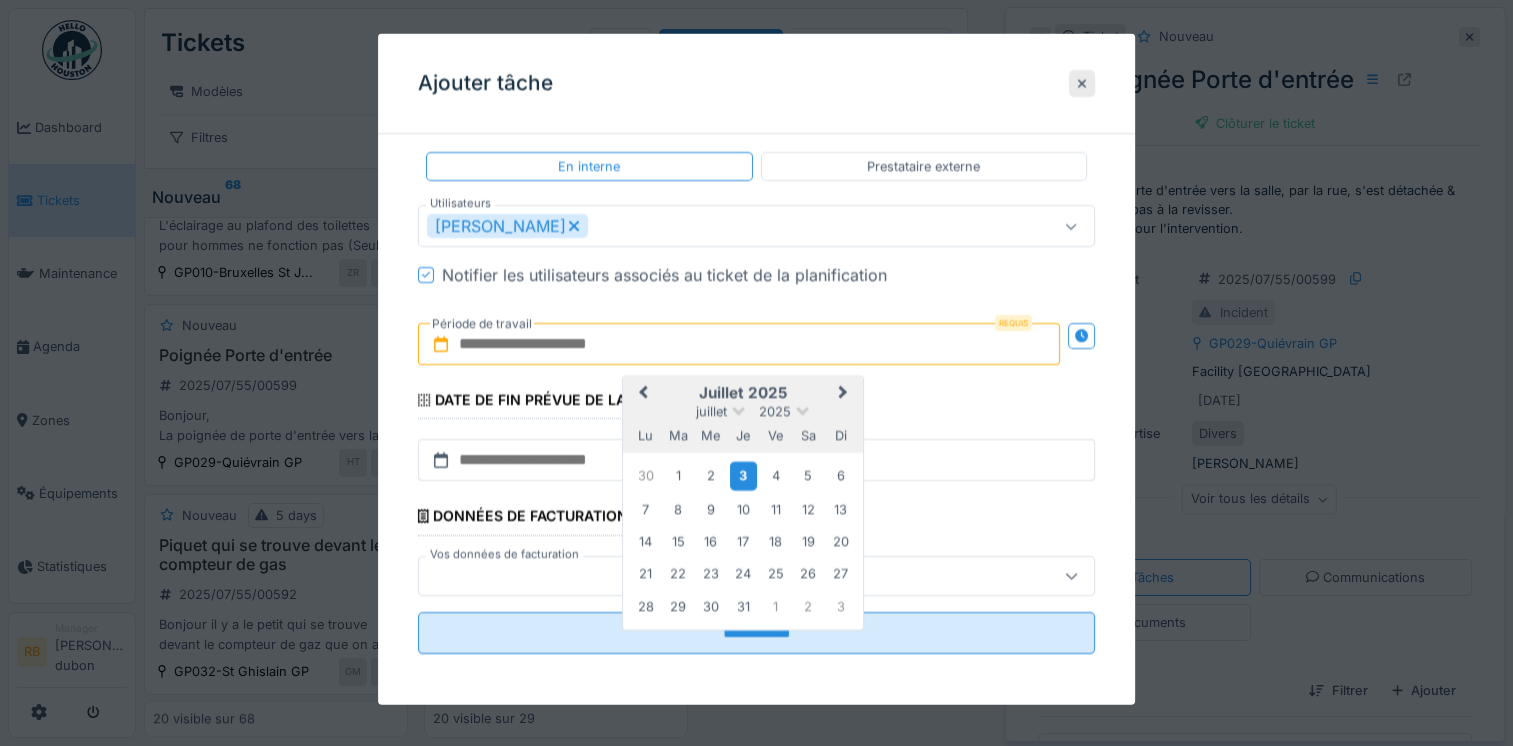 click on "3" at bounding box center (743, 475) 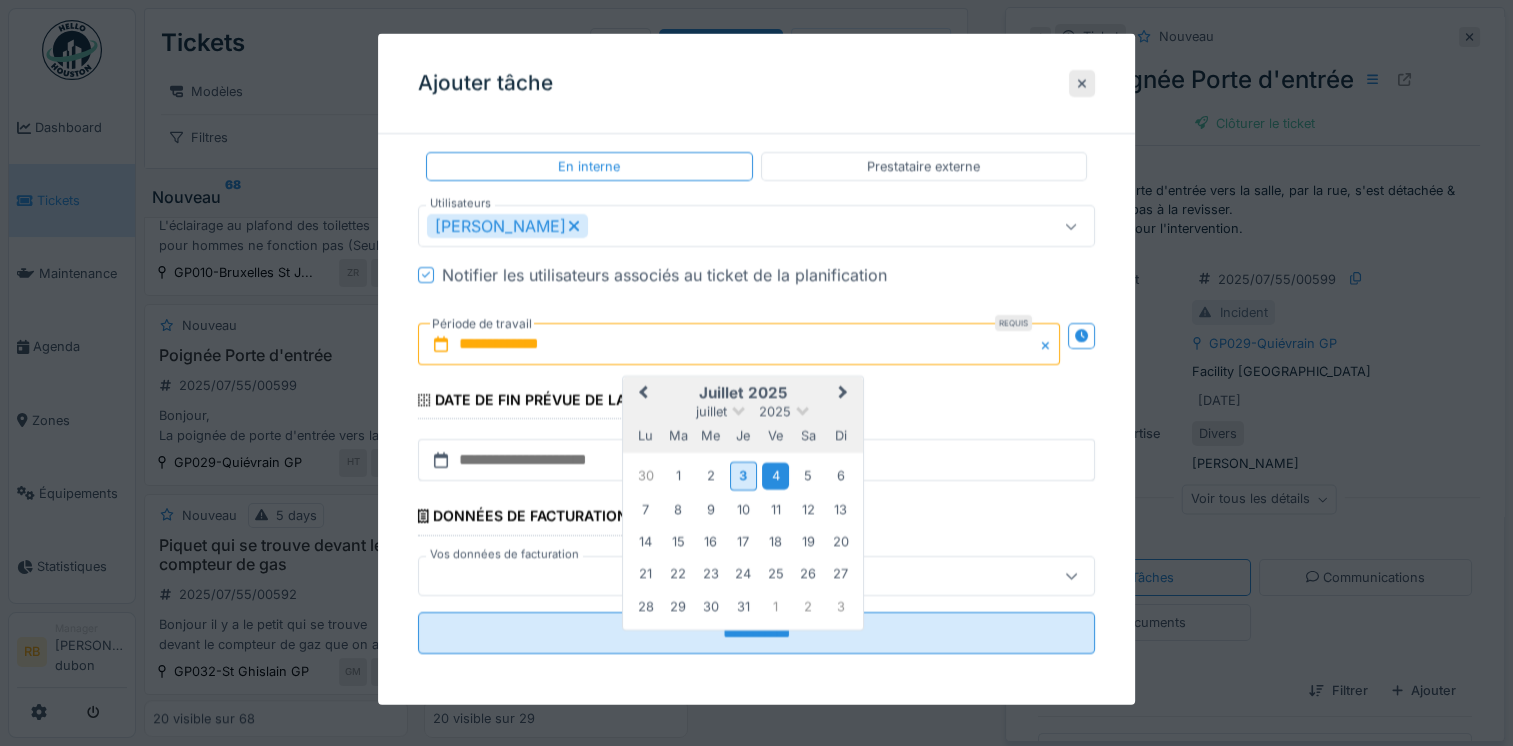 click on "4" at bounding box center [775, 475] 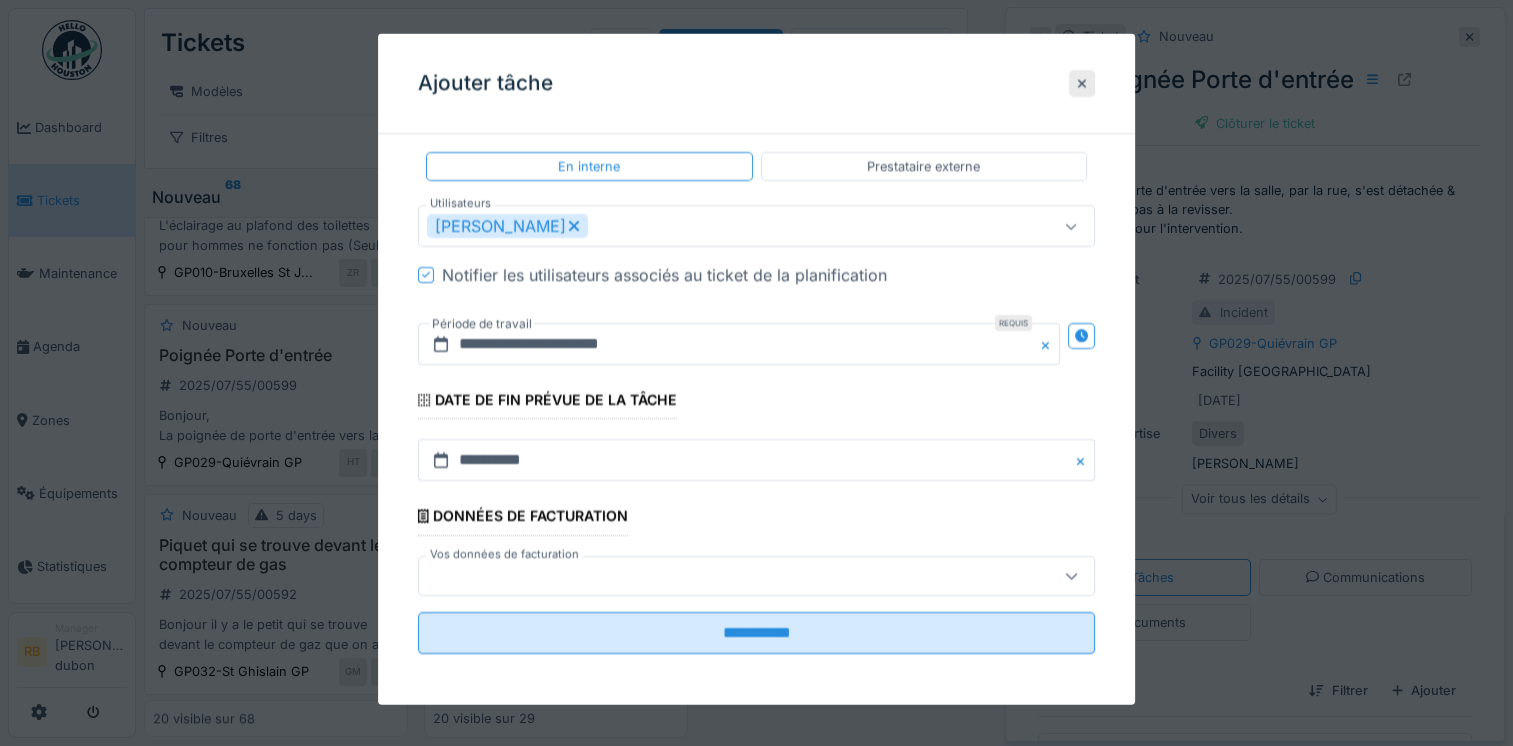 click at bounding box center (722, 575) 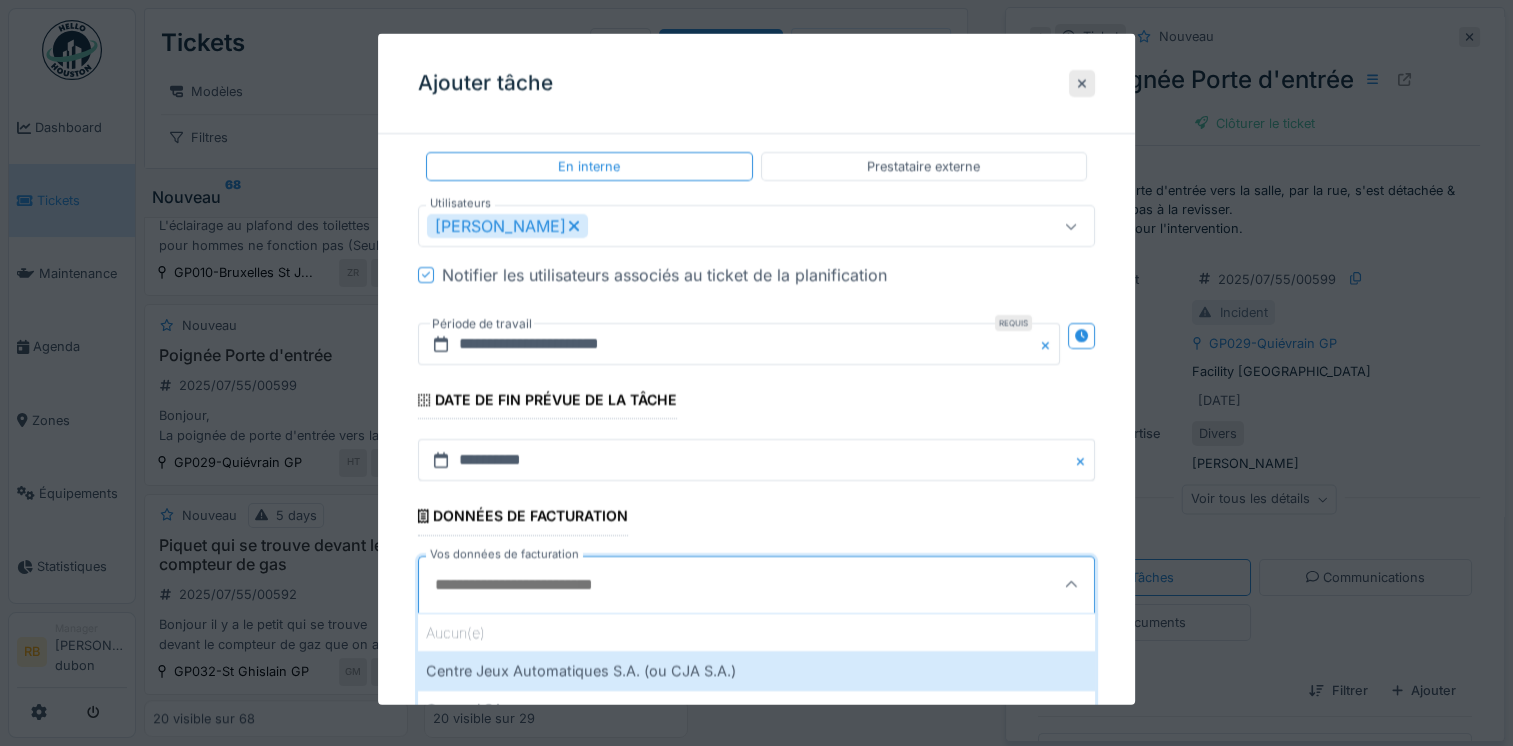 click on "**********" at bounding box center (756, 259) 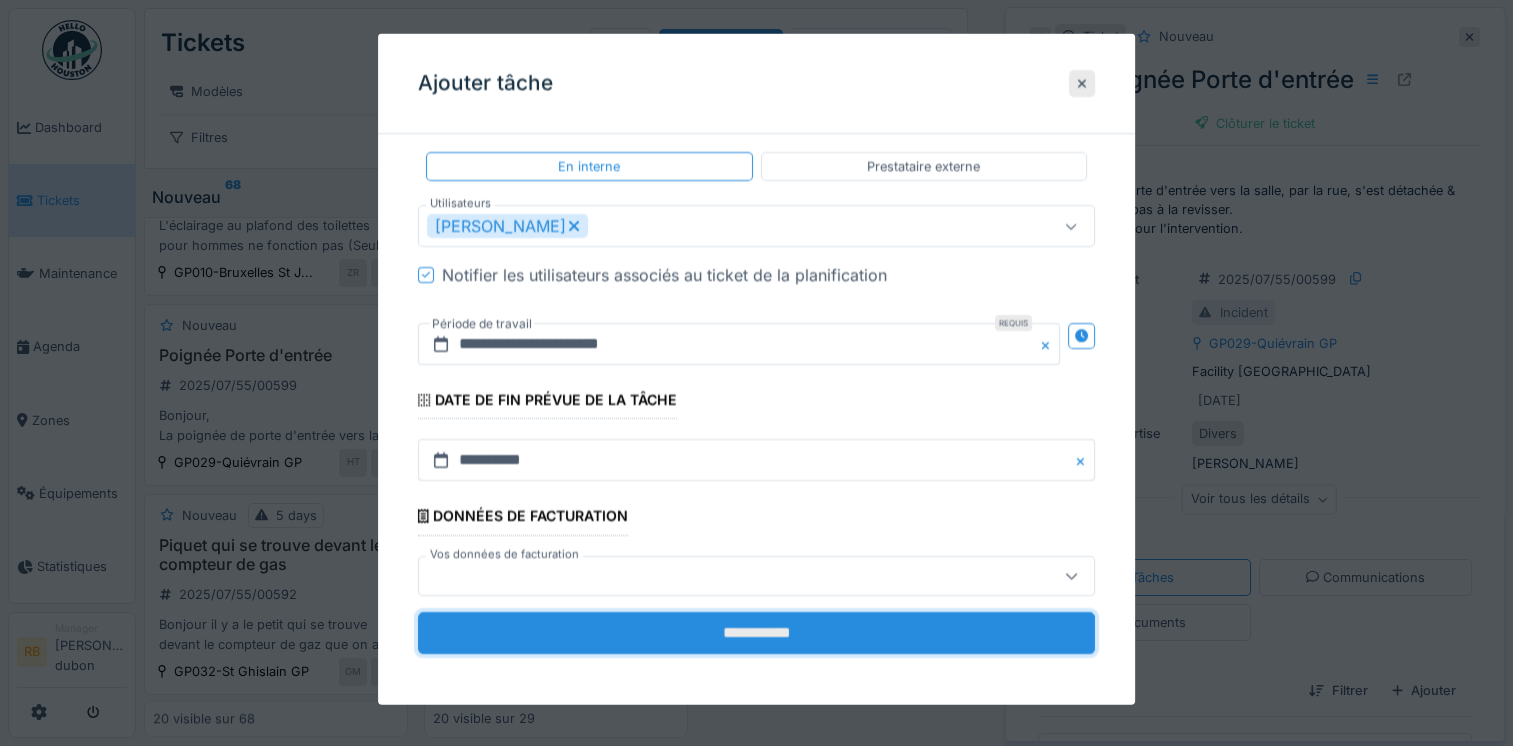 click on "**********" at bounding box center (756, 632) 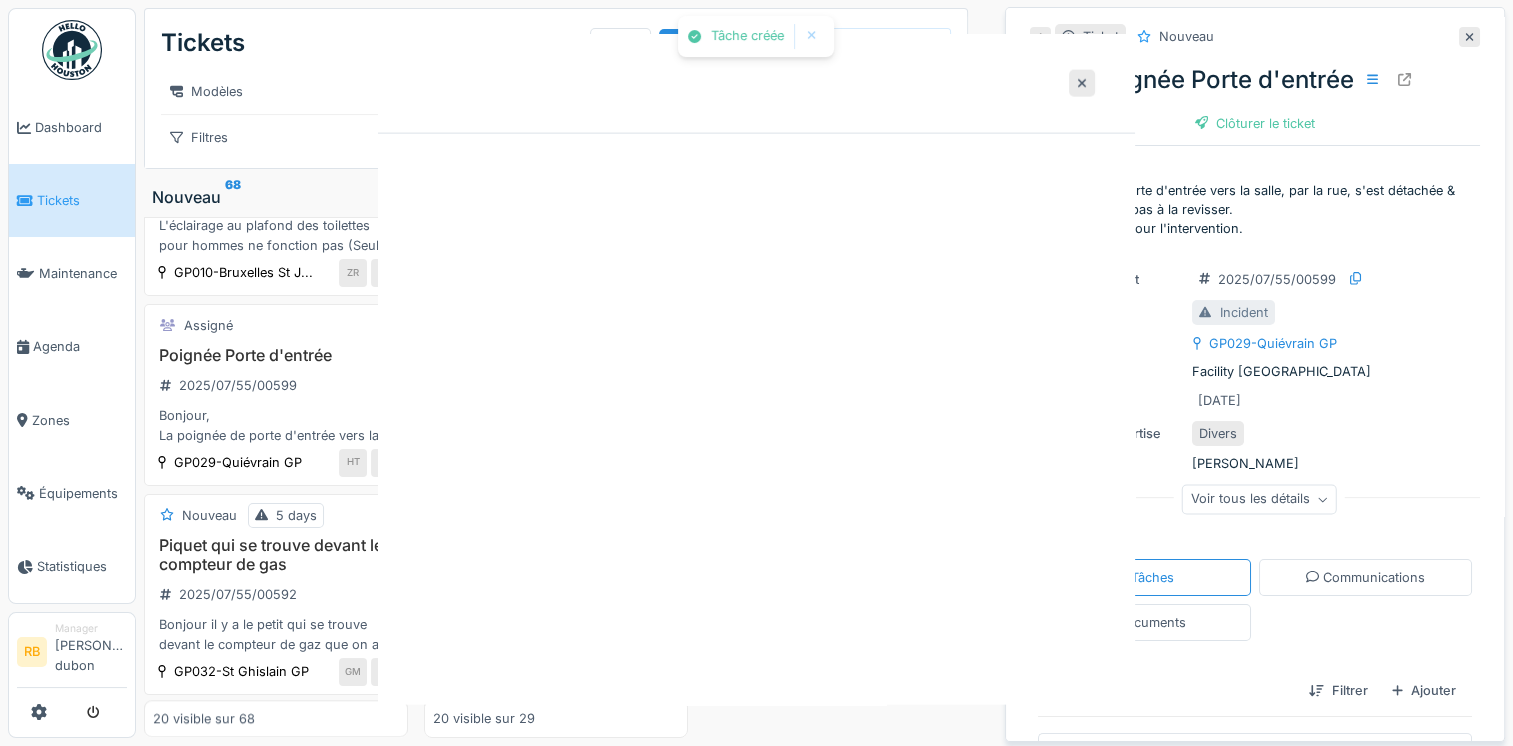 scroll, scrollTop: 0, scrollLeft: 0, axis: both 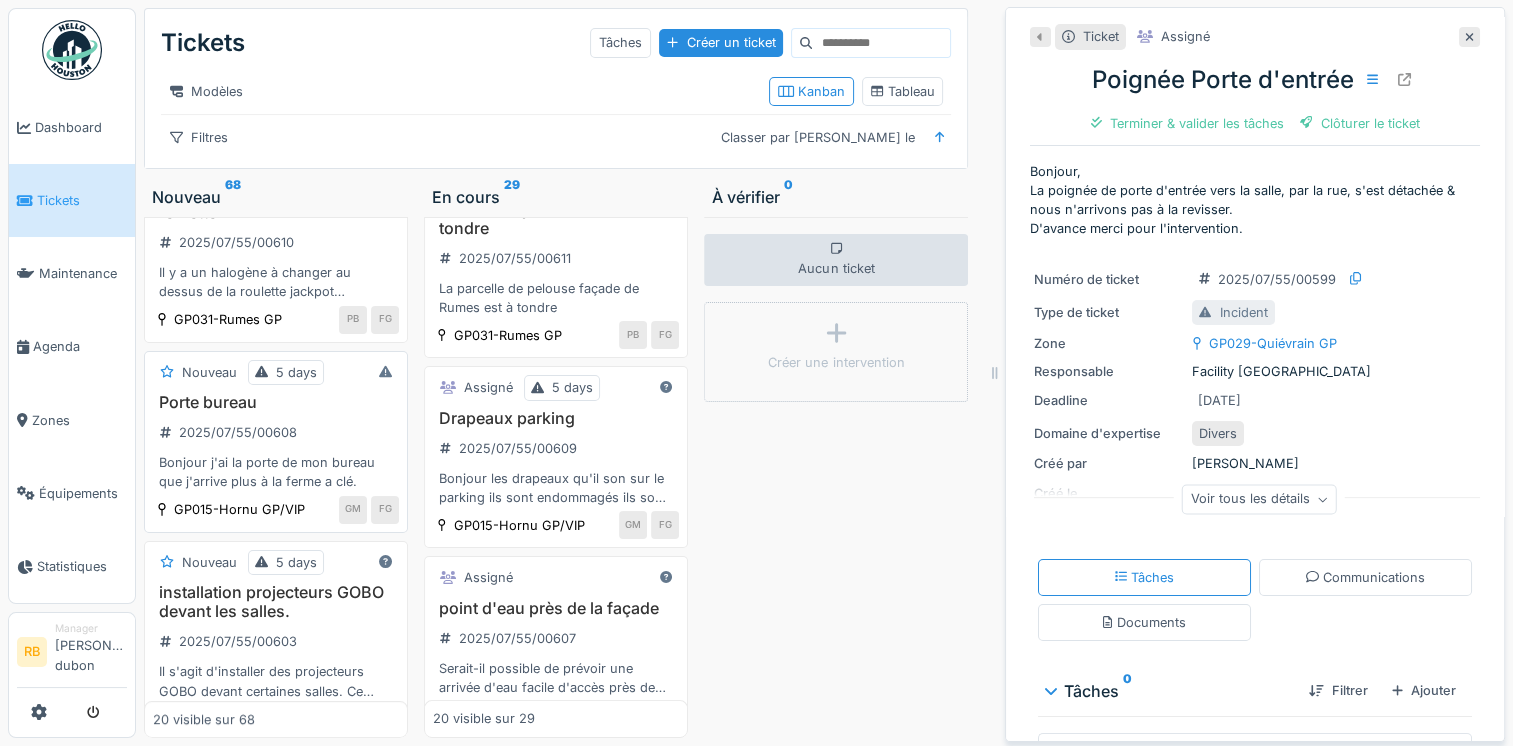 click on "Porte bureau  2025/07/55/00608 Bonjour j'ai la porte de mon bureau que j'arrive plus à la ferme a clé." at bounding box center [276, 442] 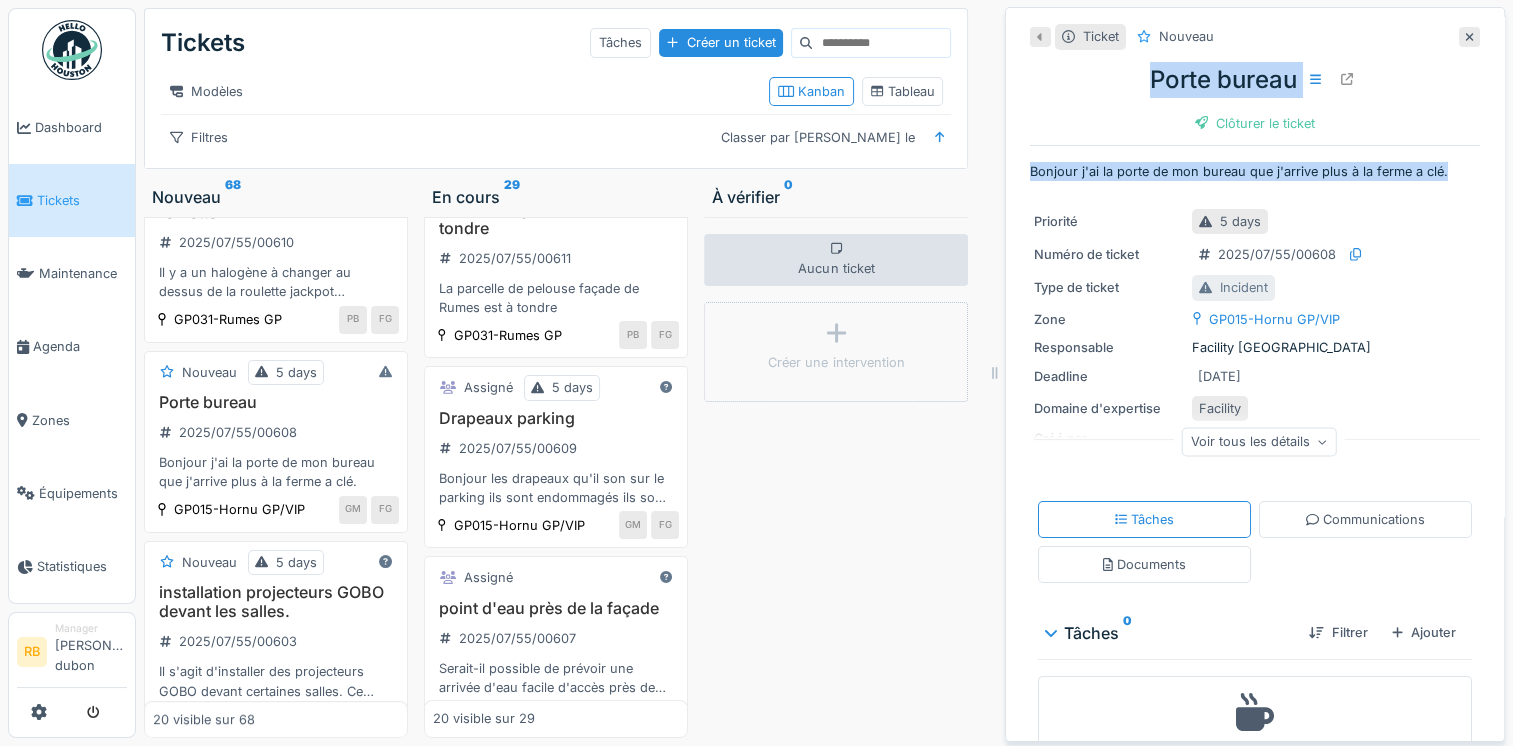 drag, startPoint x: 1439, startPoint y: 163, endPoint x: 1131, endPoint y: 89, distance: 316.7649 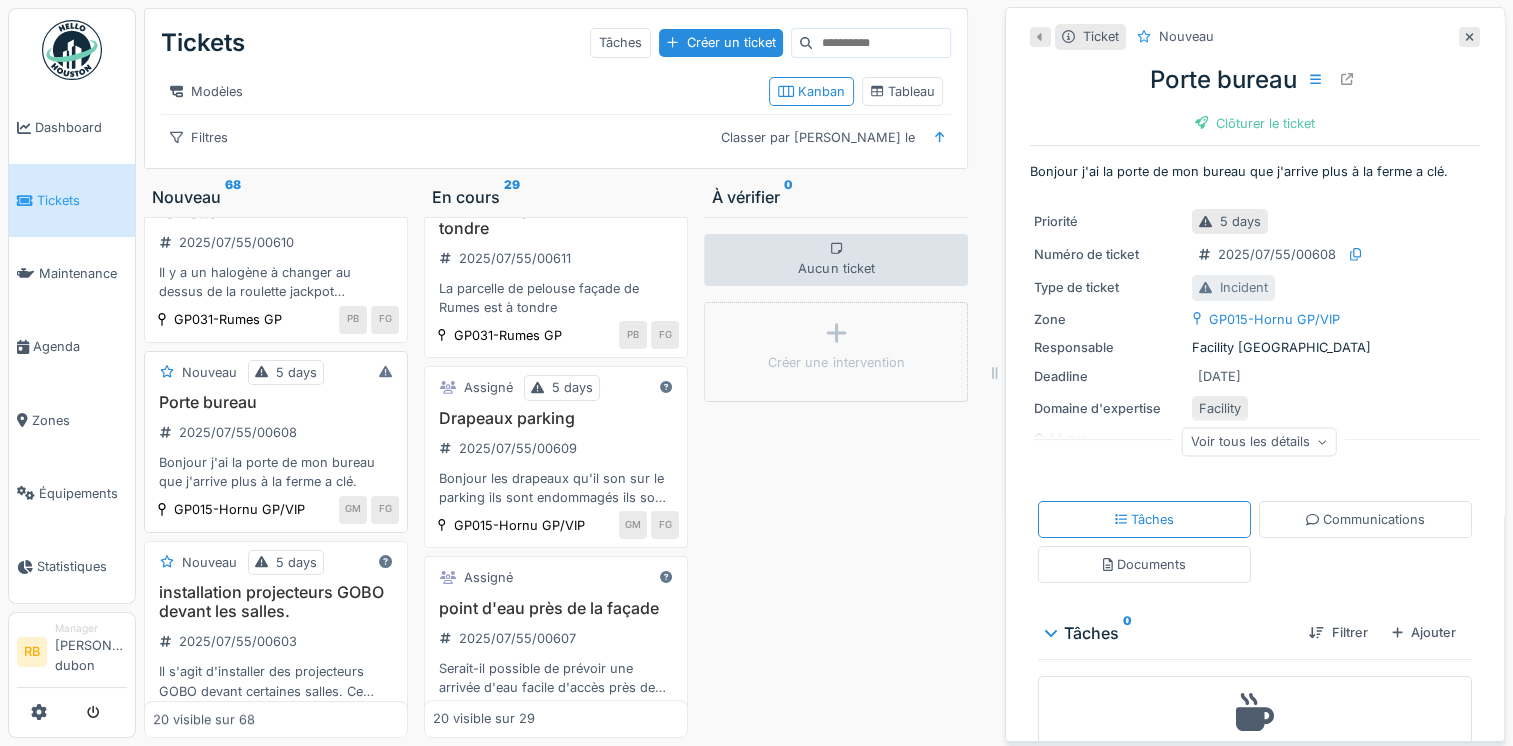 click on "Porte bureau" at bounding box center (276, 402) 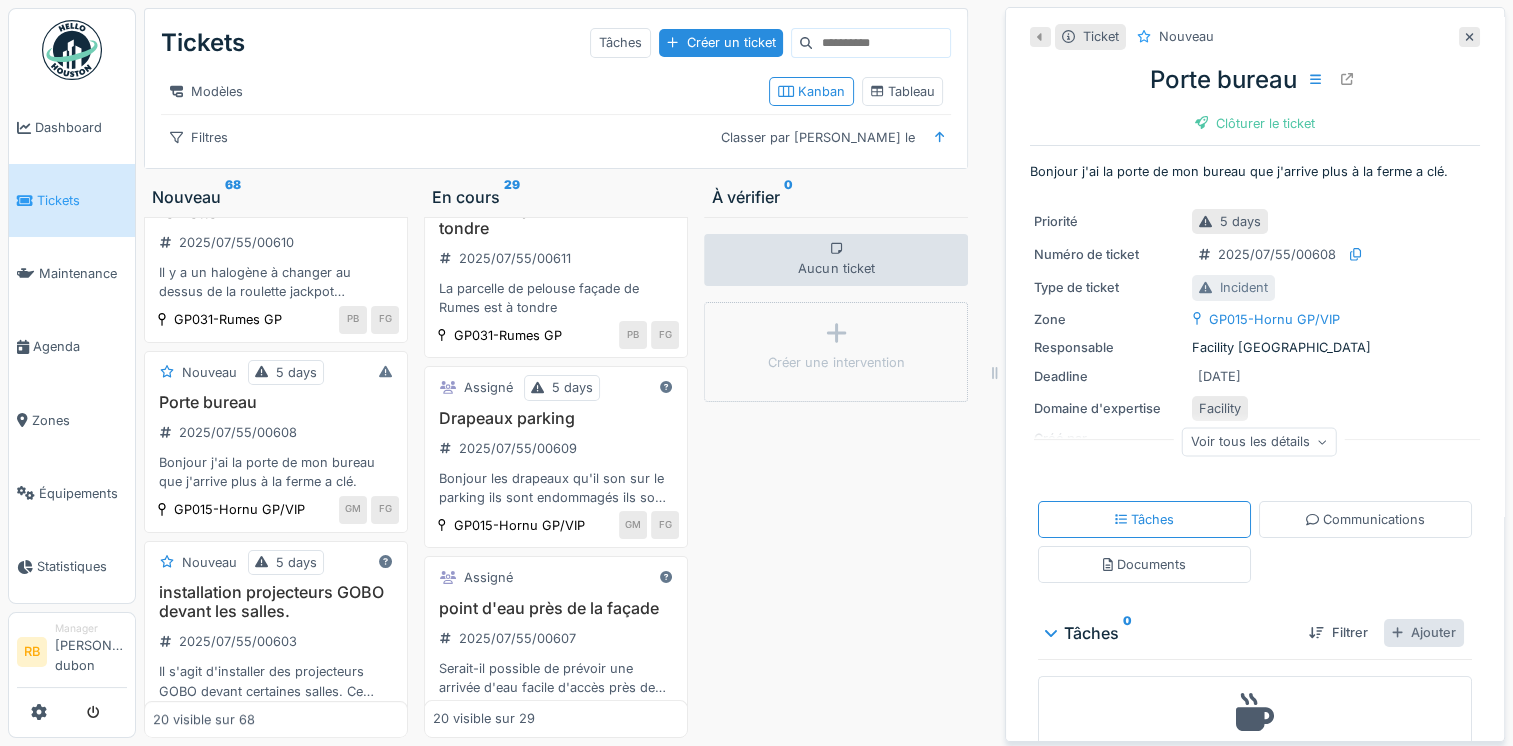 click on "Ajouter" at bounding box center (1424, 632) 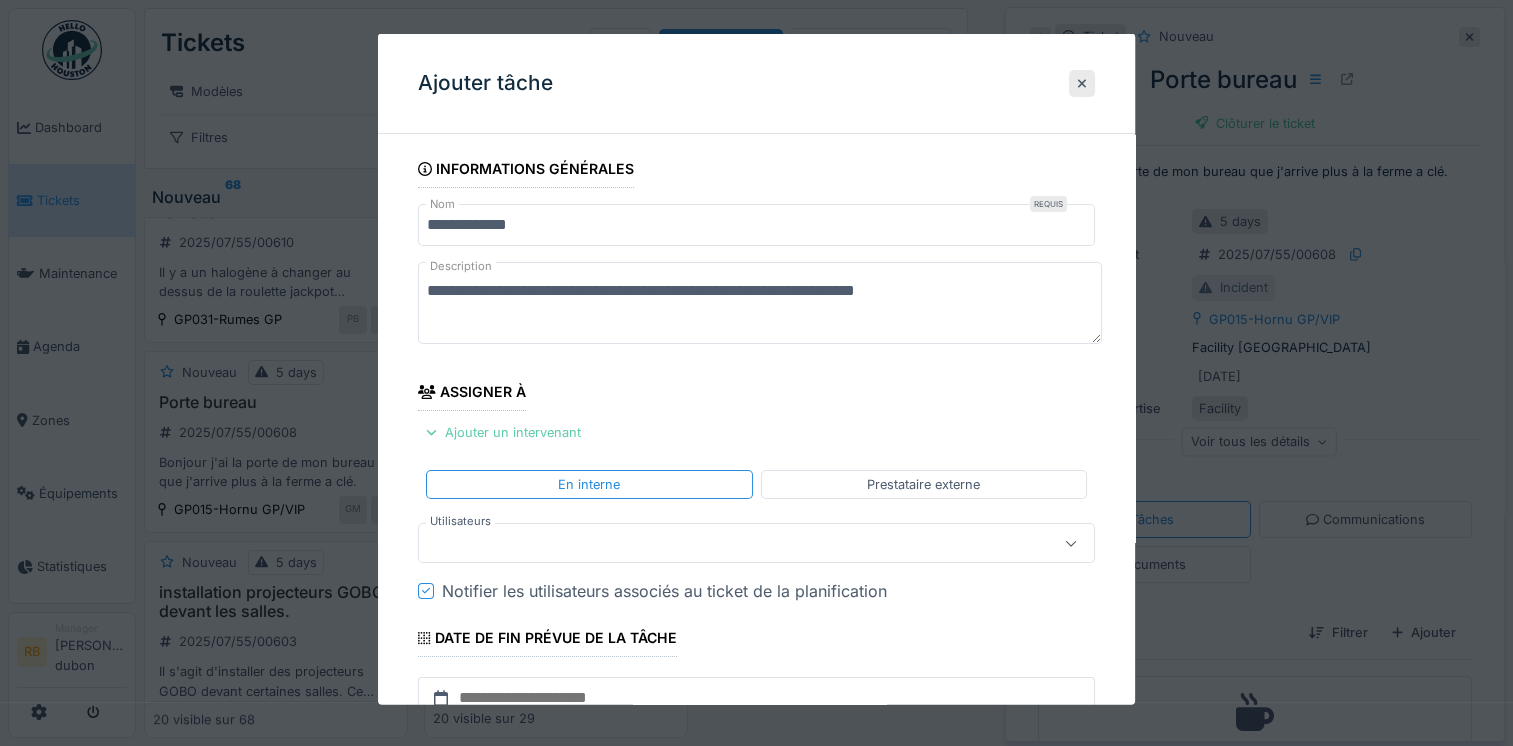 click on "Ajouter un intervenant" at bounding box center (503, 432) 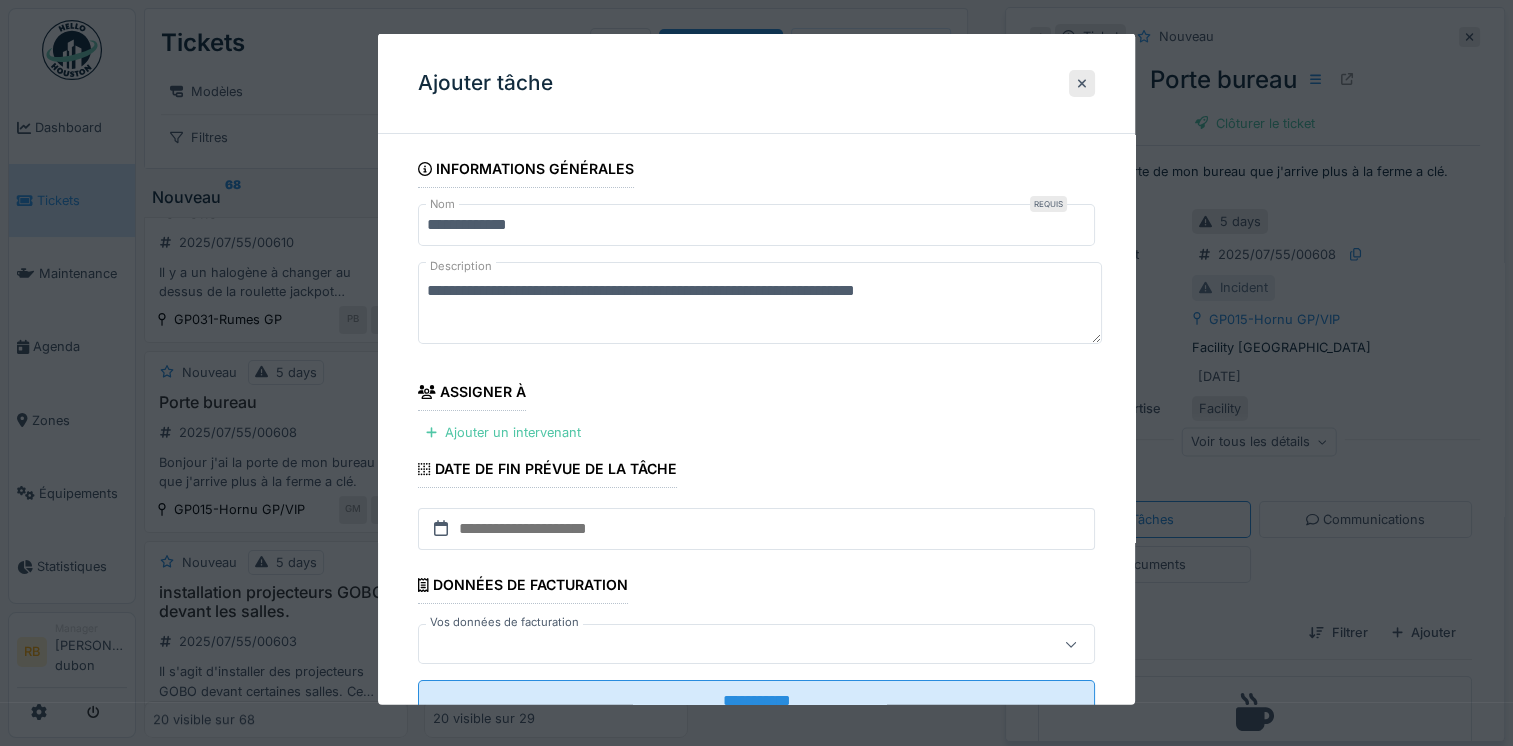 click on "**********" at bounding box center (756, 444) 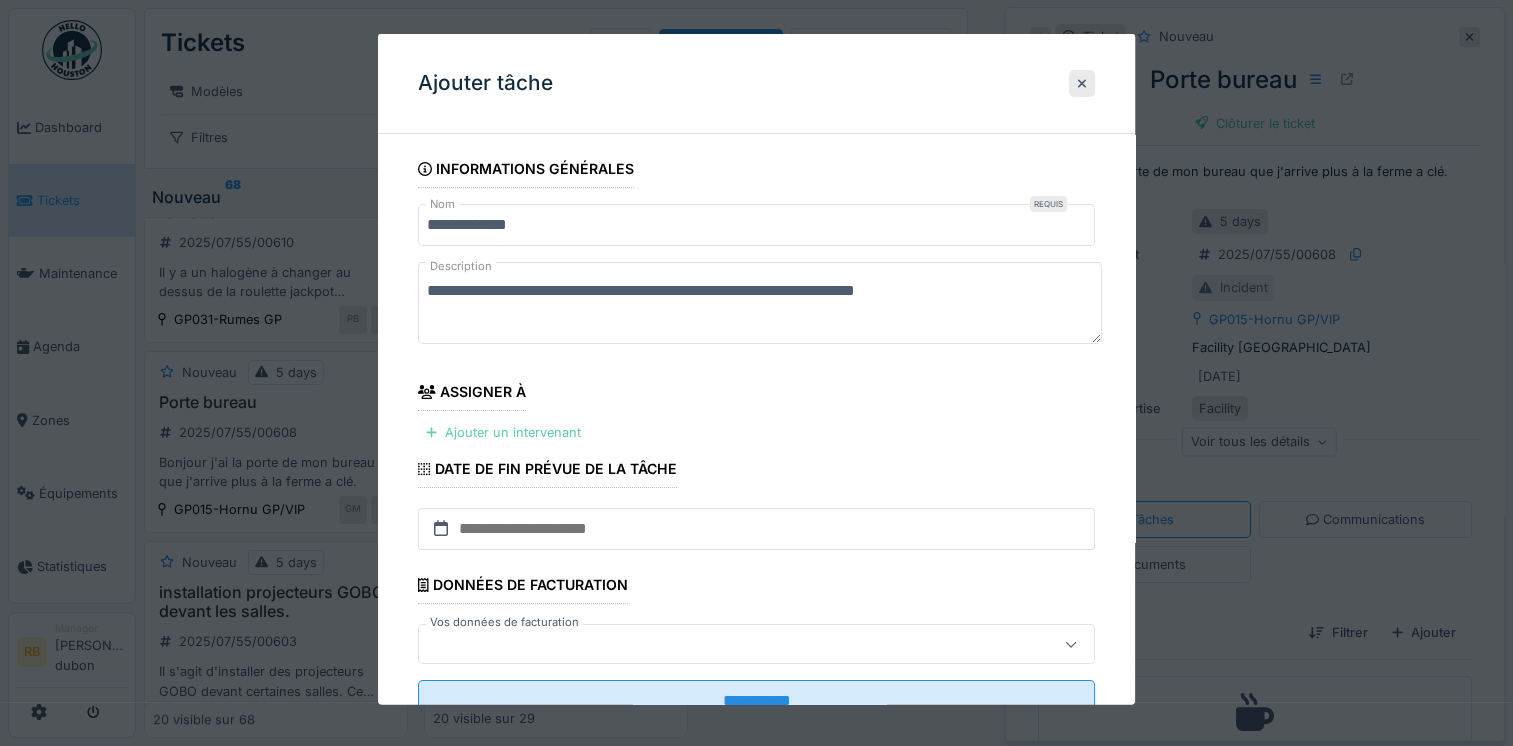 click on "Ajouter un intervenant" at bounding box center [503, 432] 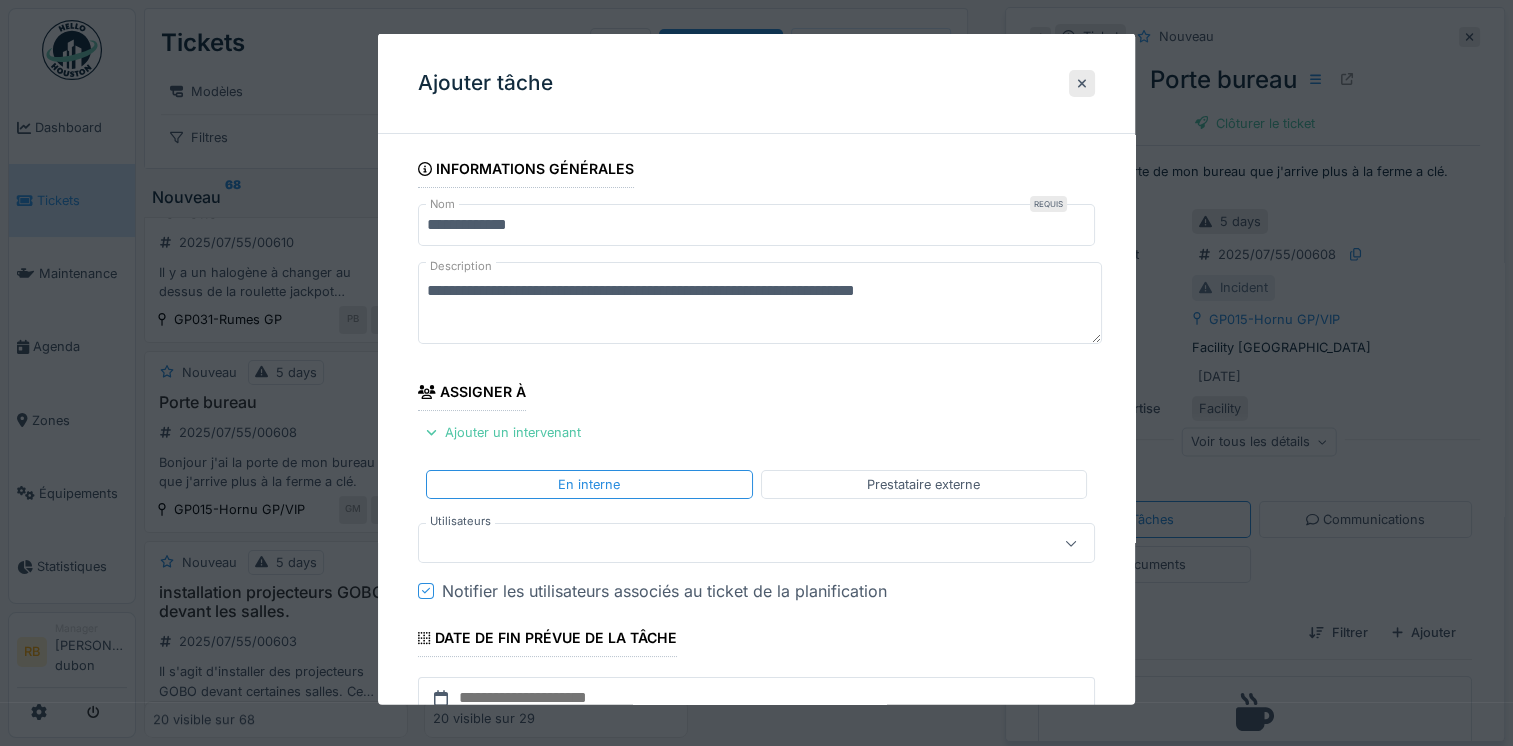 click at bounding box center (756, 543) 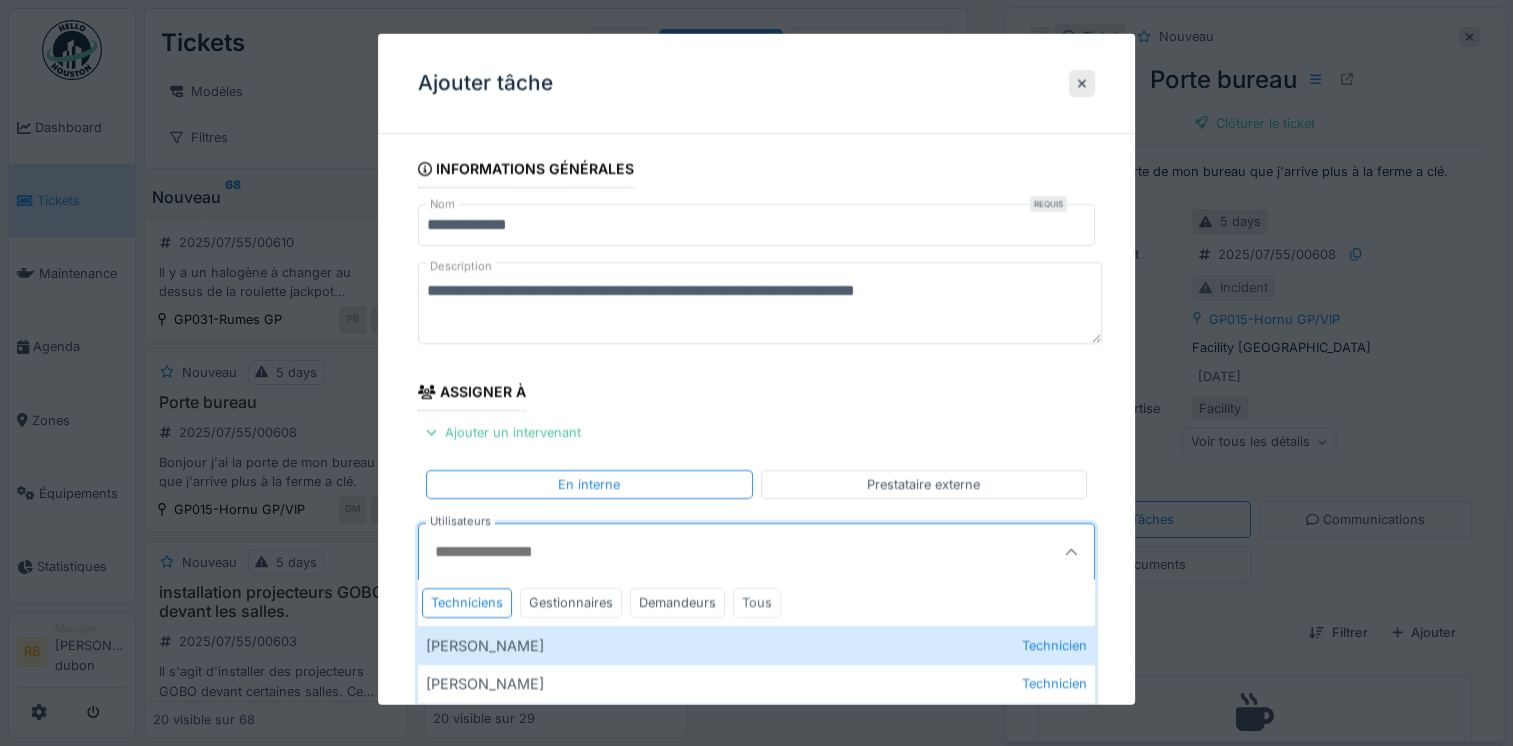 click on "Tous" at bounding box center [757, 602] 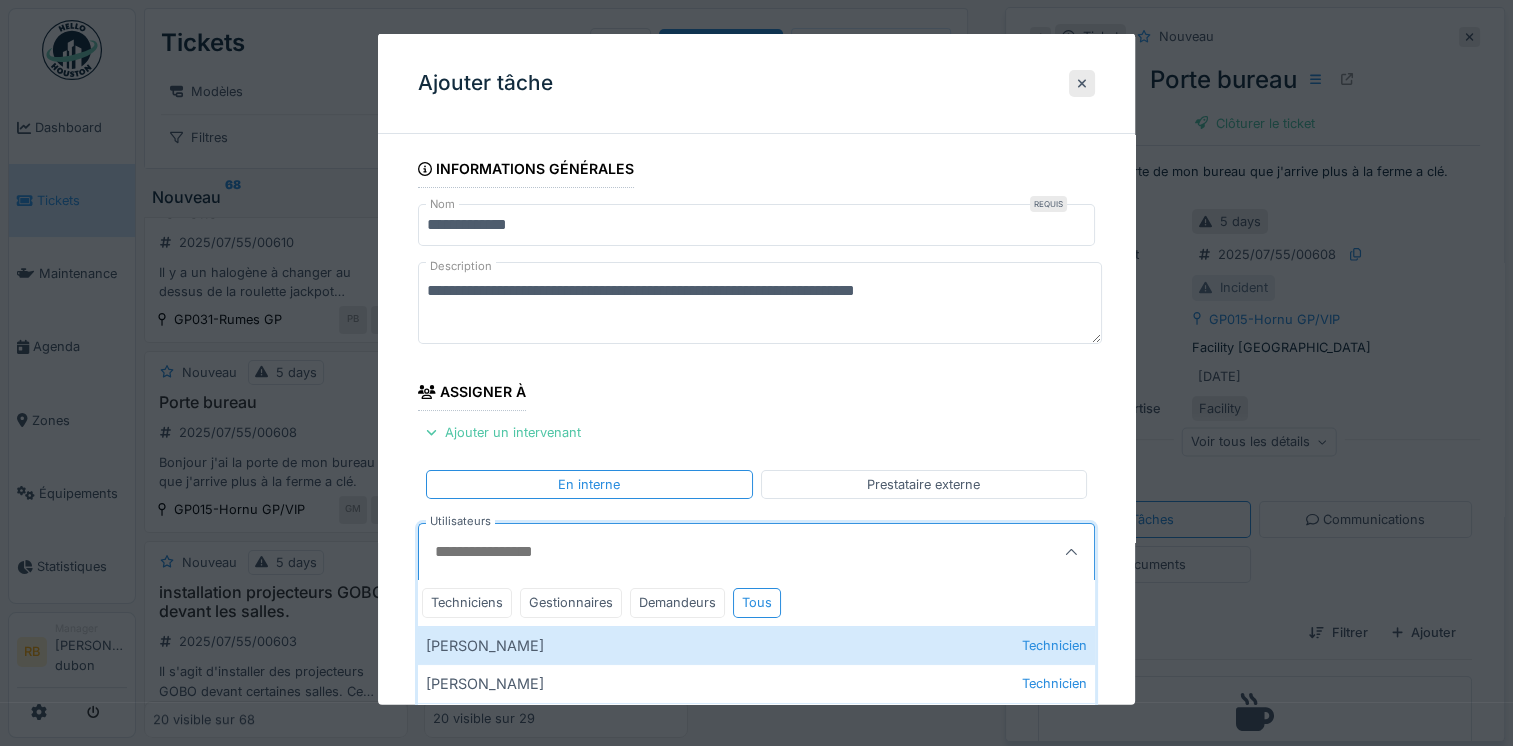 click on "Utilisateurs" at bounding box center (710, 552) 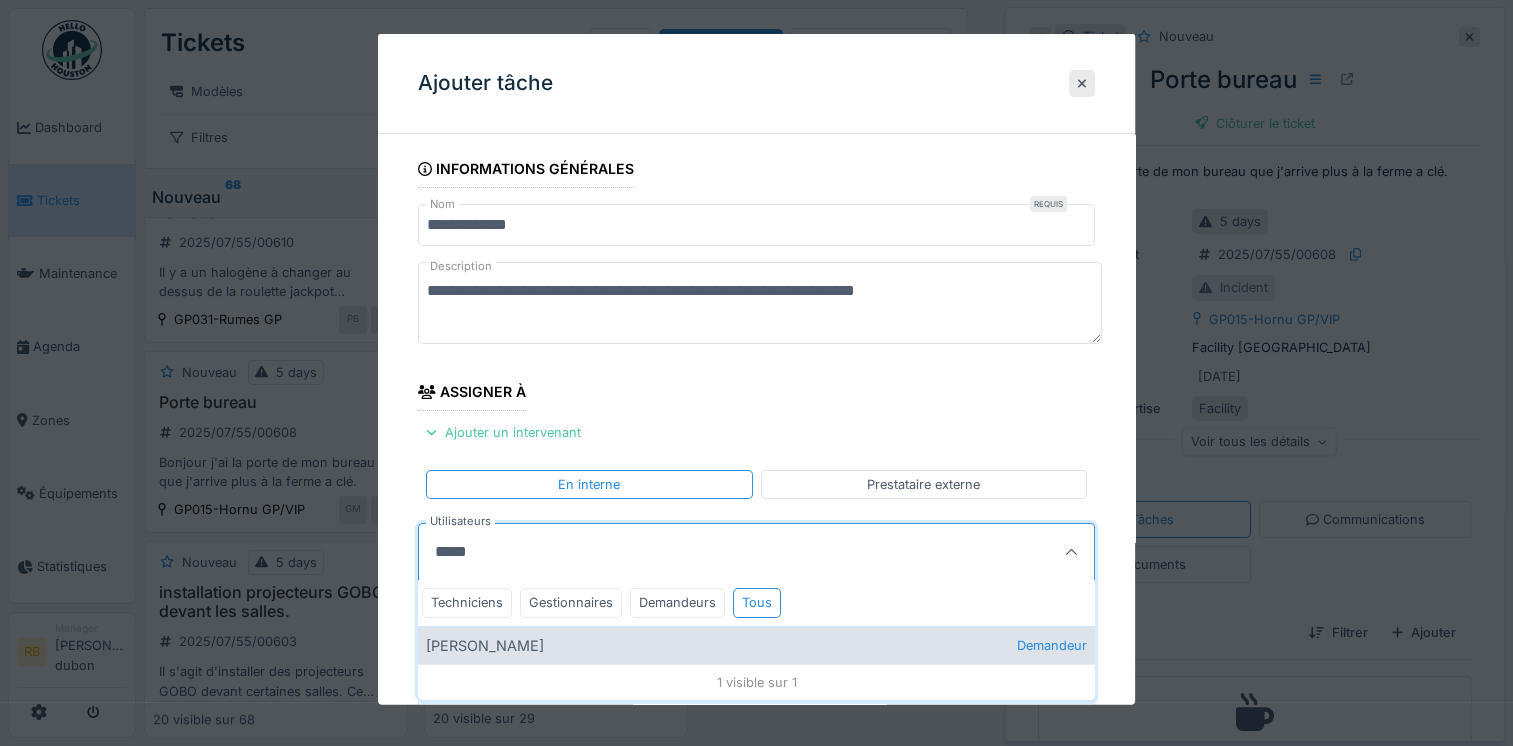 type on "*****" 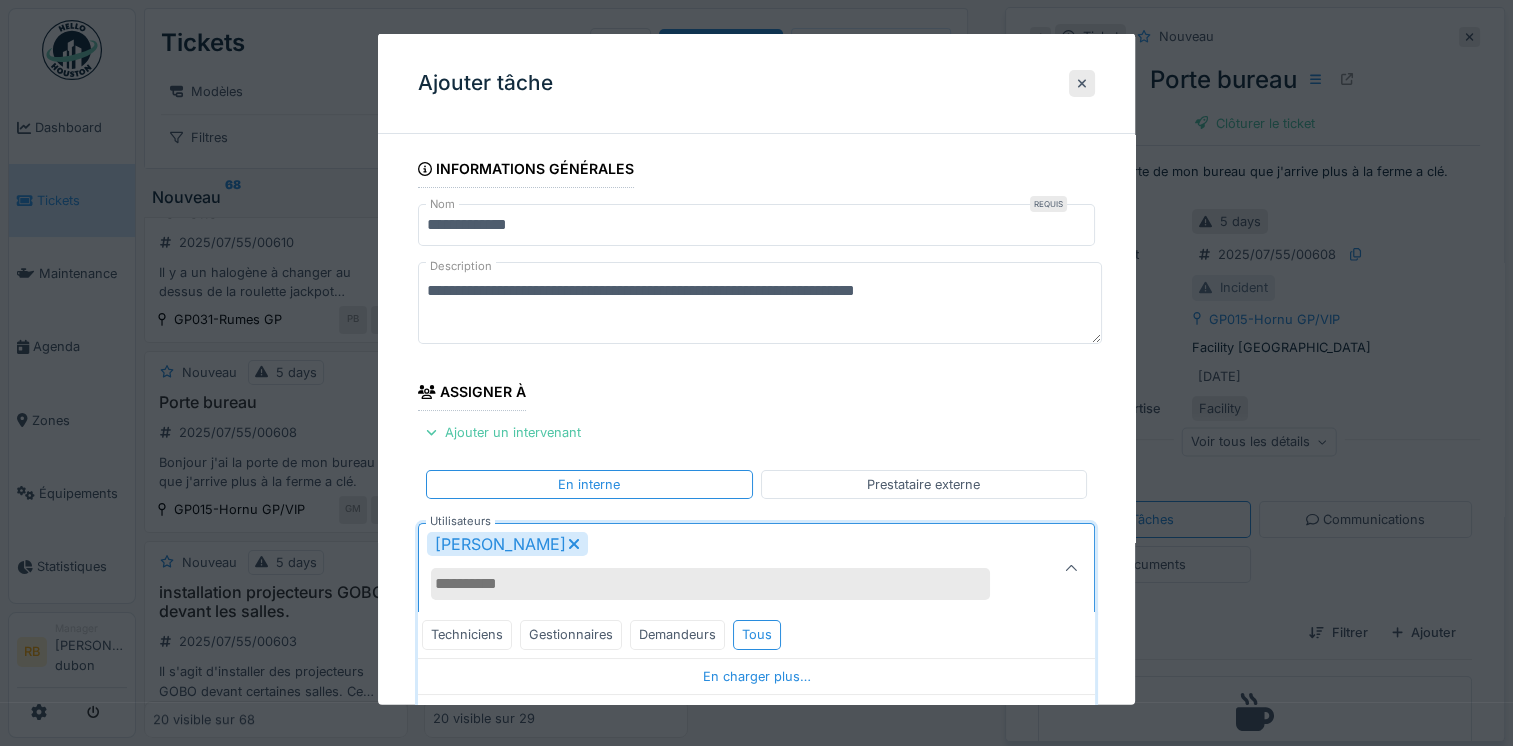 click on "**********" at bounding box center [756, 592] 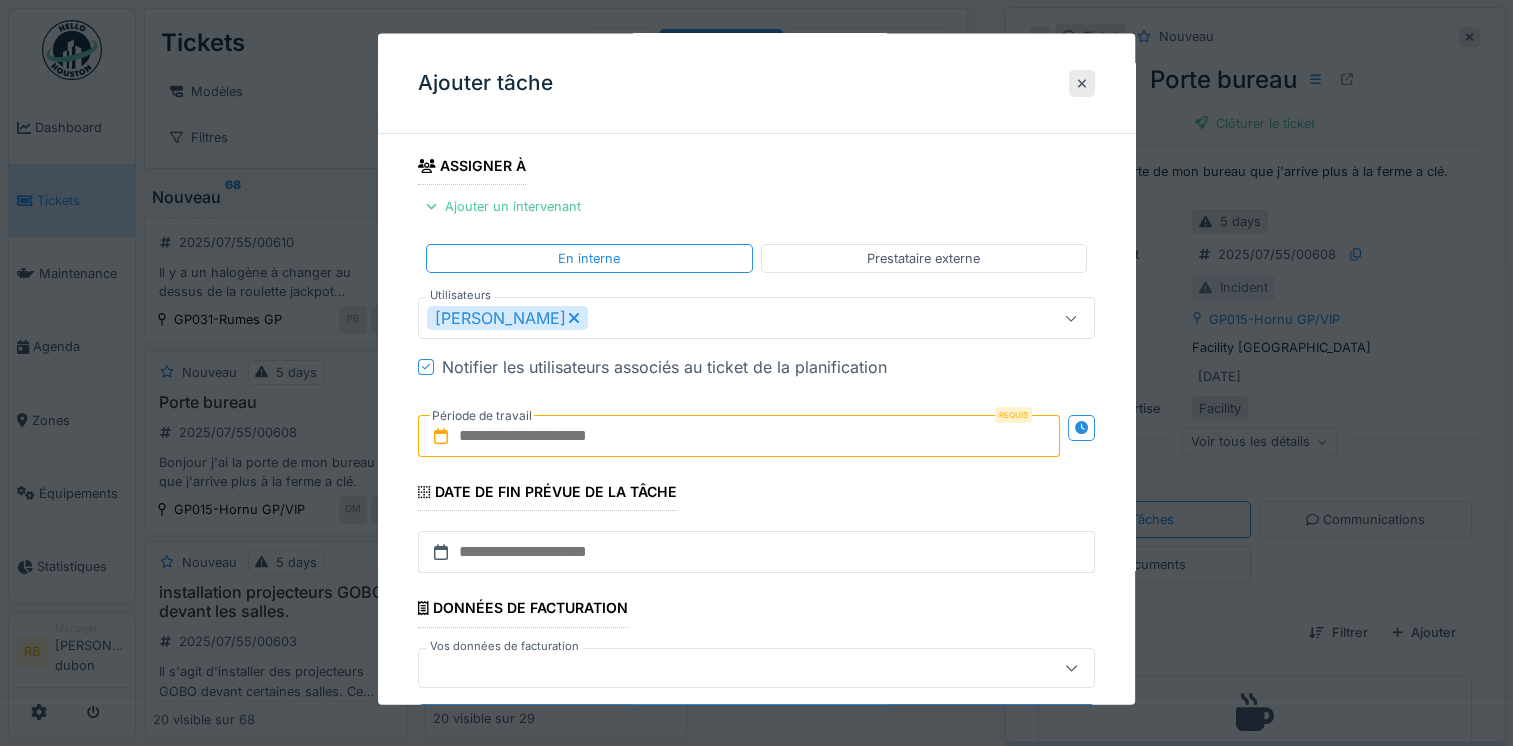 scroll, scrollTop: 244, scrollLeft: 0, axis: vertical 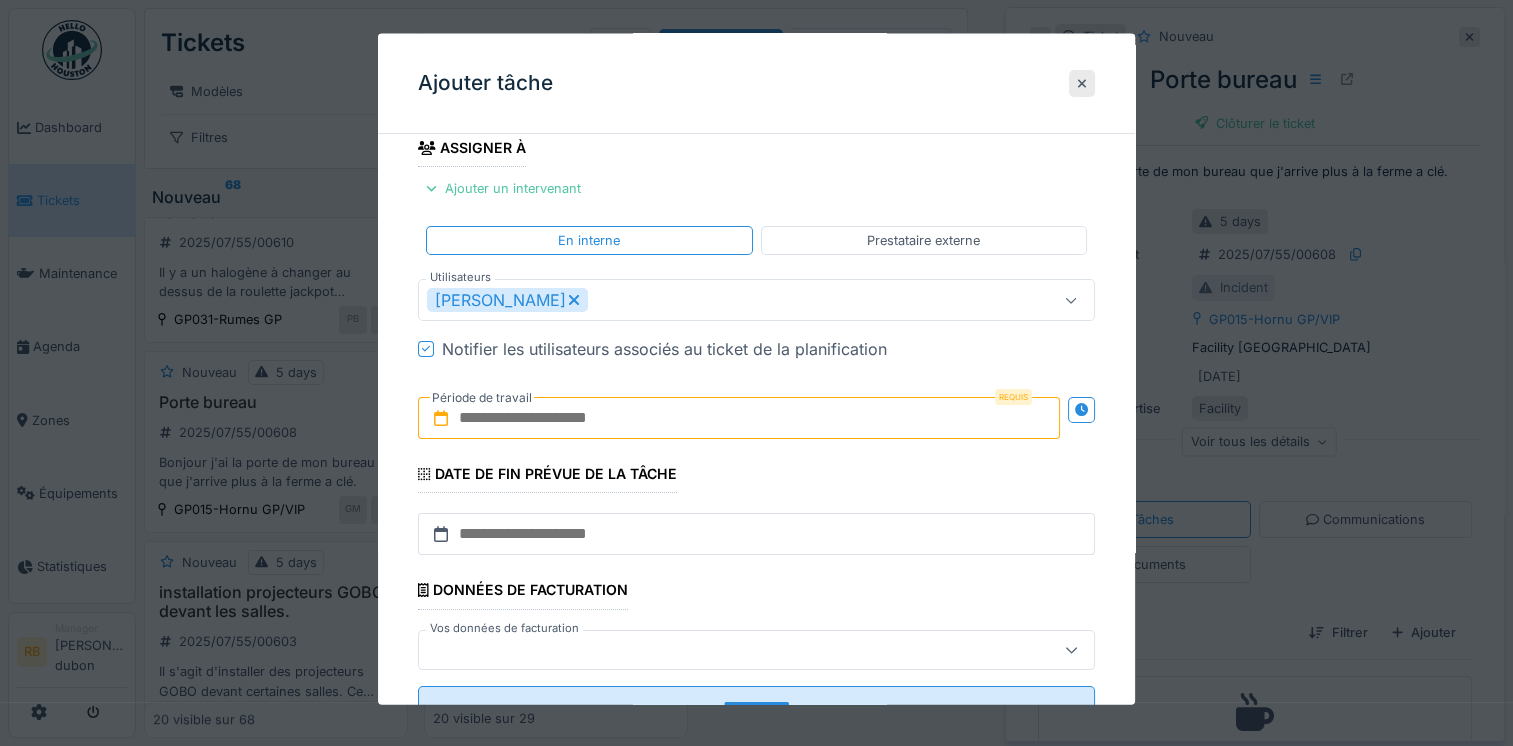 click at bounding box center (739, 418) 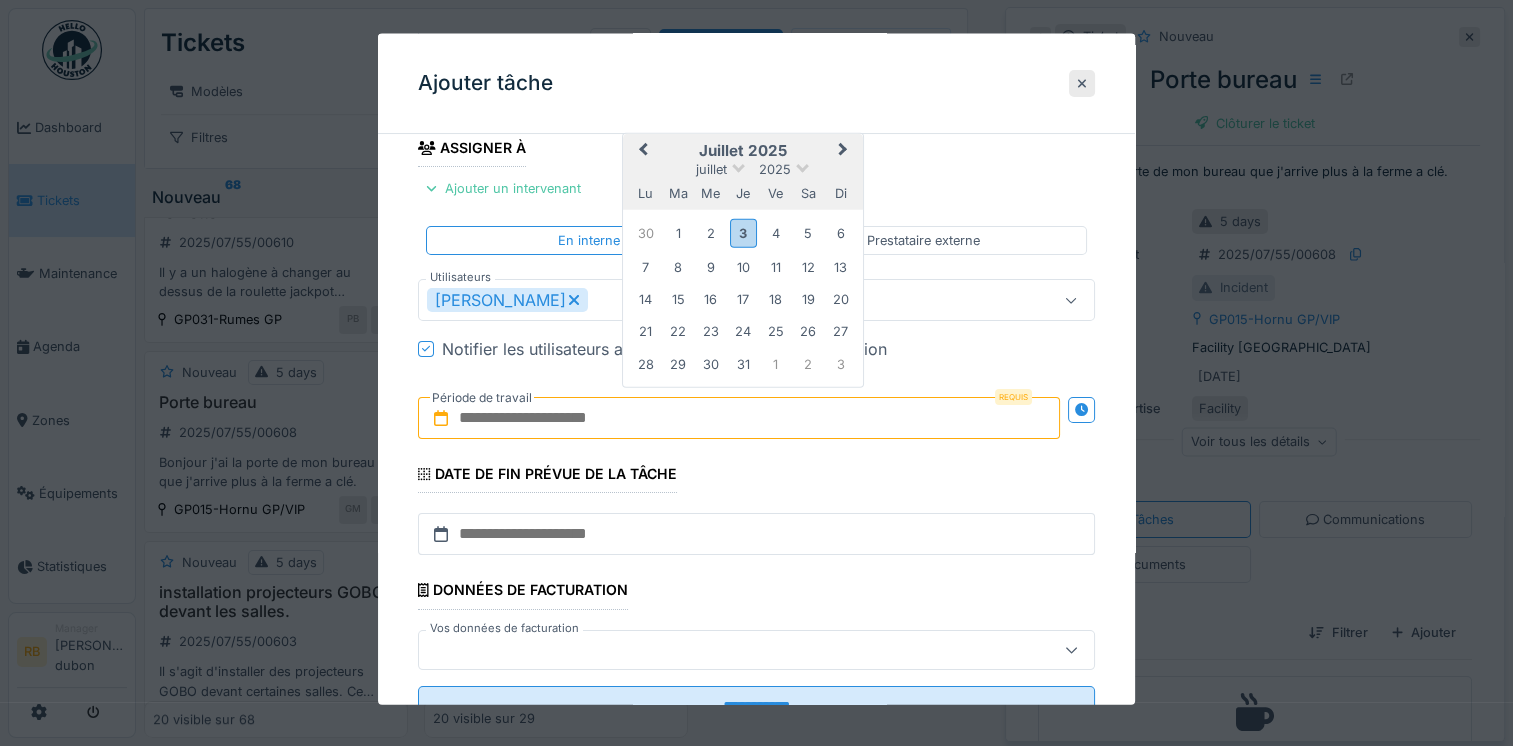 type on "**********" 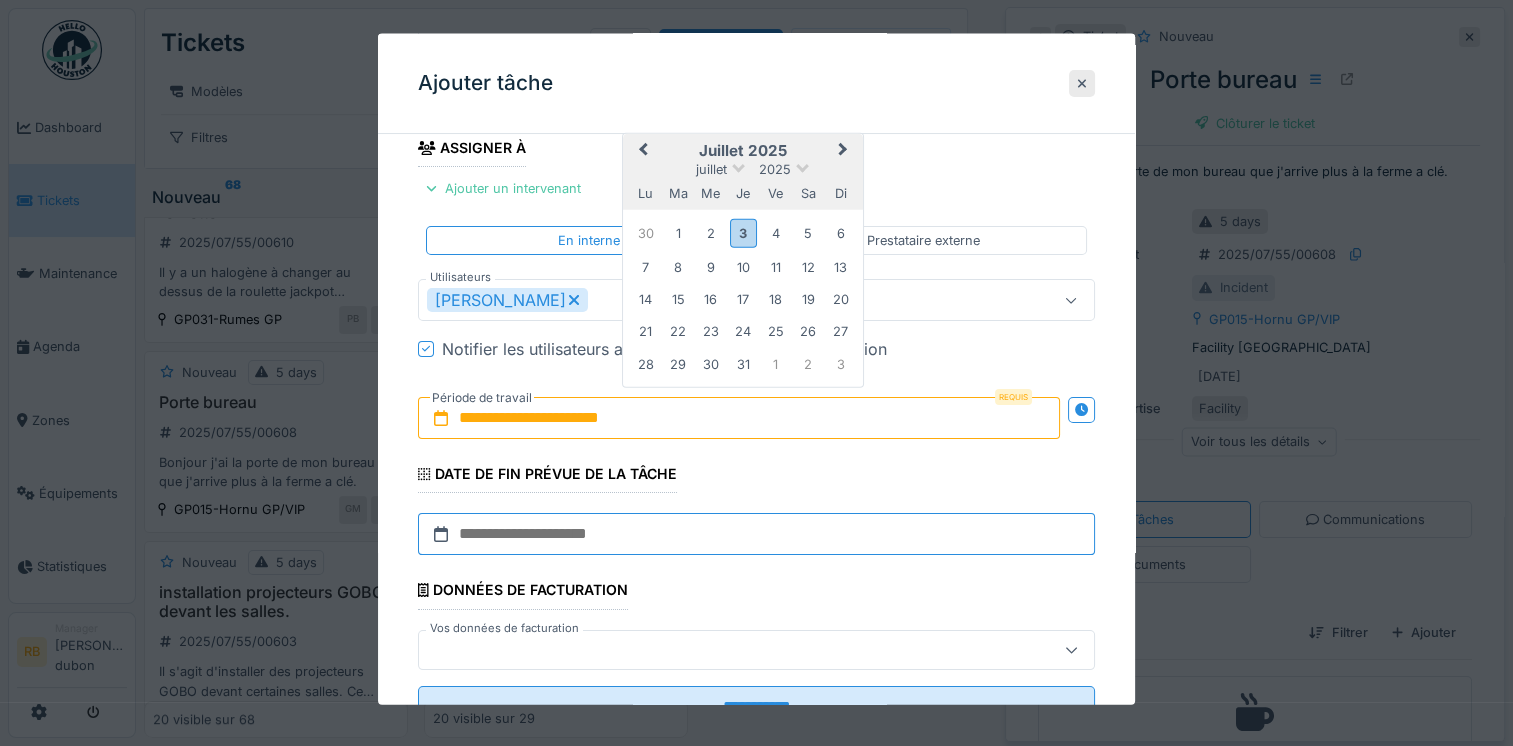 type on "**********" 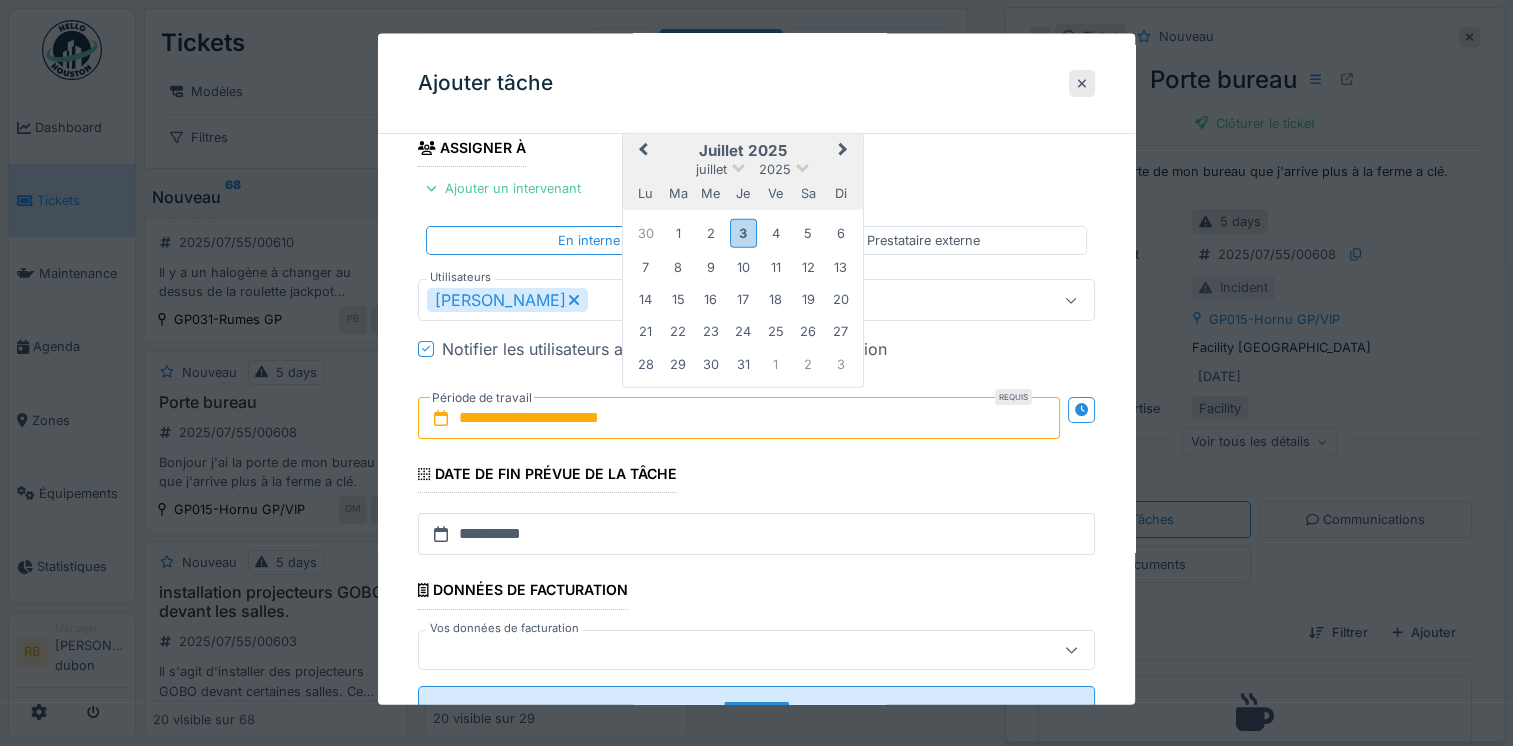 scroll, scrollTop: 318, scrollLeft: 0, axis: vertical 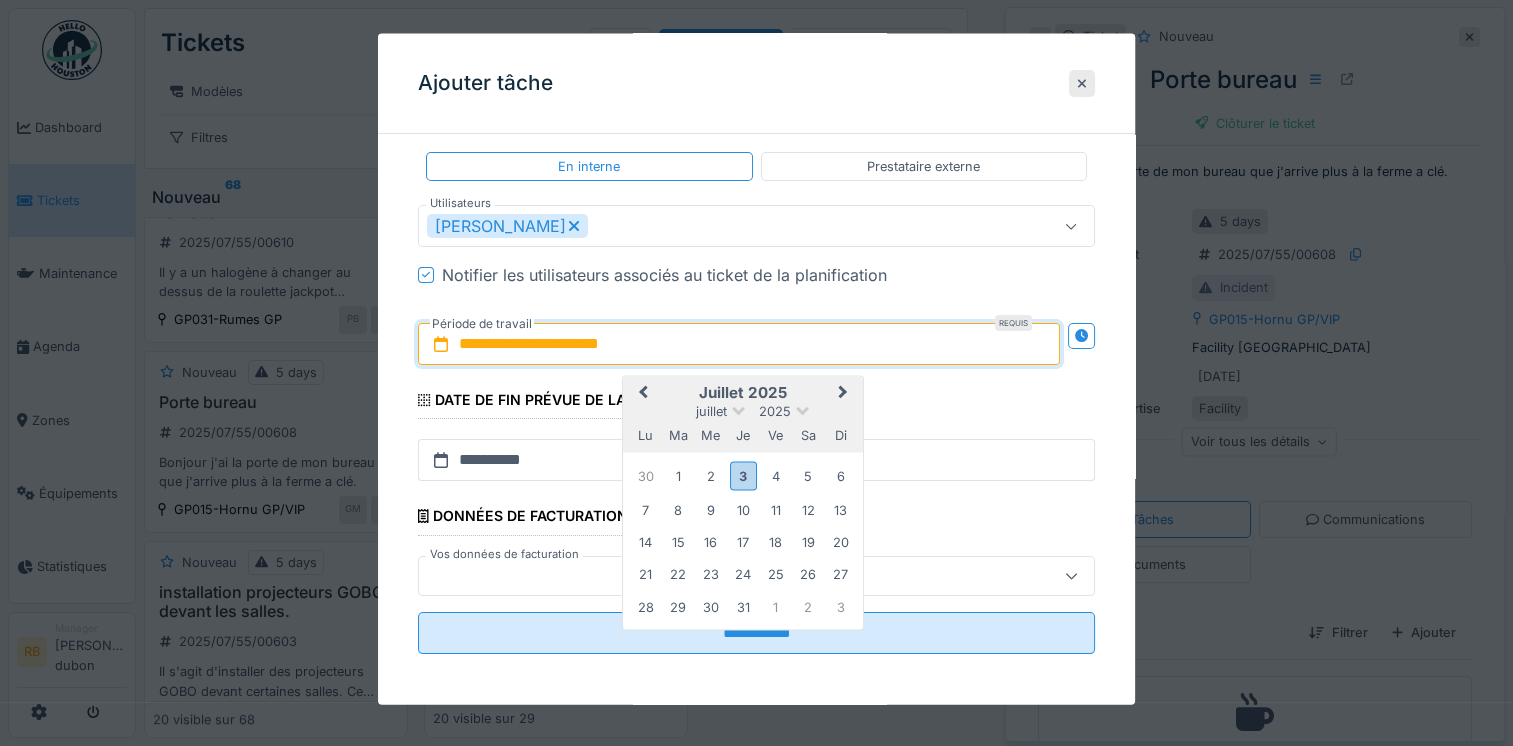 click on "**********" at bounding box center (756, 251) 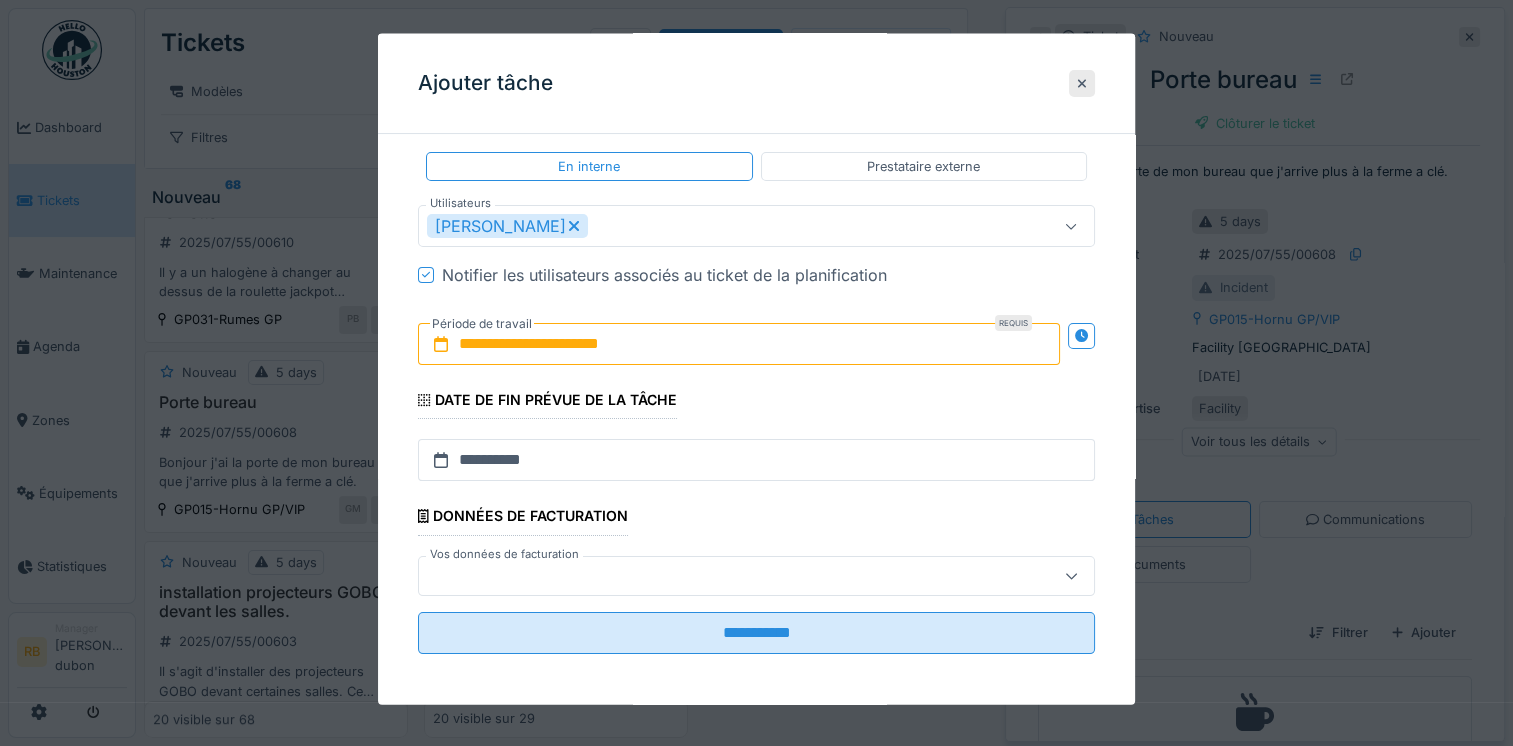 click on "**********" at bounding box center [756, 251] 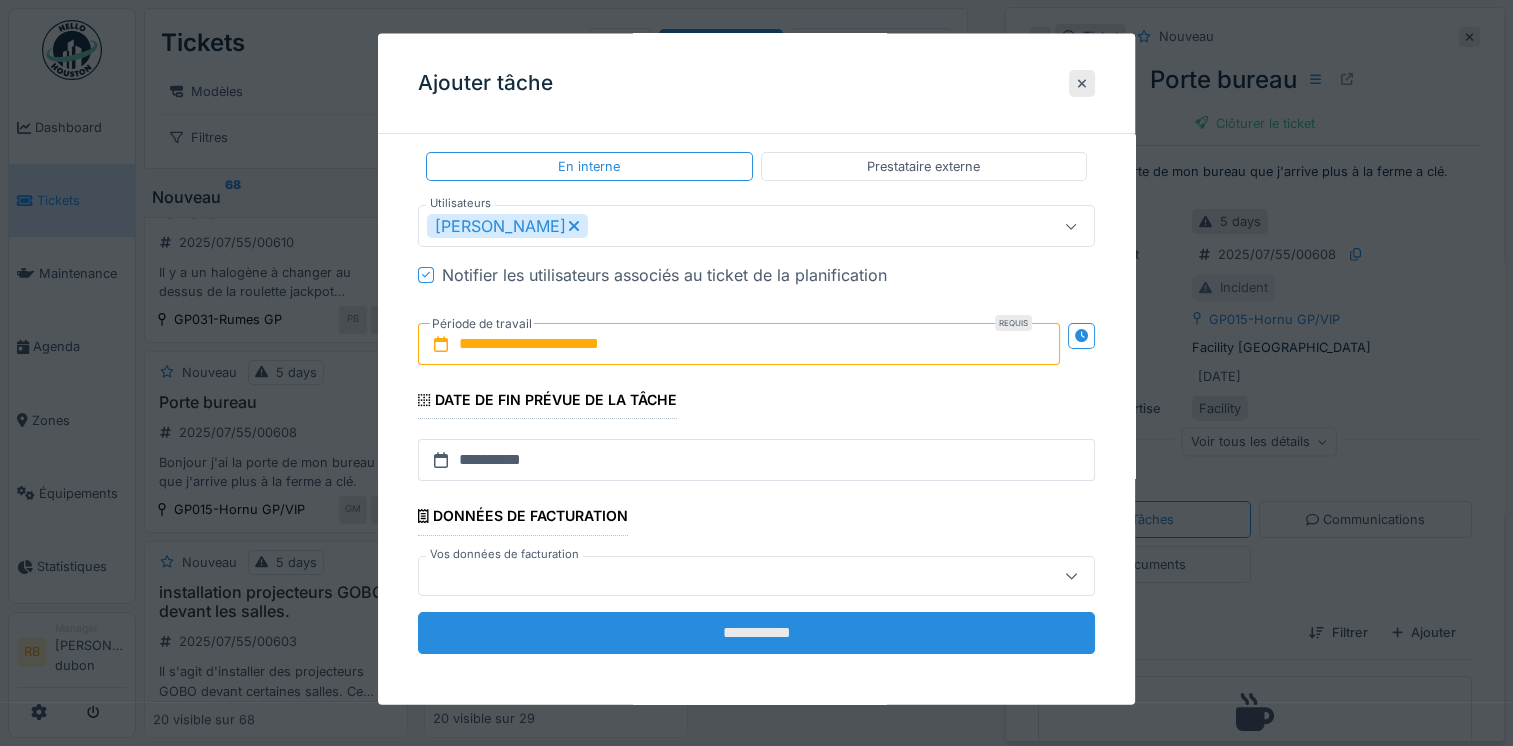 click on "**********" at bounding box center (756, 632) 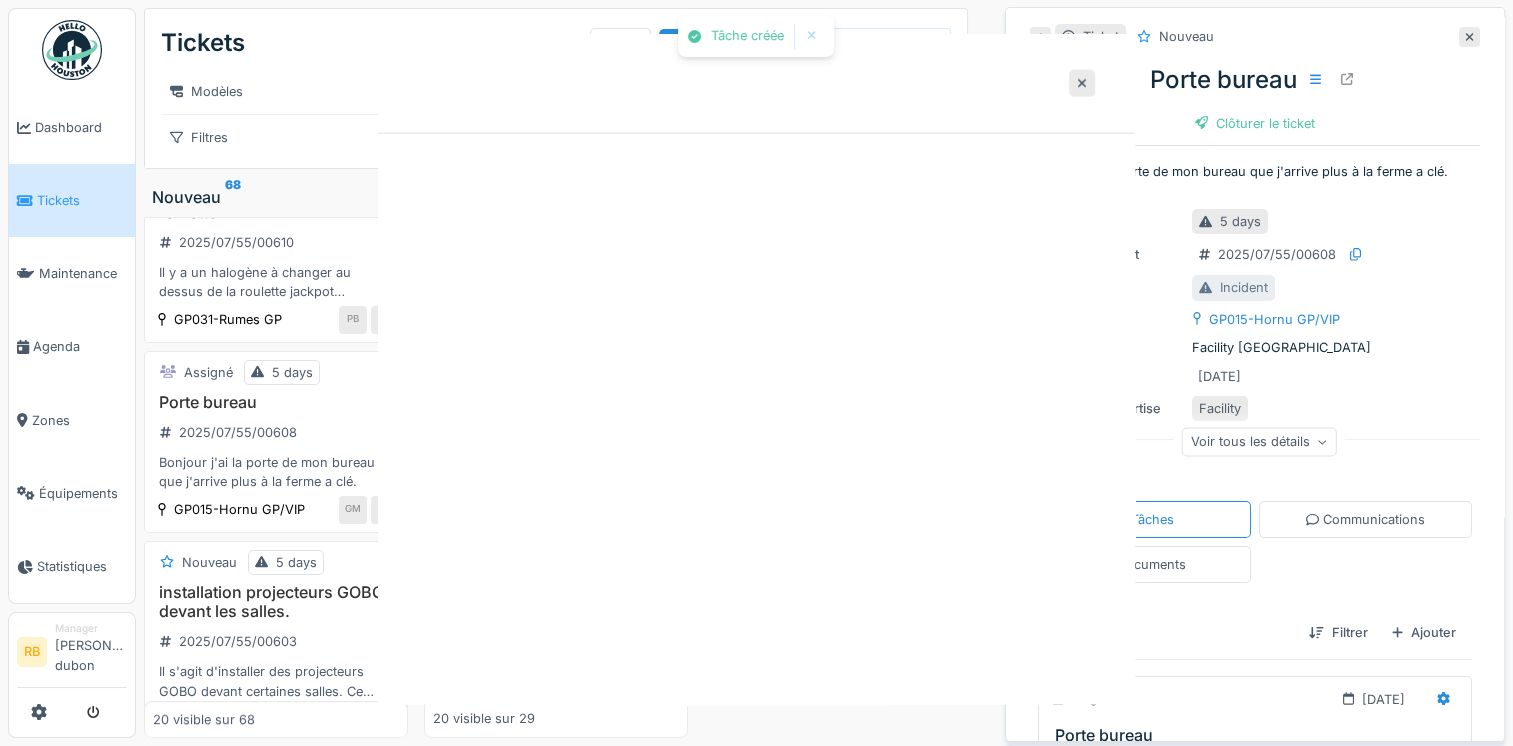 scroll, scrollTop: 0, scrollLeft: 0, axis: both 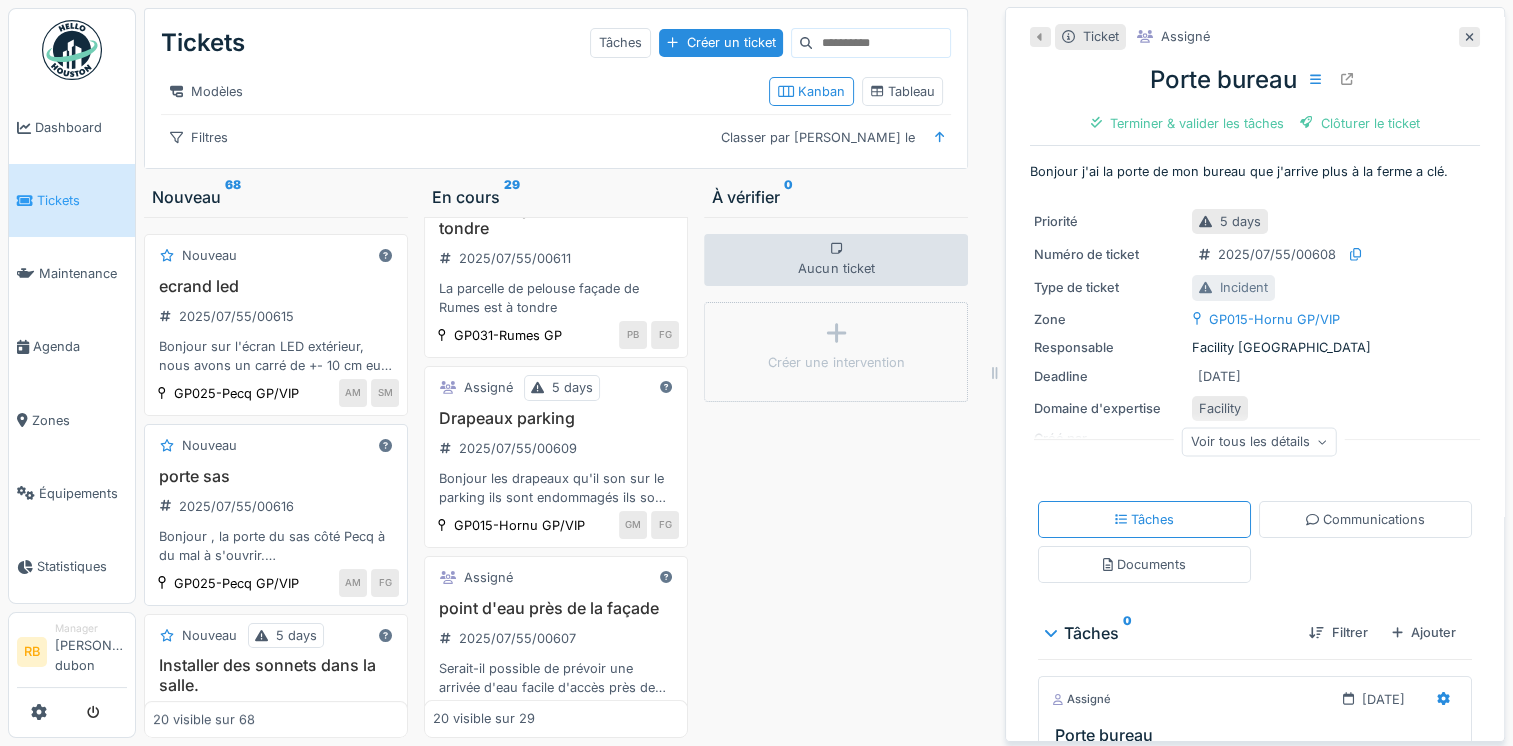 click on "porte sas" at bounding box center [276, 476] 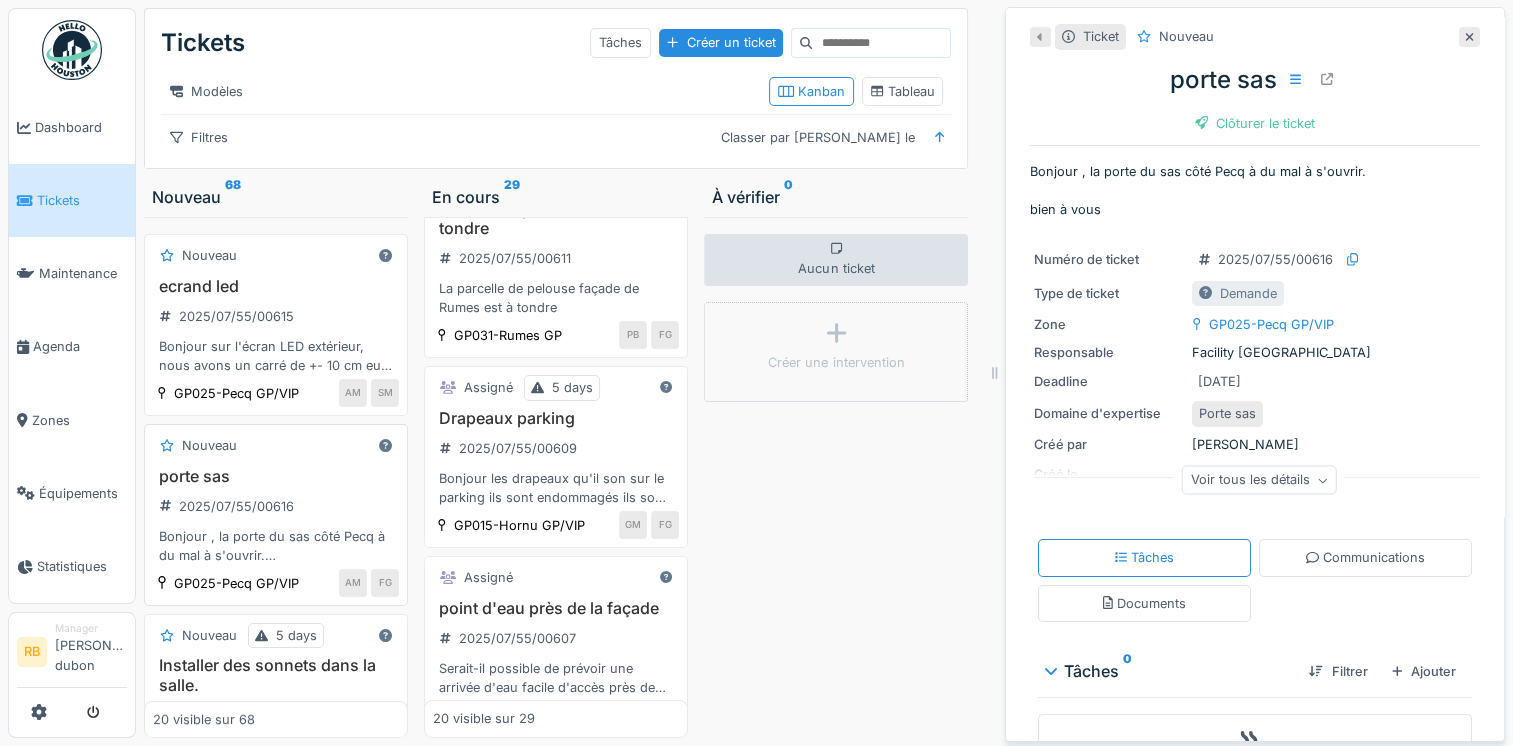click on "porte sas 2025/07/55/00616 Bonjour , la porte du sas côté Pecq à du mal à s'ouvrir.
bien à vous" at bounding box center [276, 516] 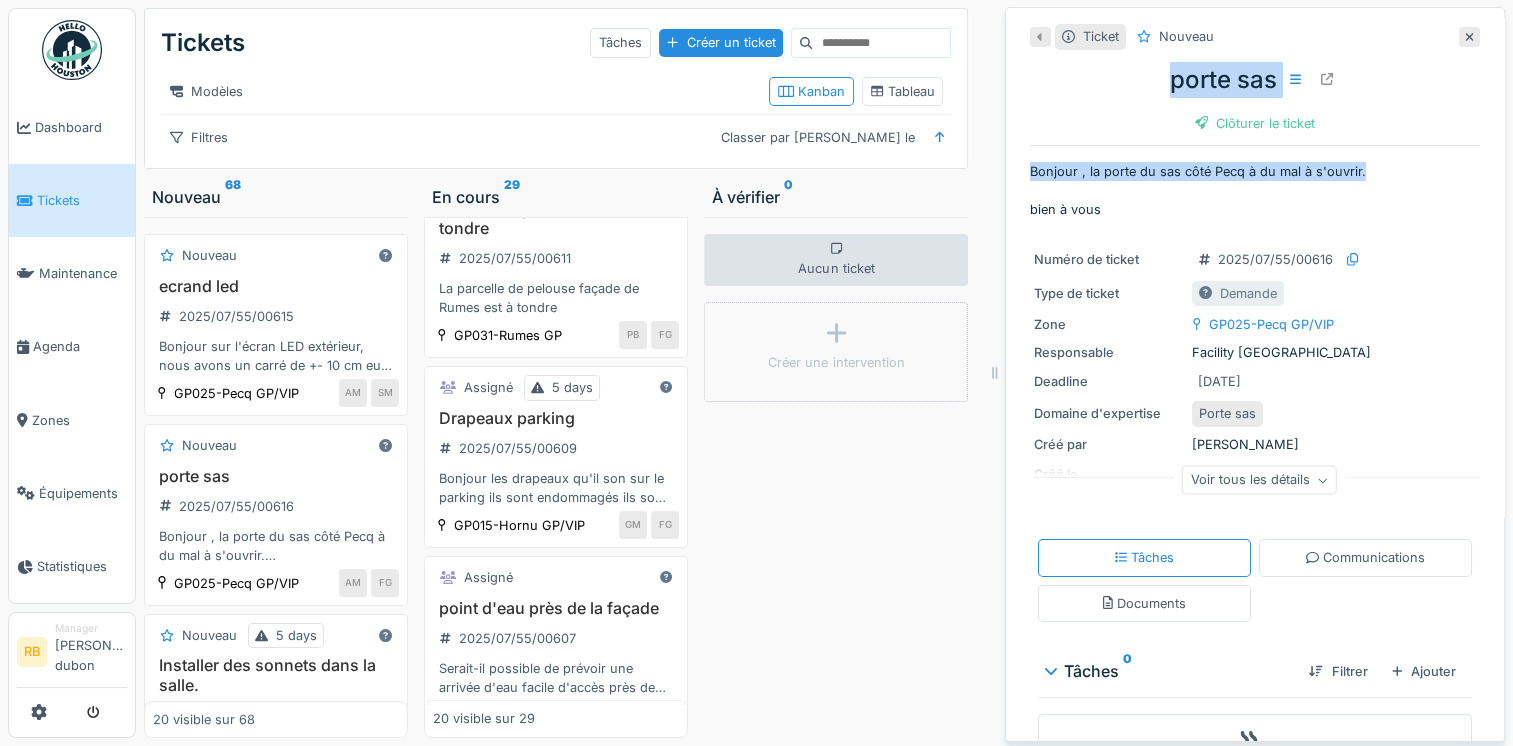 drag, startPoint x: 1366, startPoint y: 178, endPoint x: 1136, endPoint y: 80, distance: 250.008 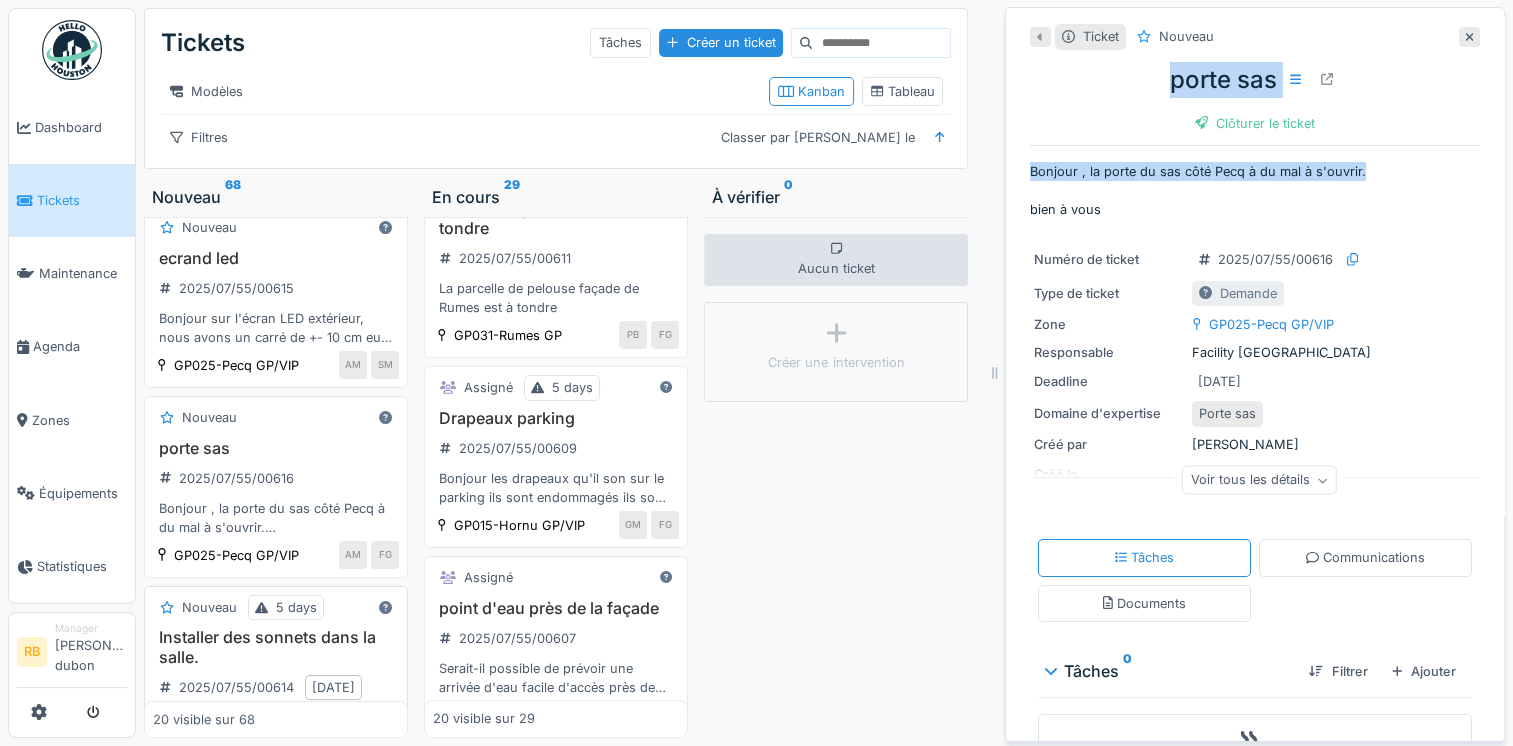 scroll, scrollTop: 0, scrollLeft: 0, axis: both 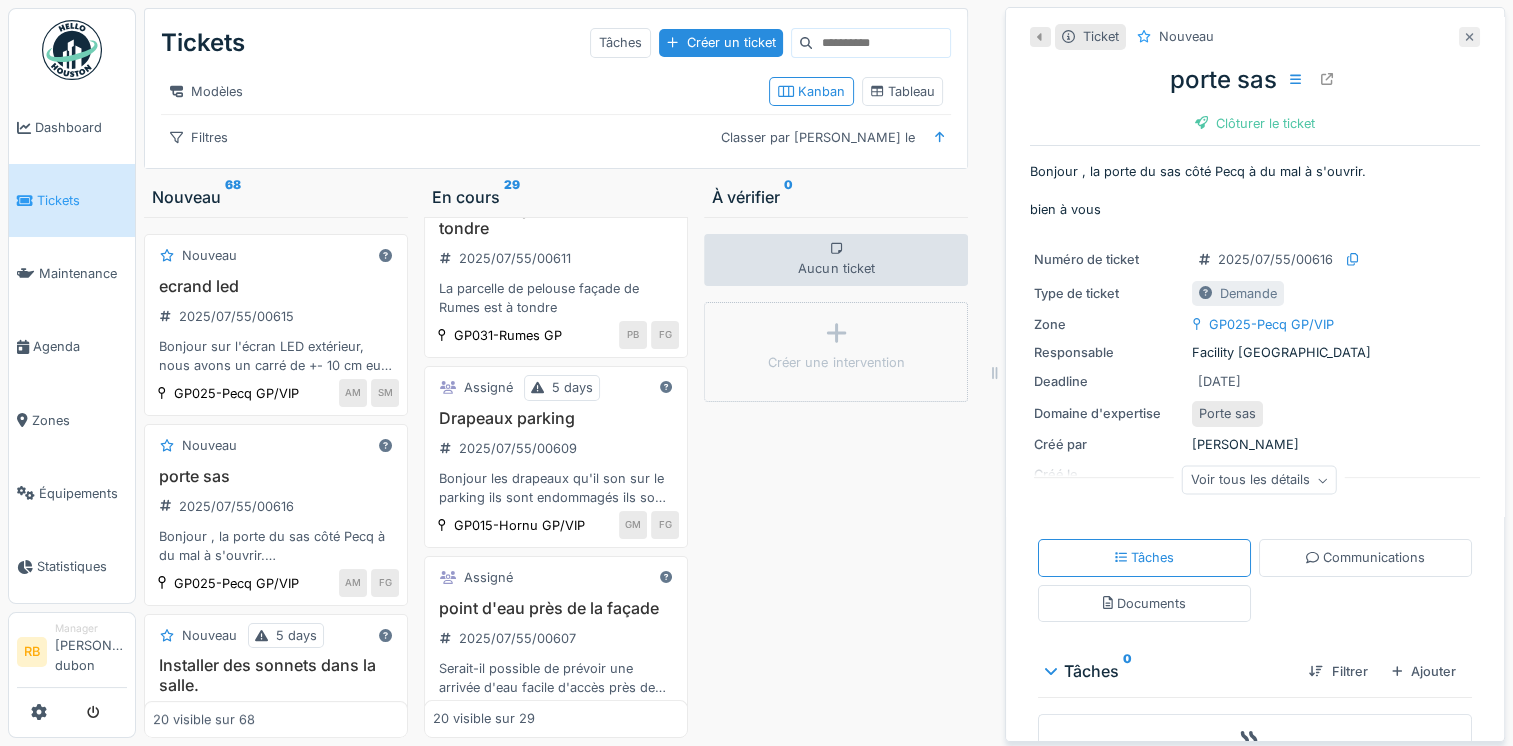 click at bounding box center (1469, 37) 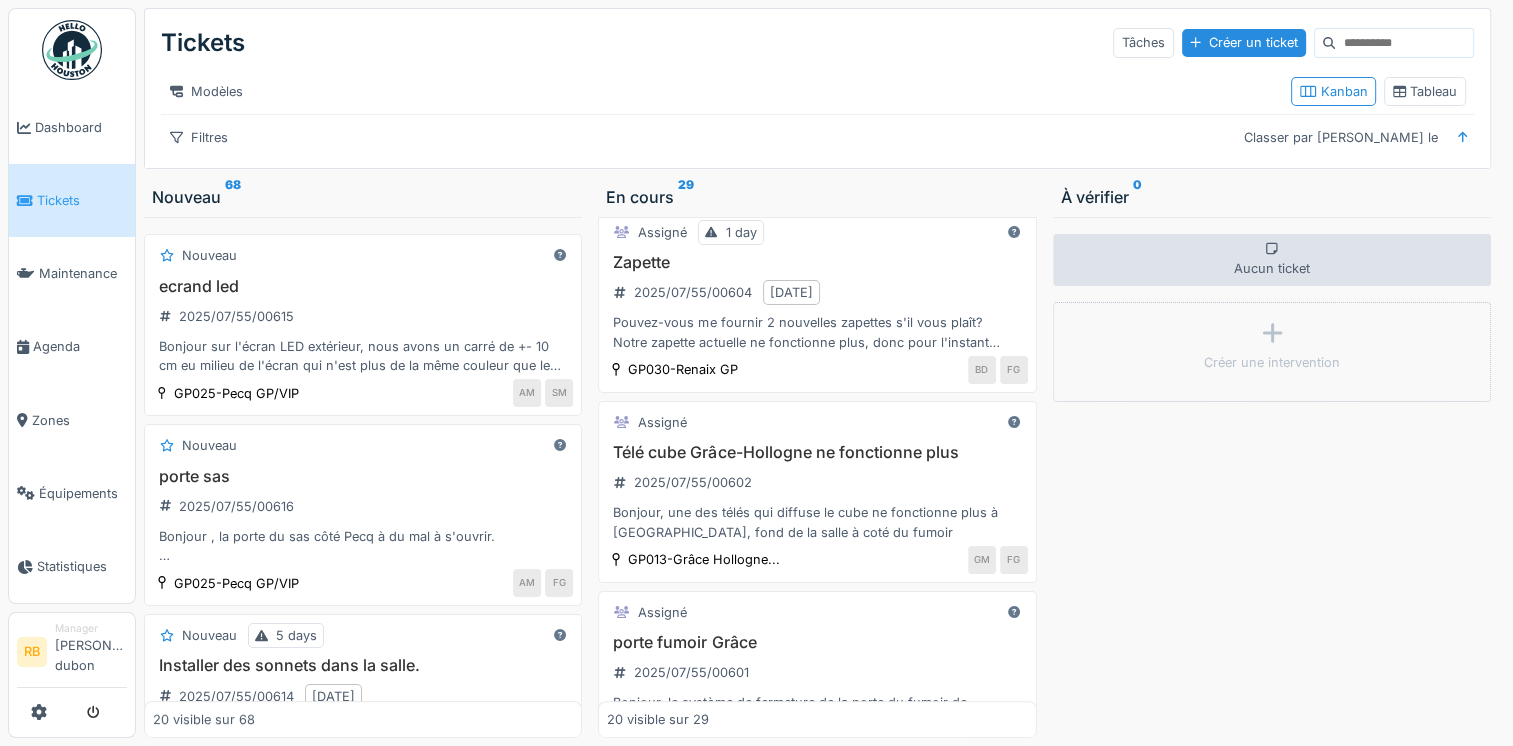 scroll, scrollTop: 976, scrollLeft: 0, axis: vertical 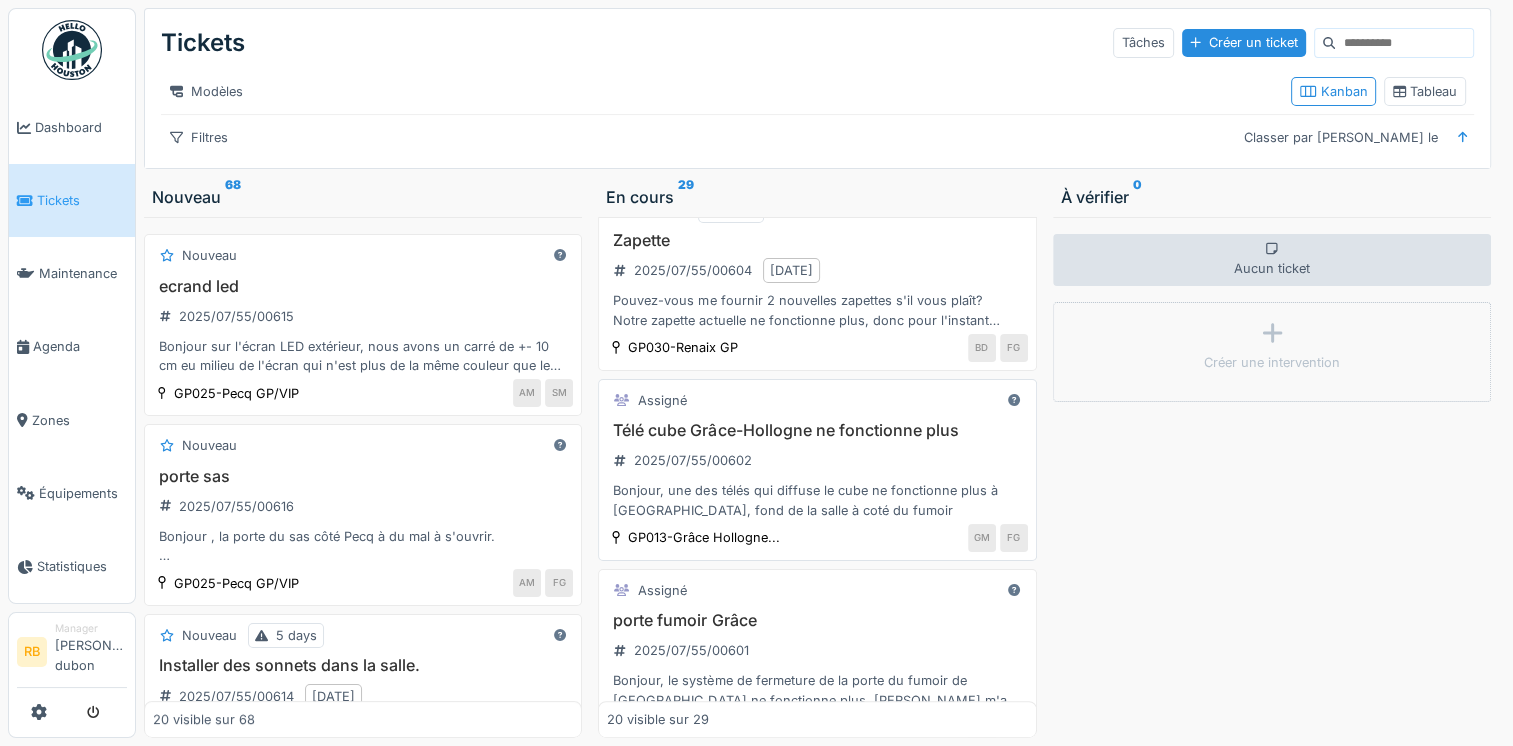 click on "Télé cube Grâce-Hollogne ne fonctionne plus 2025/07/55/00602 Bonjour, une des télés qui diffuse le cube ne fonctionne plus à Grâce-Hollogne, fond de la salle à coté du fumoir" at bounding box center (817, 470) 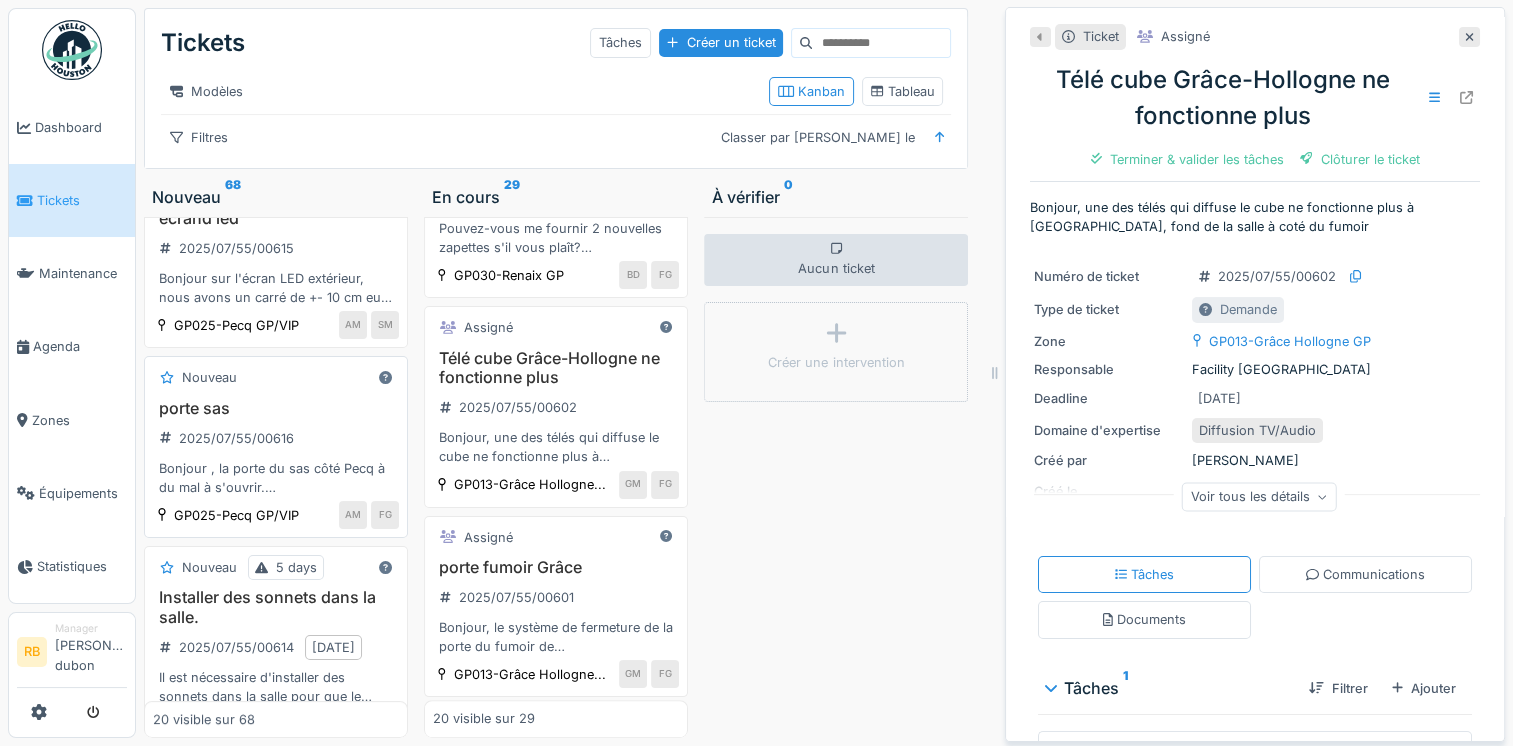 scroll, scrollTop: 0, scrollLeft: 0, axis: both 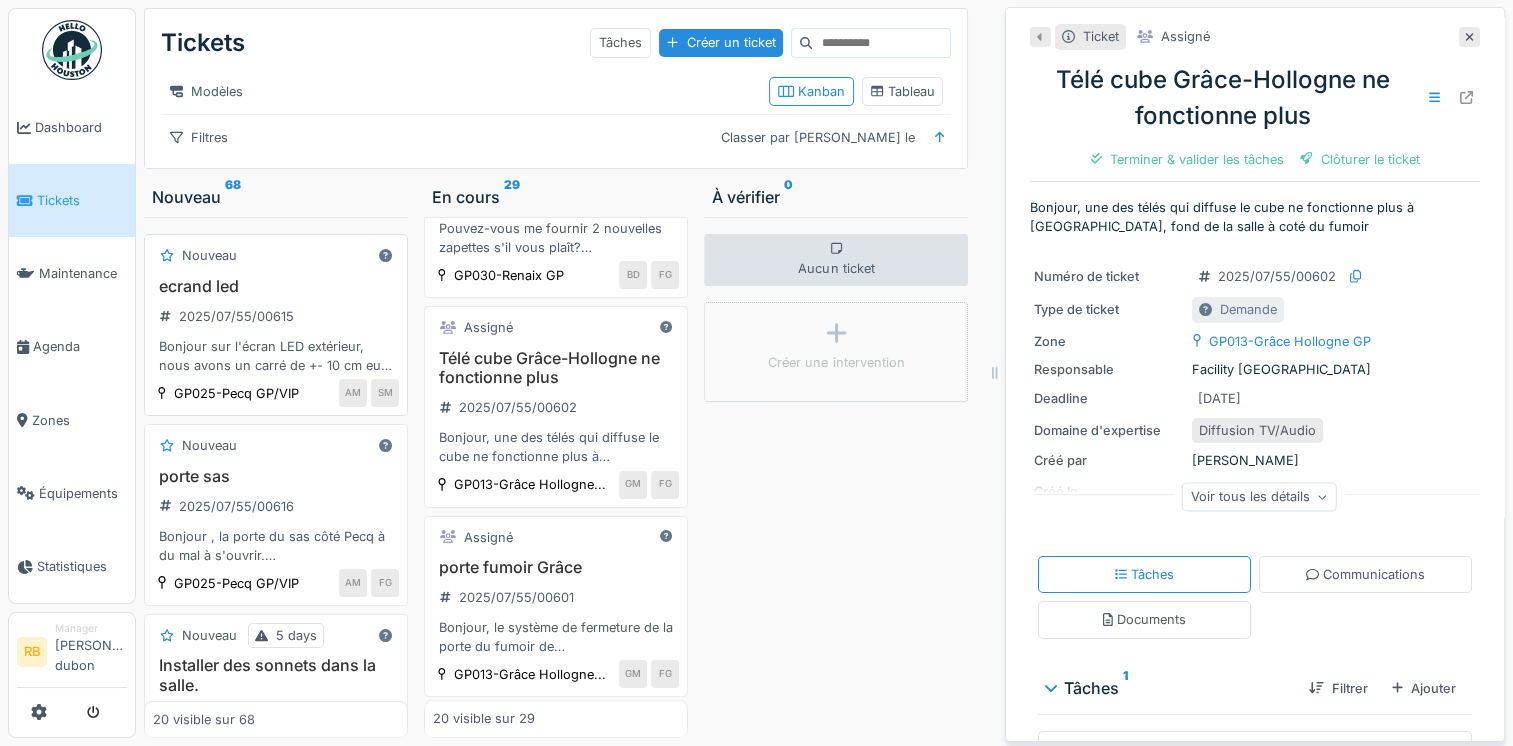 click on "ecrand led 2025/07/55/00615 Bonjour sur l'écran LED extérieur, nous avons un carré de +- 10 cm eu milieu de l'écran qui n'est plus de la même couleur que le reste .
bien à vous" at bounding box center [276, 326] 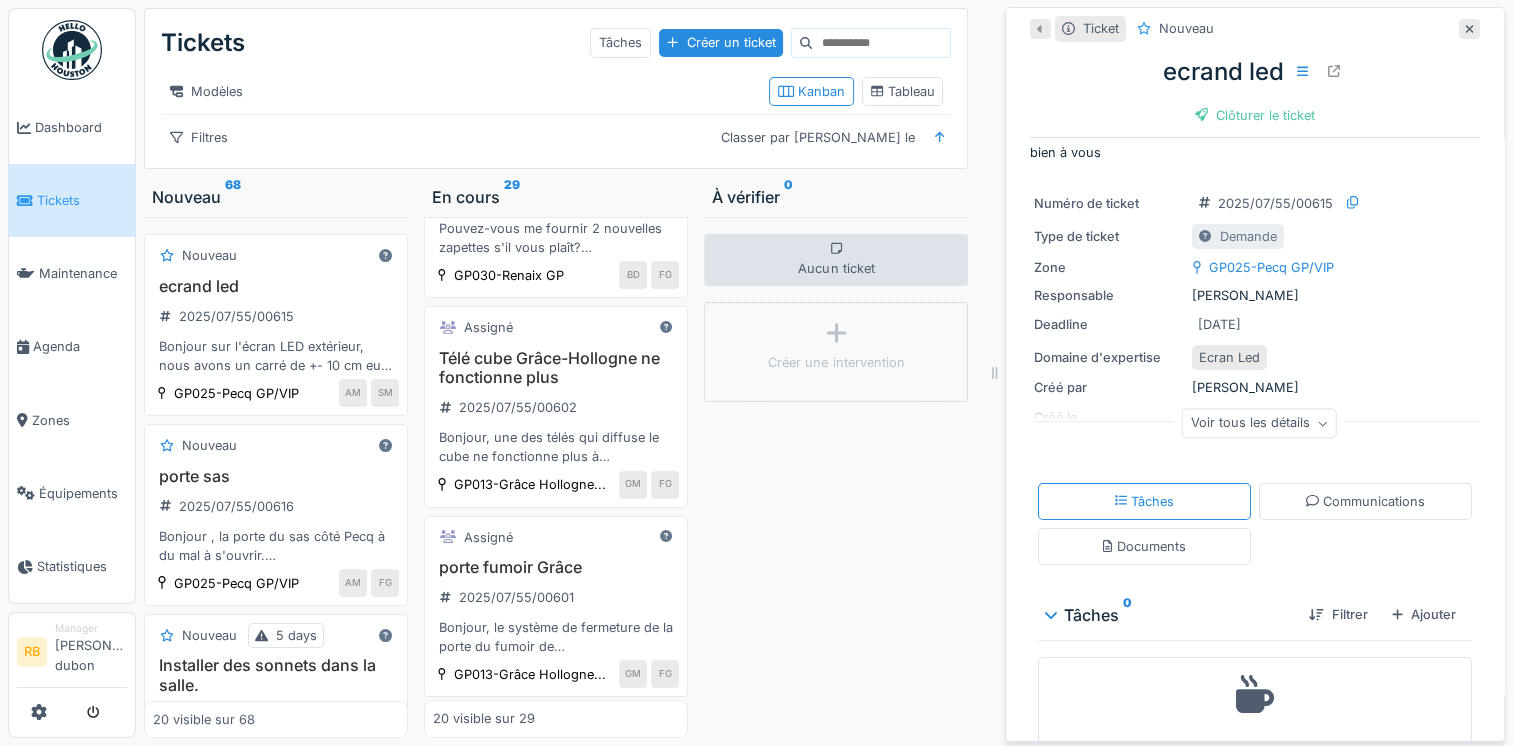 scroll, scrollTop: 76, scrollLeft: 0, axis: vertical 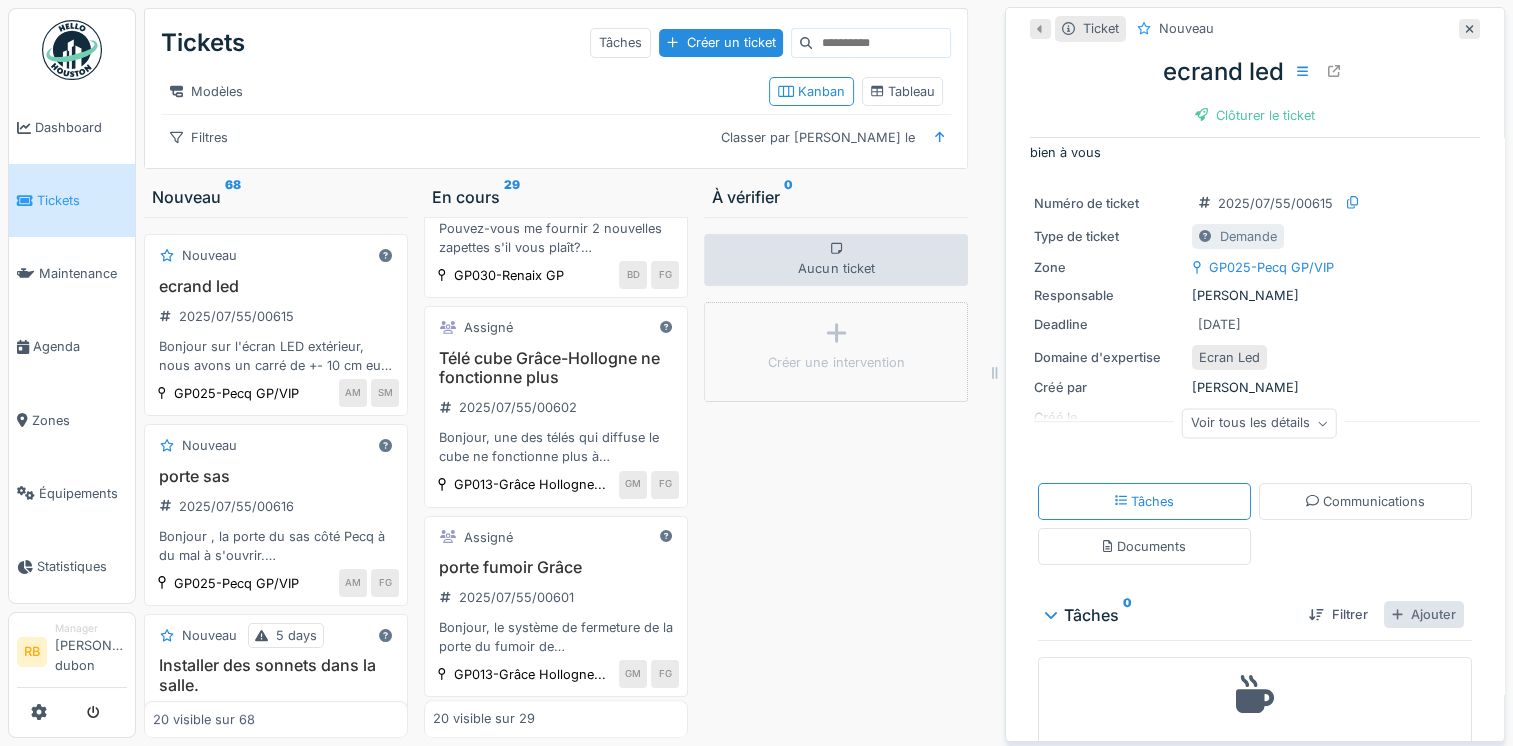 click on "Ajouter" at bounding box center [1424, 614] 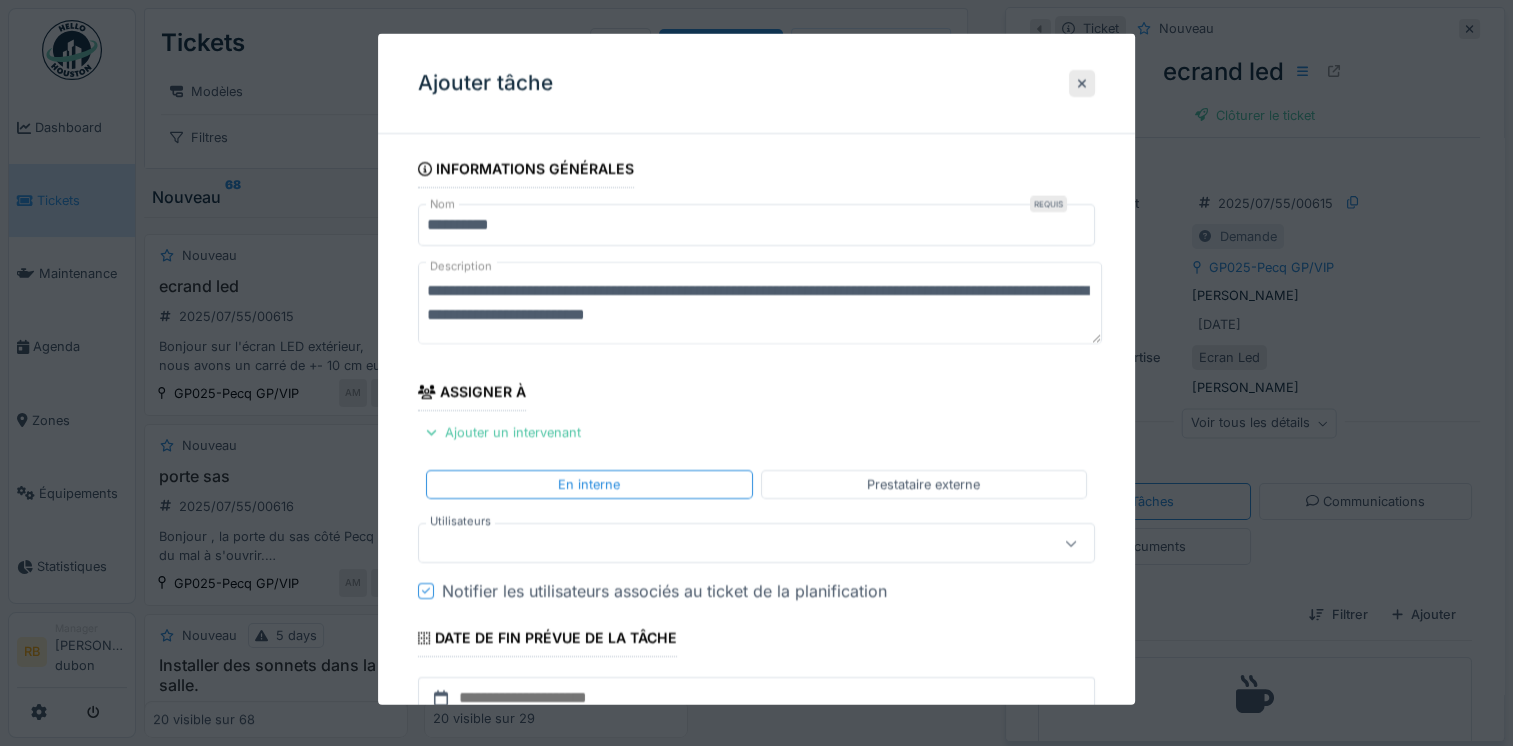 click at bounding box center (722, 543) 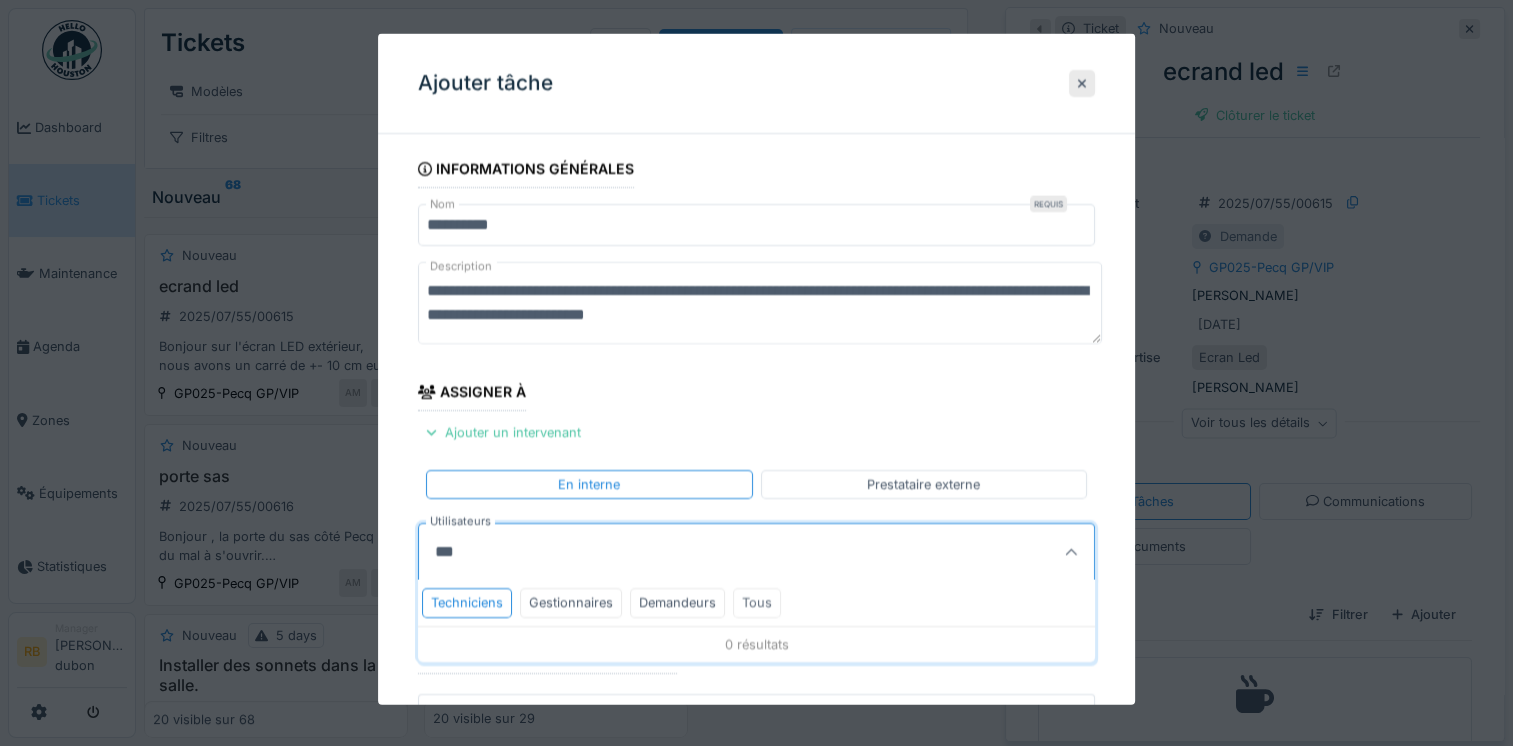 type on "***" 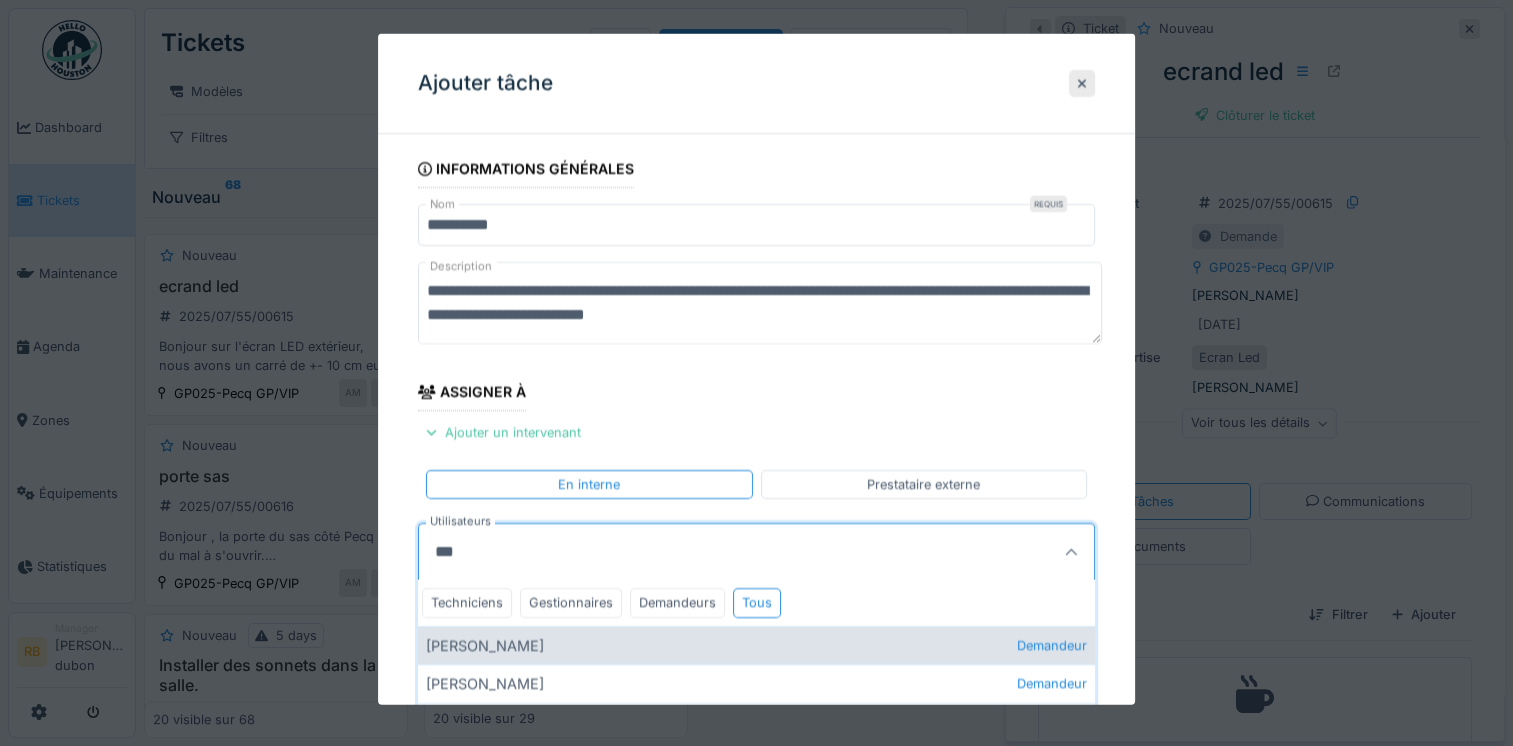 click on "Marco Delfiore   Demandeur" at bounding box center [756, 644] 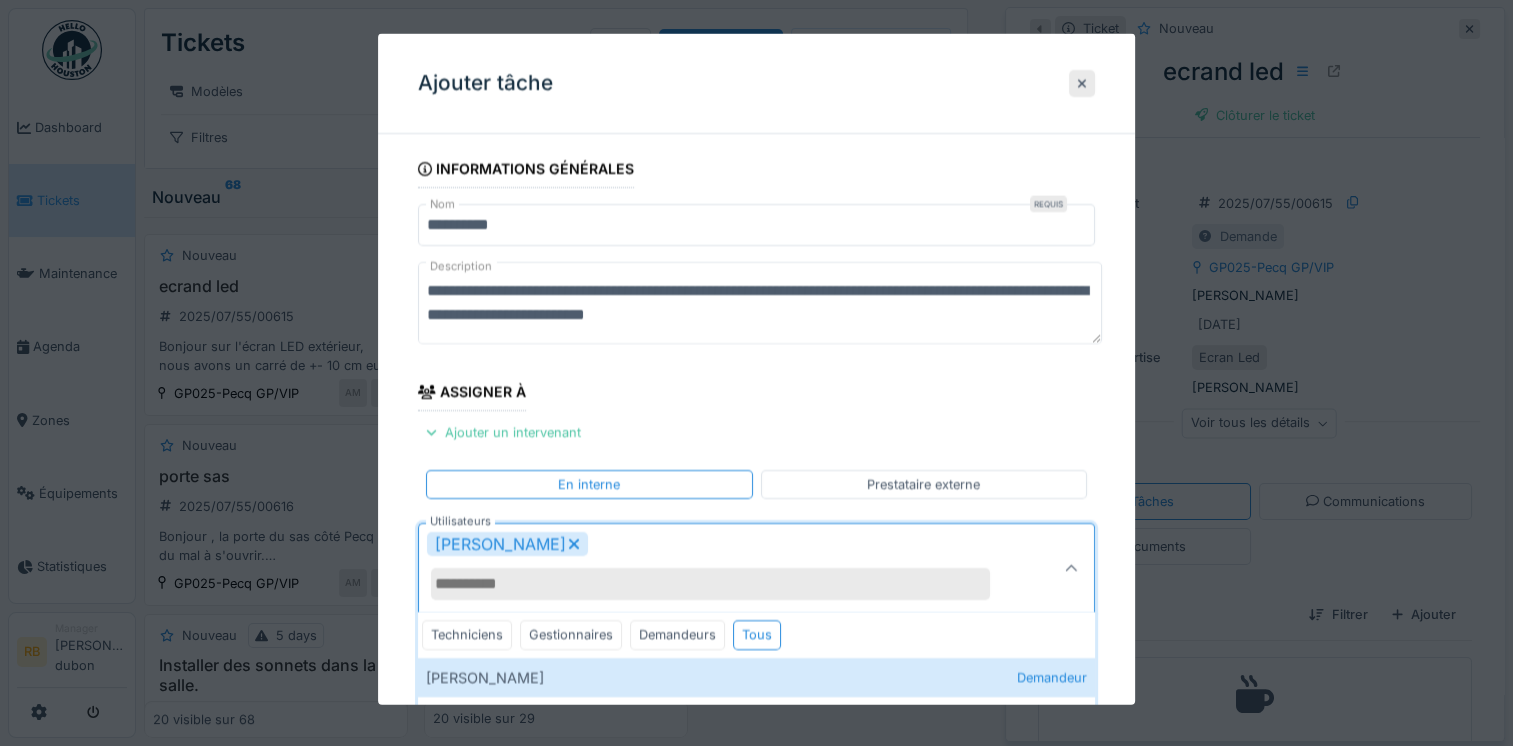 click on "**********" at bounding box center [756, 592] 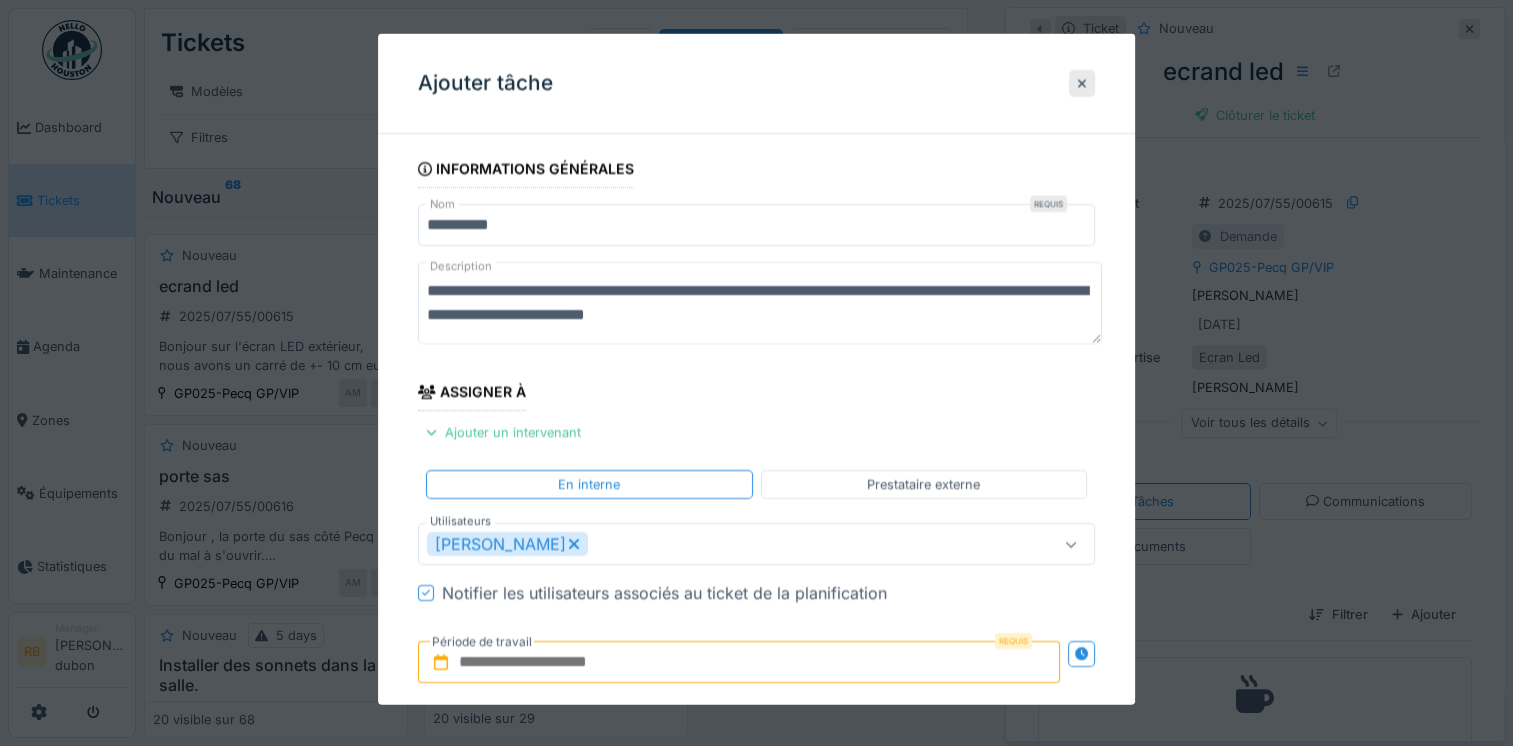 scroll, scrollTop: 296, scrollLeft: 0, axis: vertical 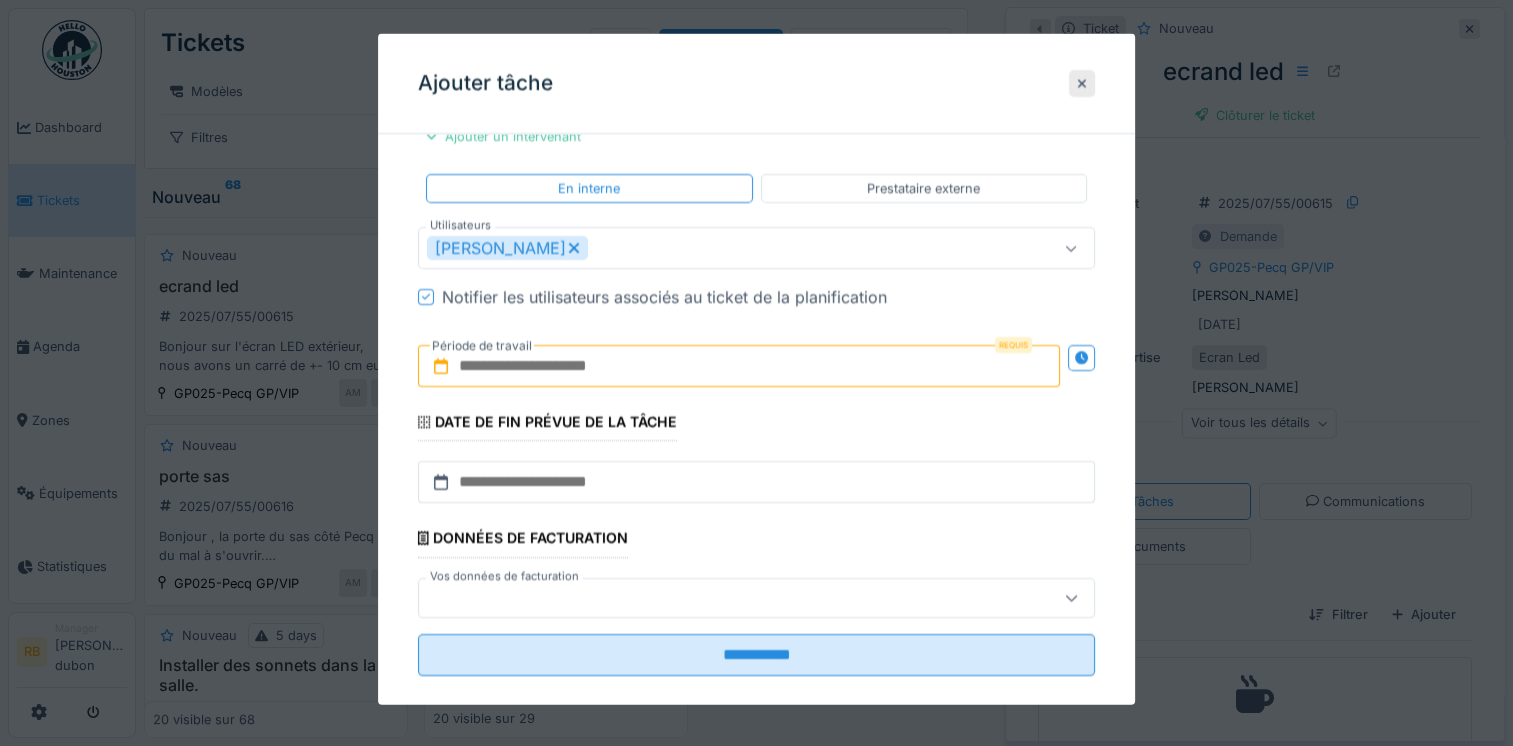 click at bounding box center (739, 366) 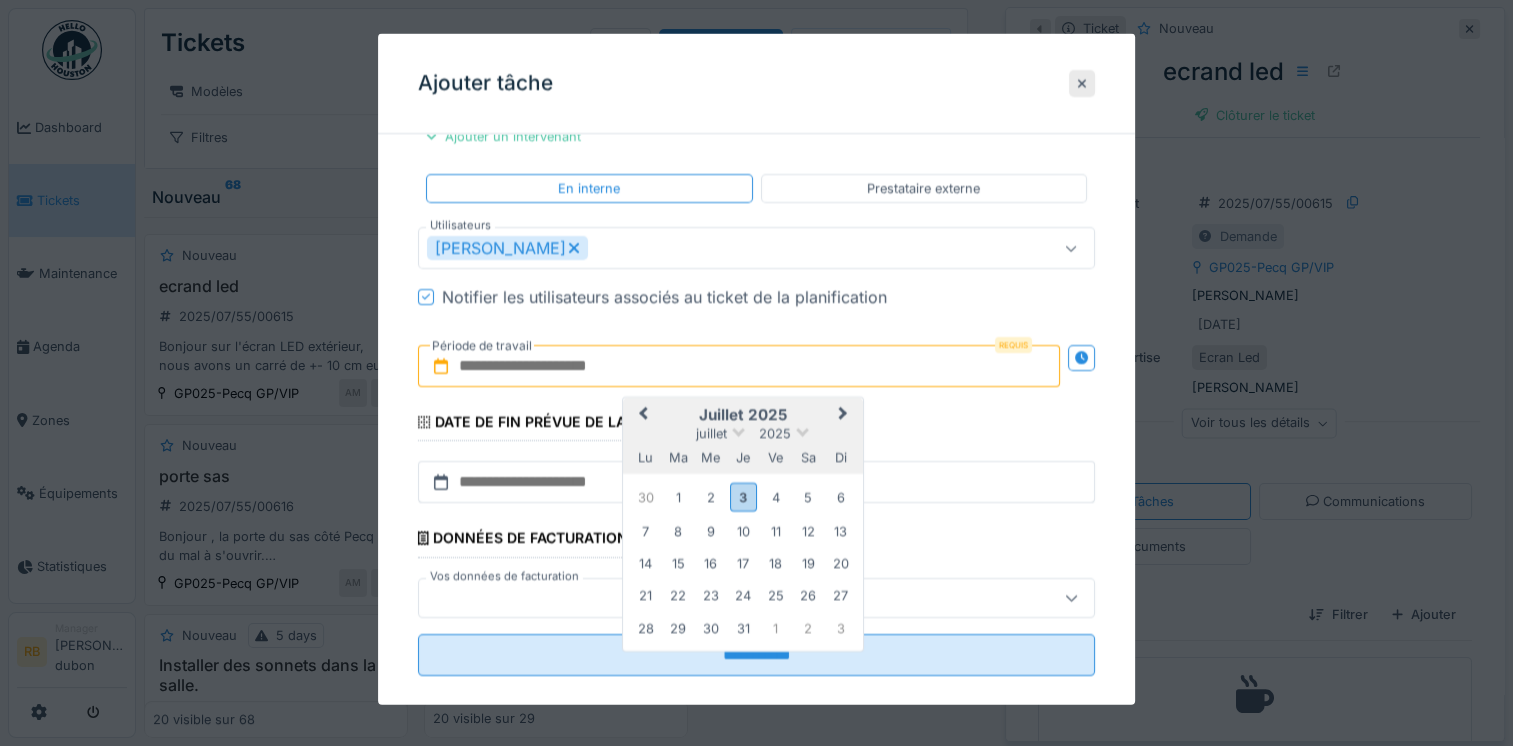 type on "**********" 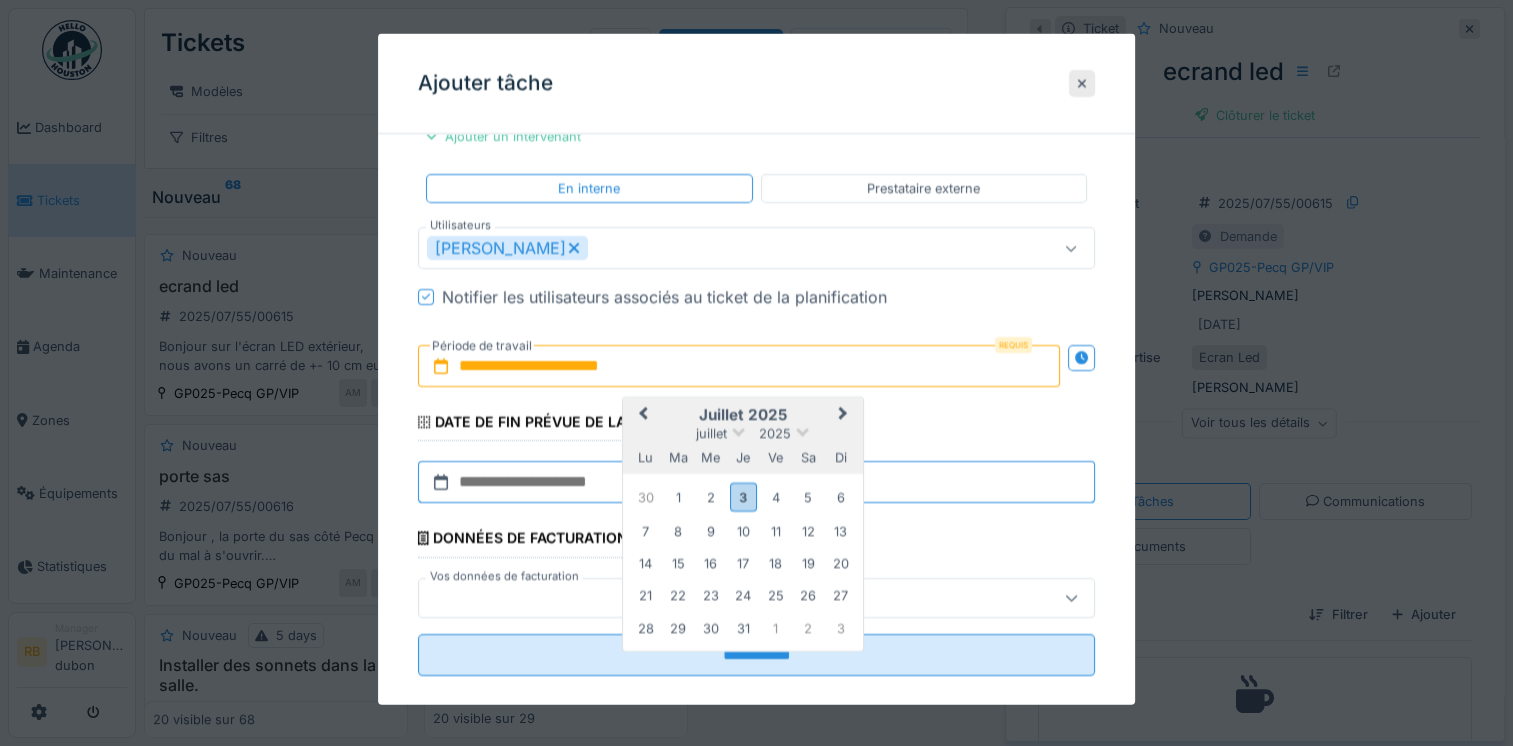 type on "**********" 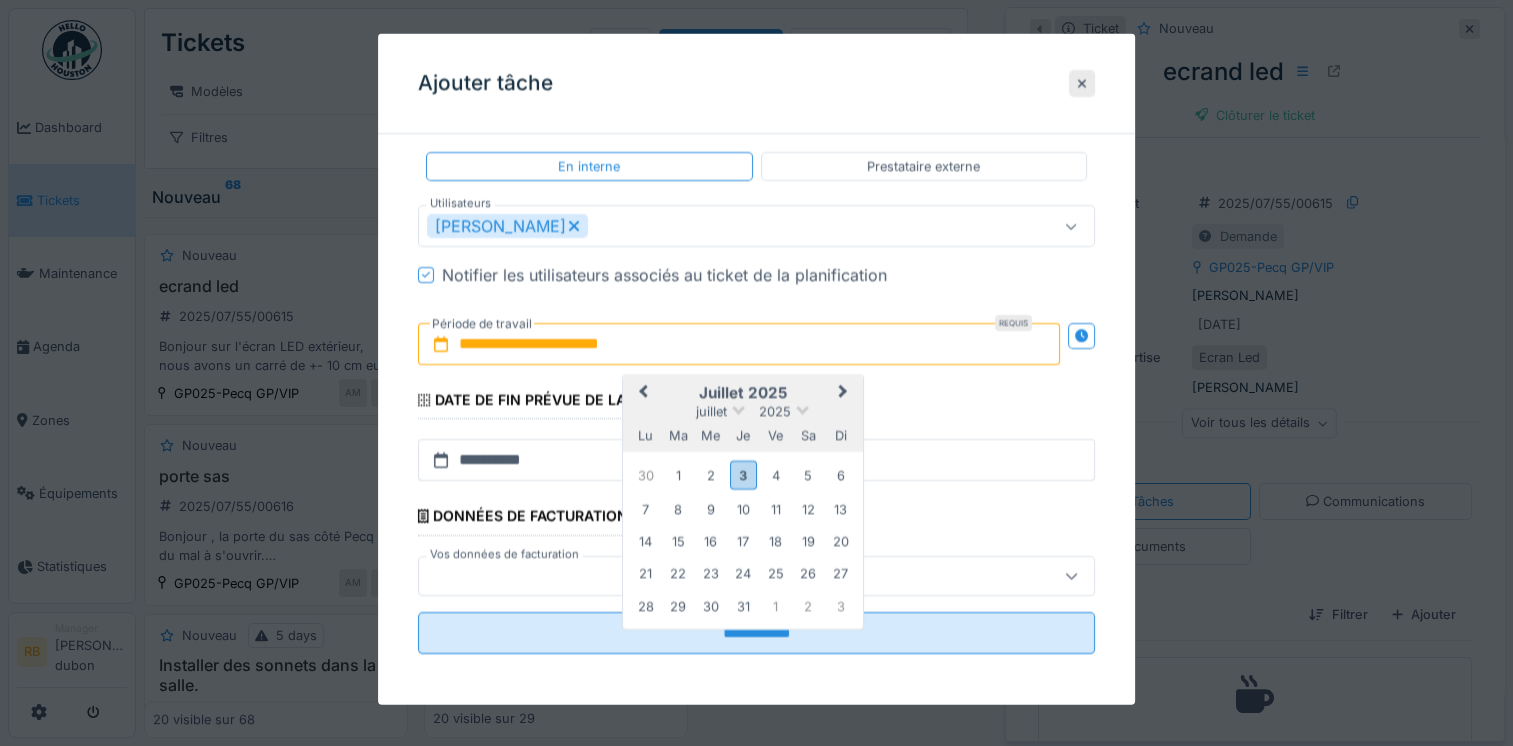 scroll, scrollTop: 317, scrollLeft: 0, axis: vertical 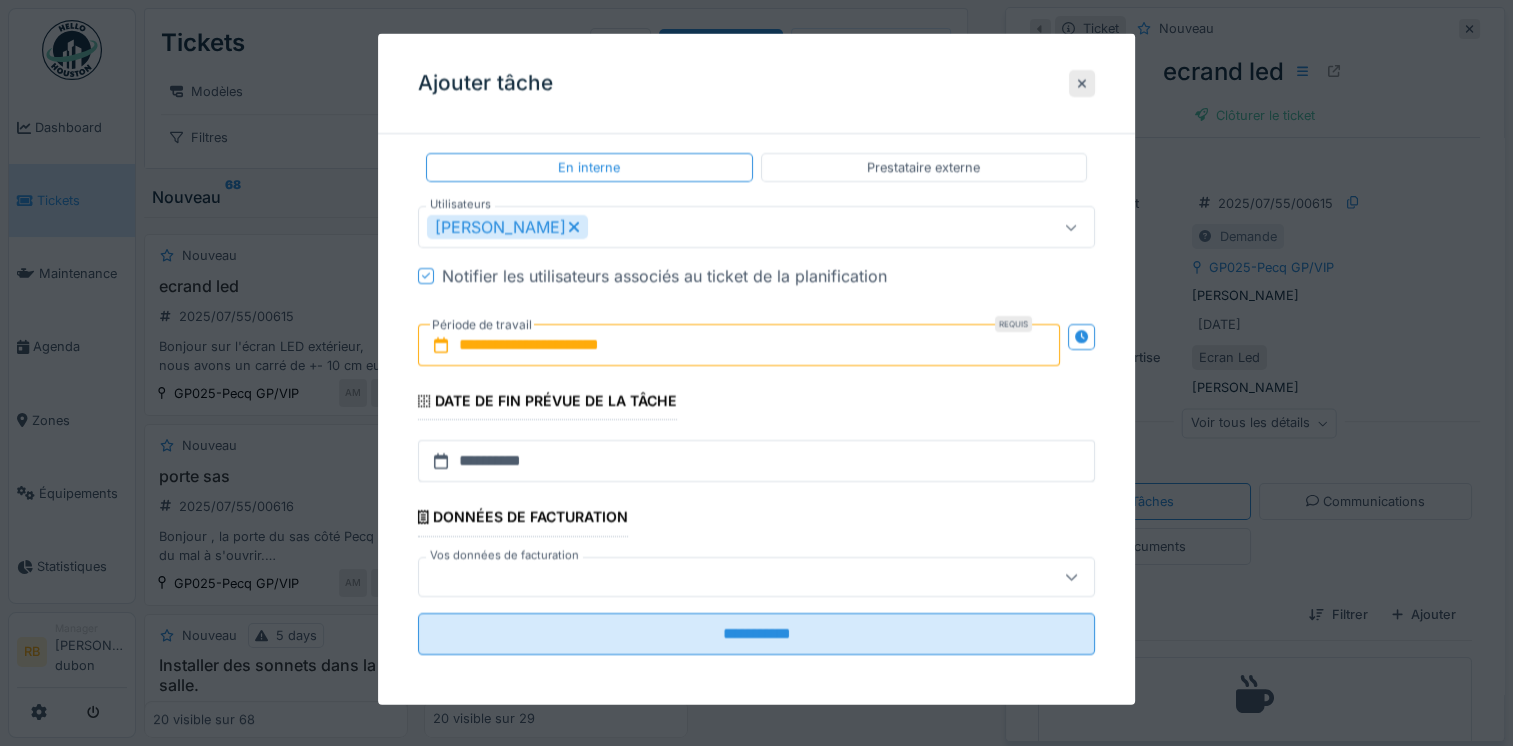 click on "**********" at bounding box center [756, 252] 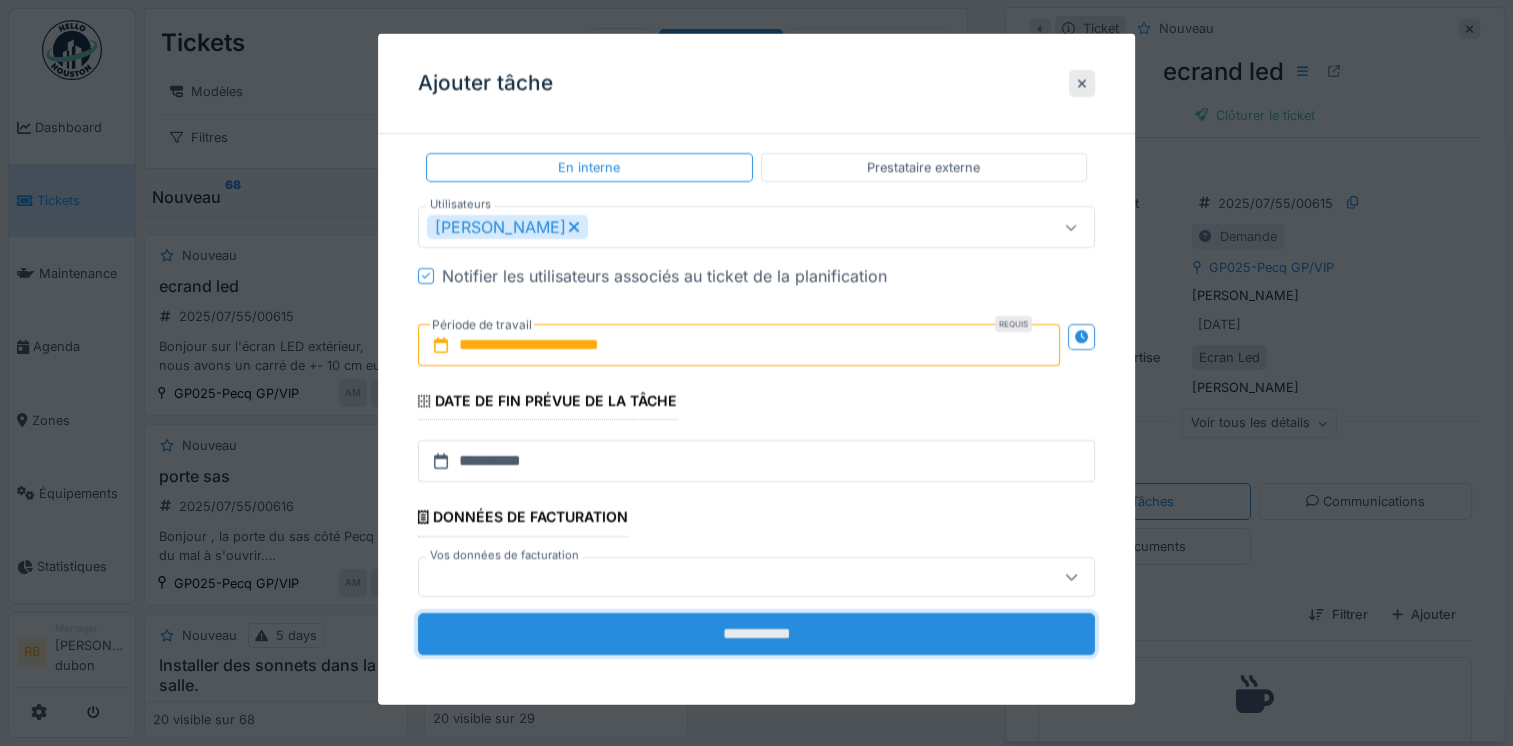 click on "**********" at bounding box center [756, 633] 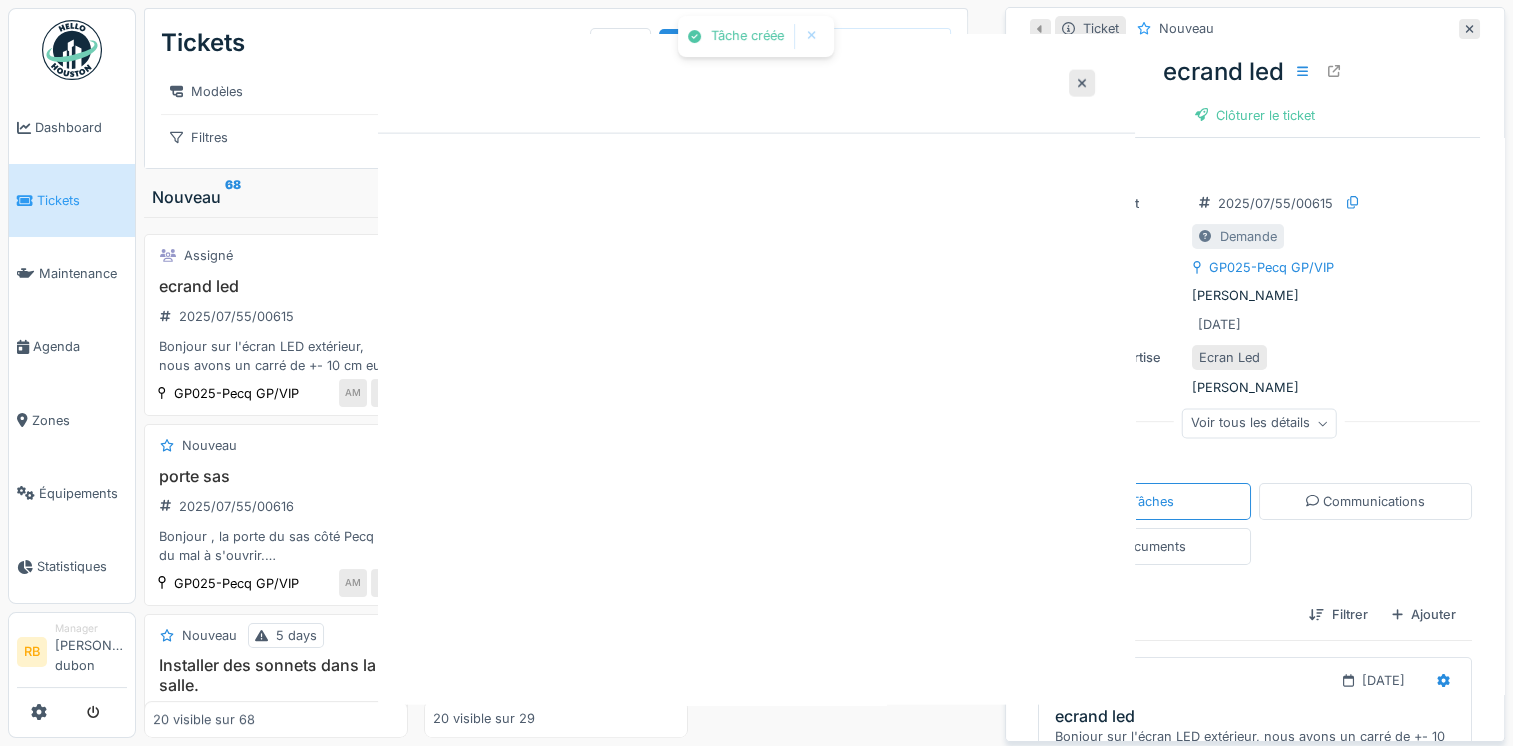scroll, scrollTop: 0, scrollLeft: 0, axis: both 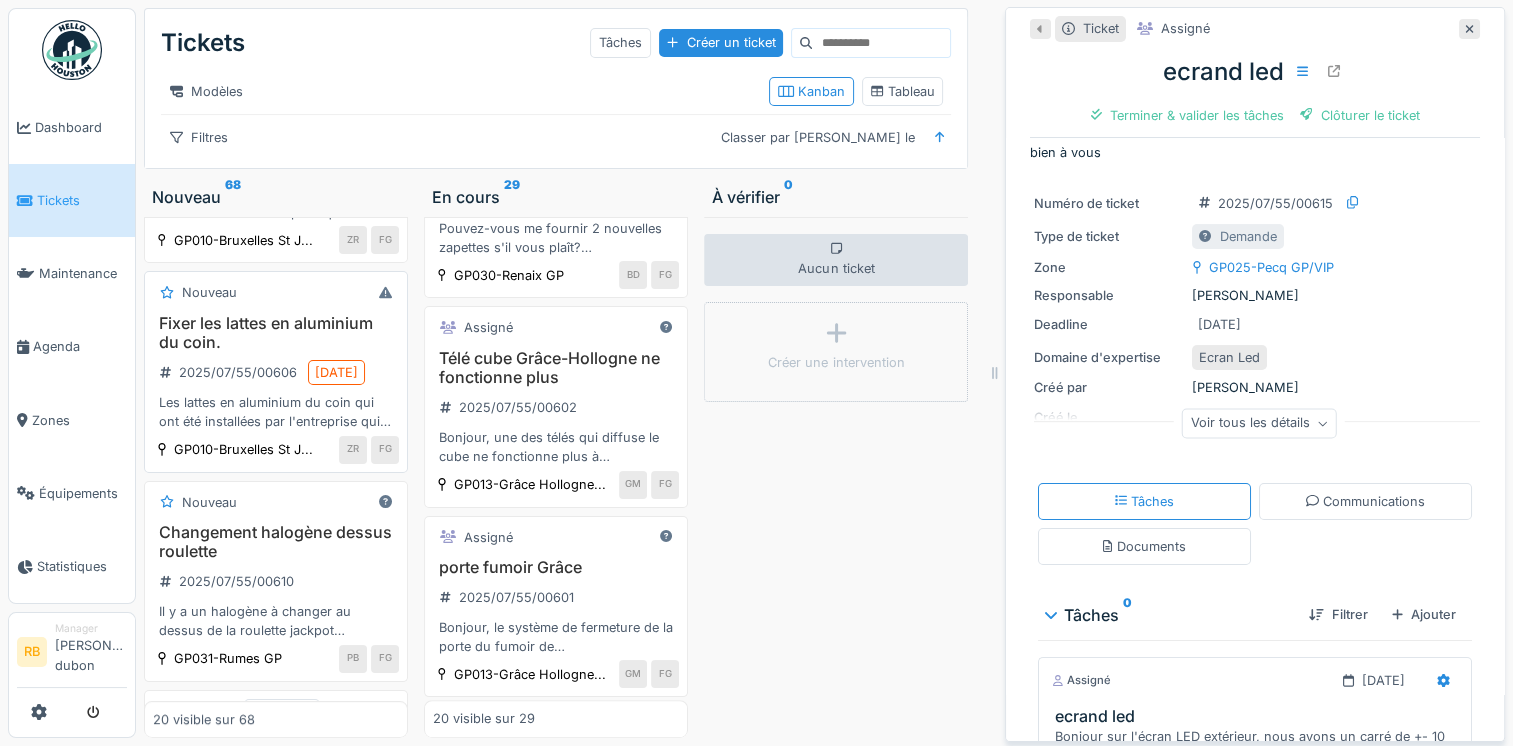 click on "Fixer les lattes en aluminium du coin." at bounding box center (276, 333) 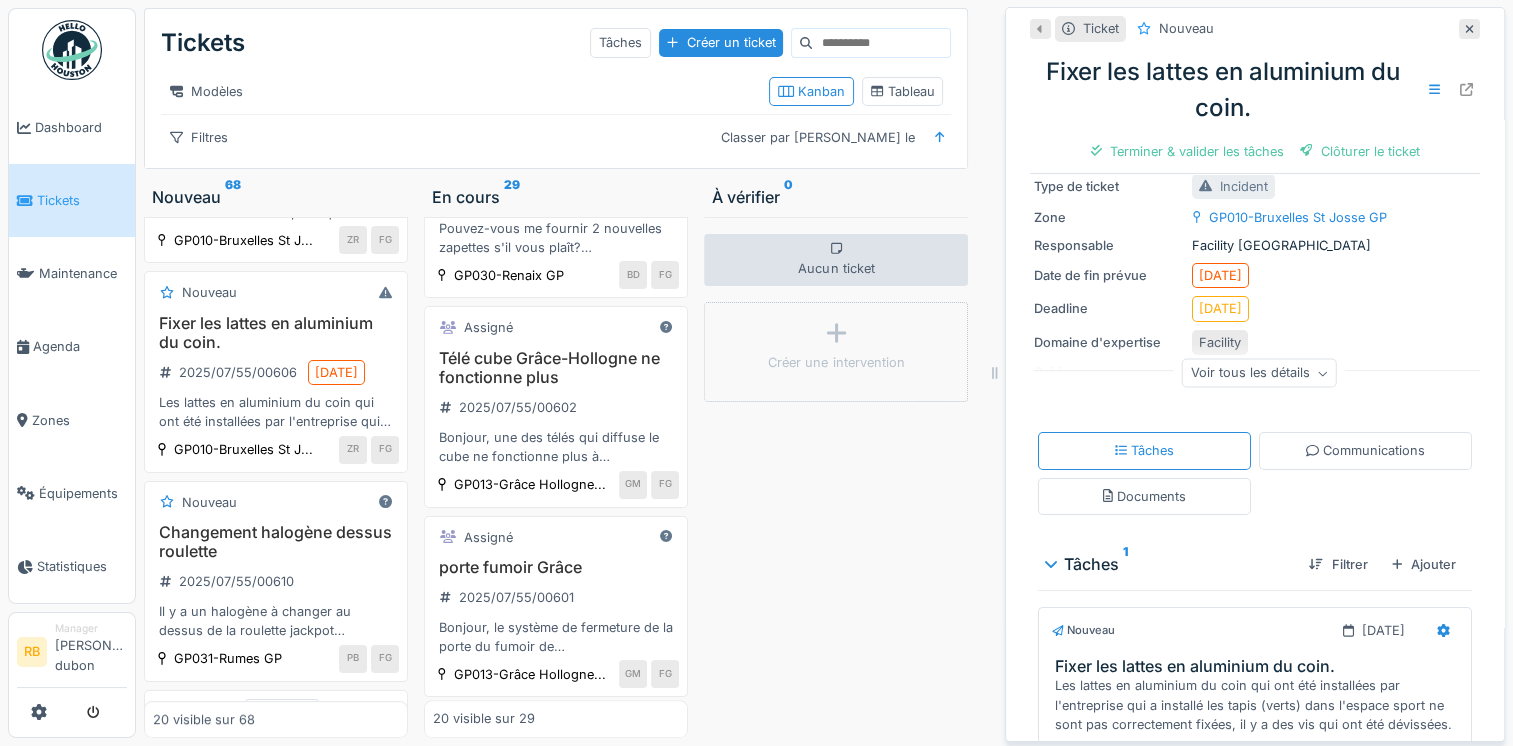 scroll, scrollTop: 244, scrollLeft: 0, axis: vertical 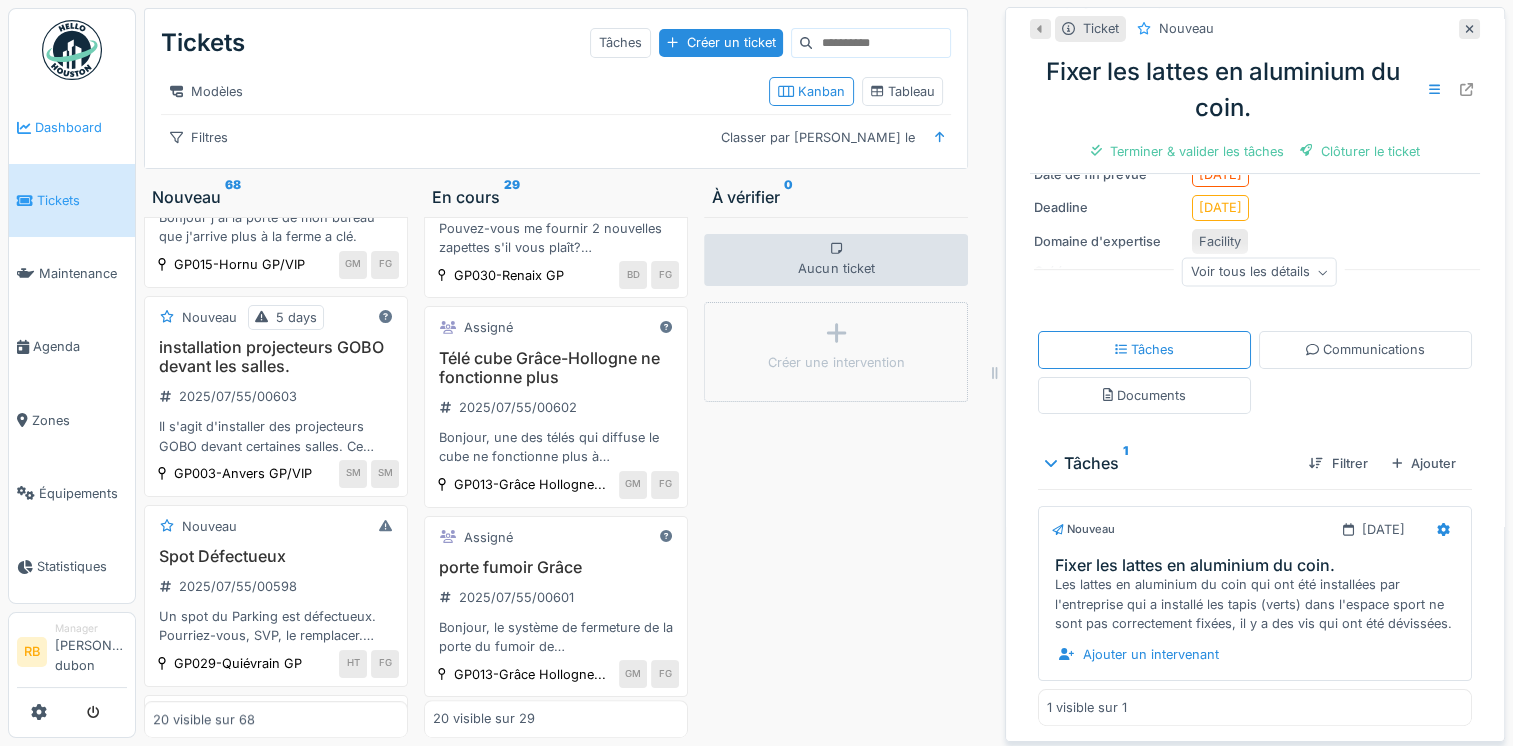 click on "Dashboard" at bounding box center (81, 127) 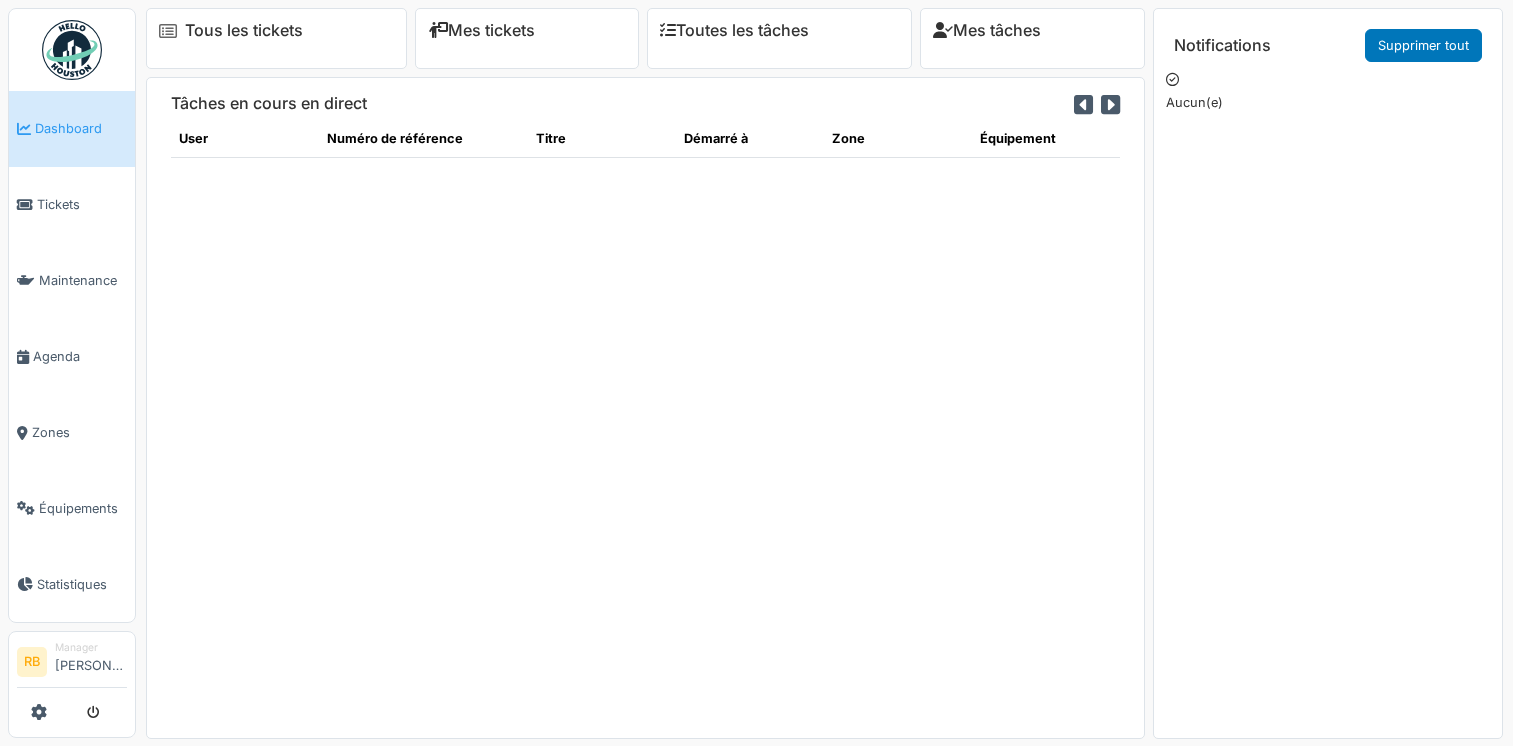 scroll, scrollTop: 0, scrollLeft: 0, axis: both 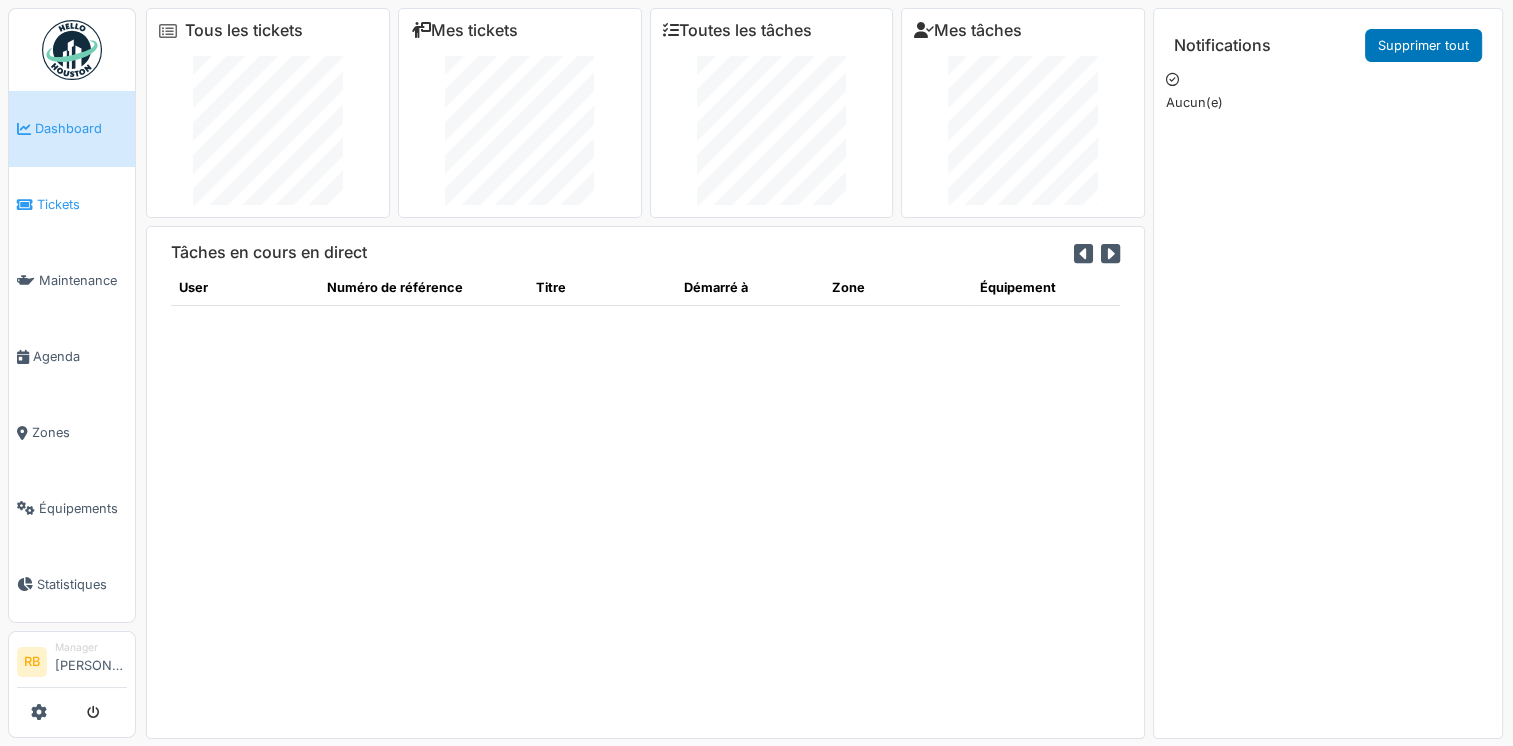 click on "Tickets" at bounding box center [72, 205] 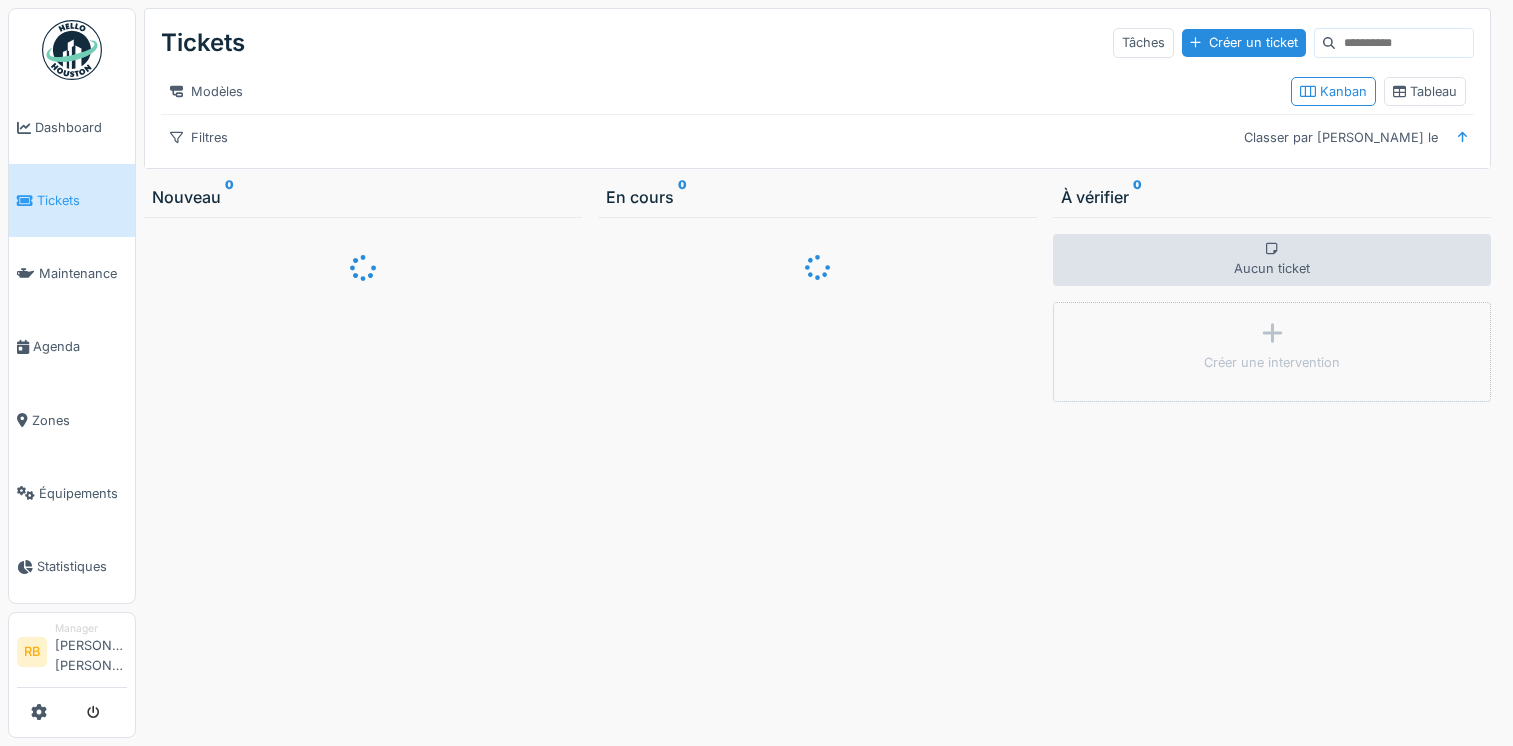 scroll, scrollTop: 0, scrollLeft: 0, axis: both 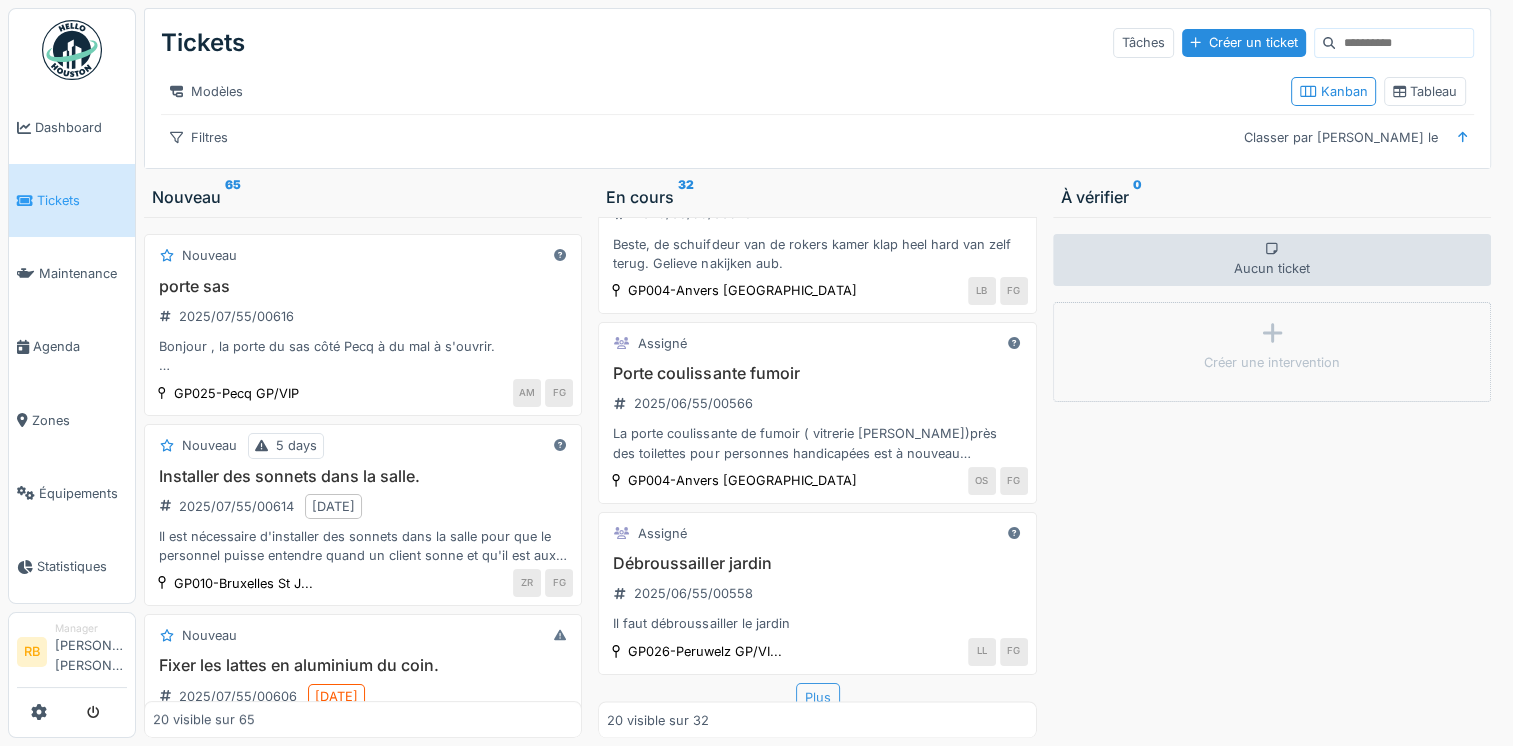 click on "Plus" at bounding box center [818, 697] 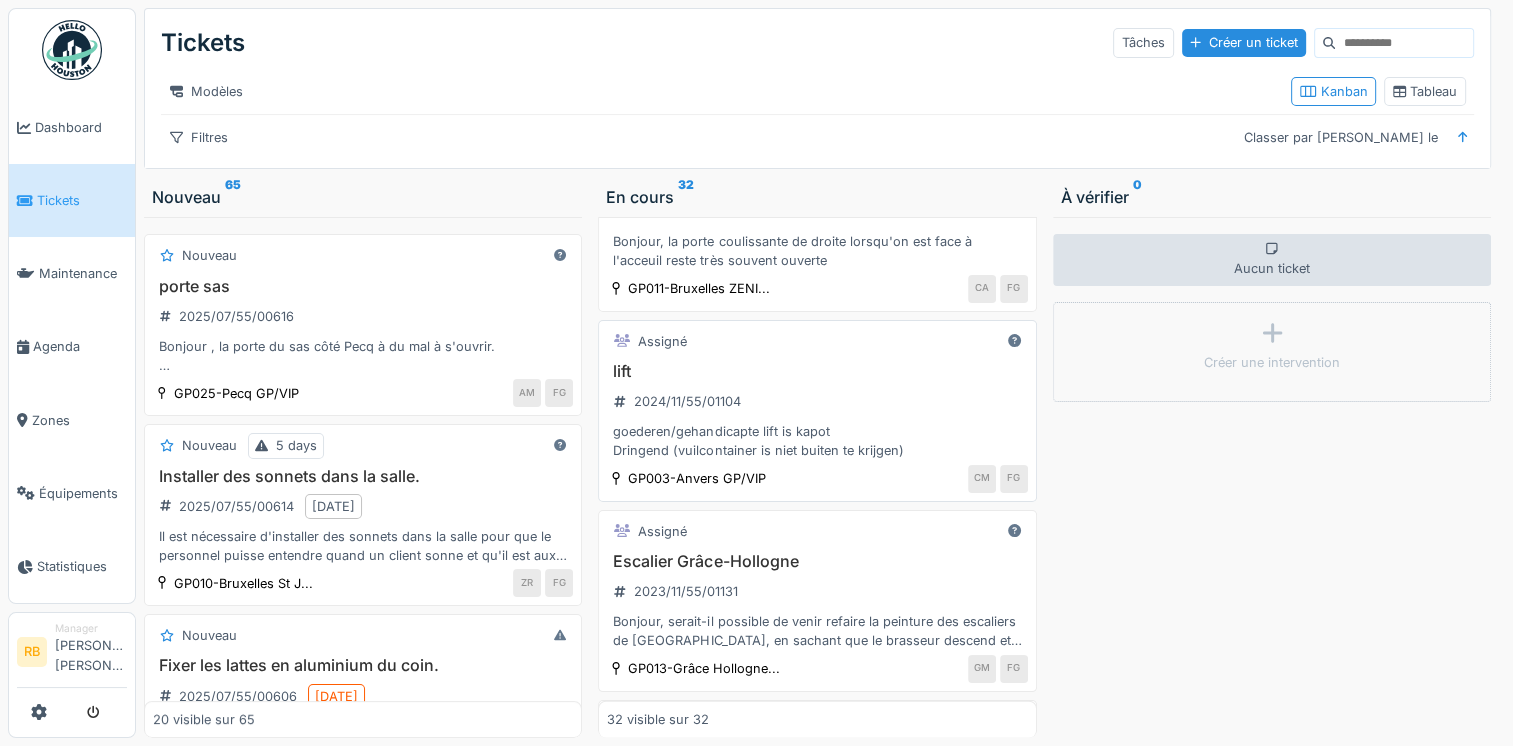 scroll, scrollTop: 5511, scrollLeft: 0, axis: vertical 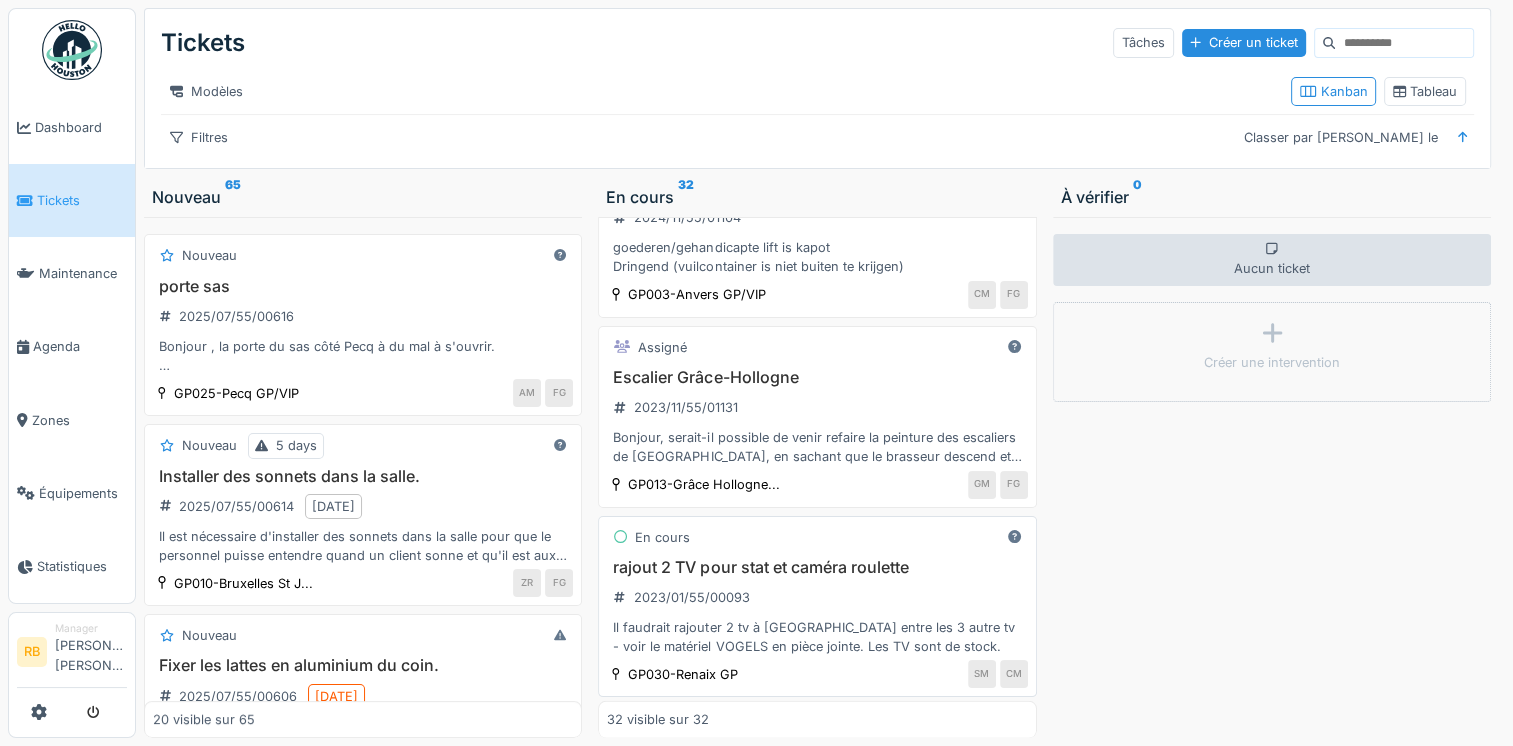 click on "rajout 2 TV pour stat et caméra roulette 2023/01/55/00093 Il faudrait rajouter 2 tv à RONSE entre les 3 autre tv - voir le matériel VOGELS en pièce jointe. Les TV sont de stock." at bounding box center (817, 607) 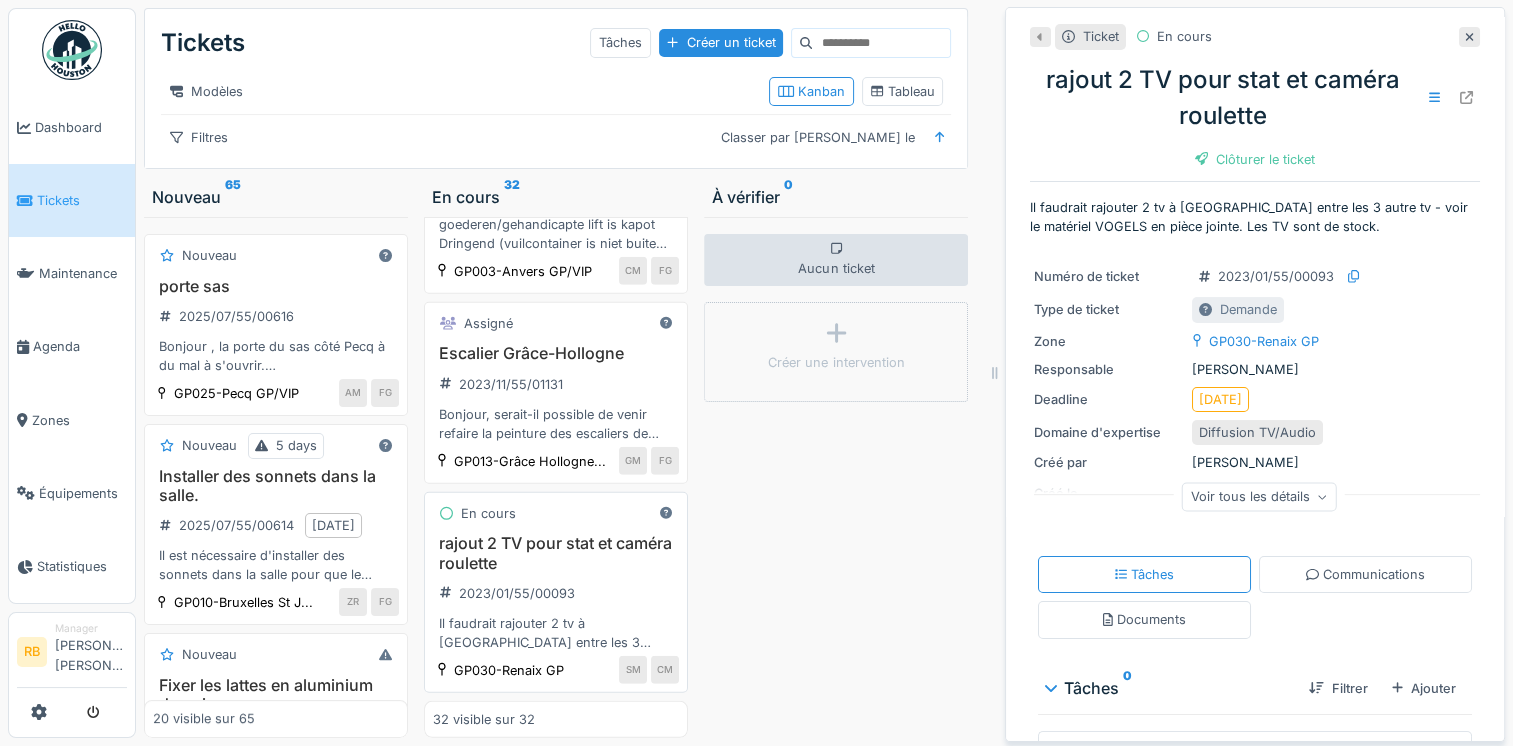 scroll, scrollTop: 6037, scrollLeft: 0, axis: vertical 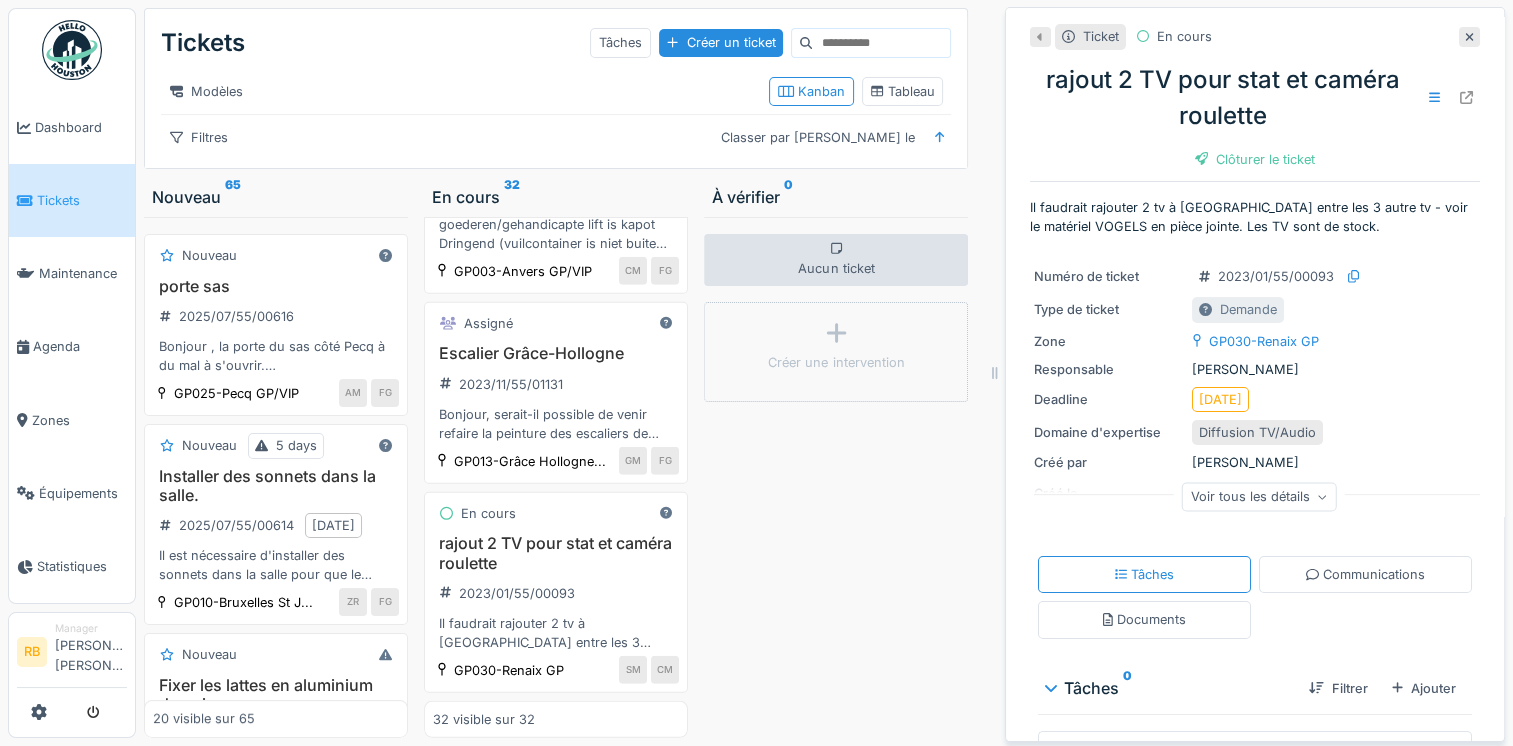 click on "Aucun ticket Créer une intervention" at bounding box center (836, 477) 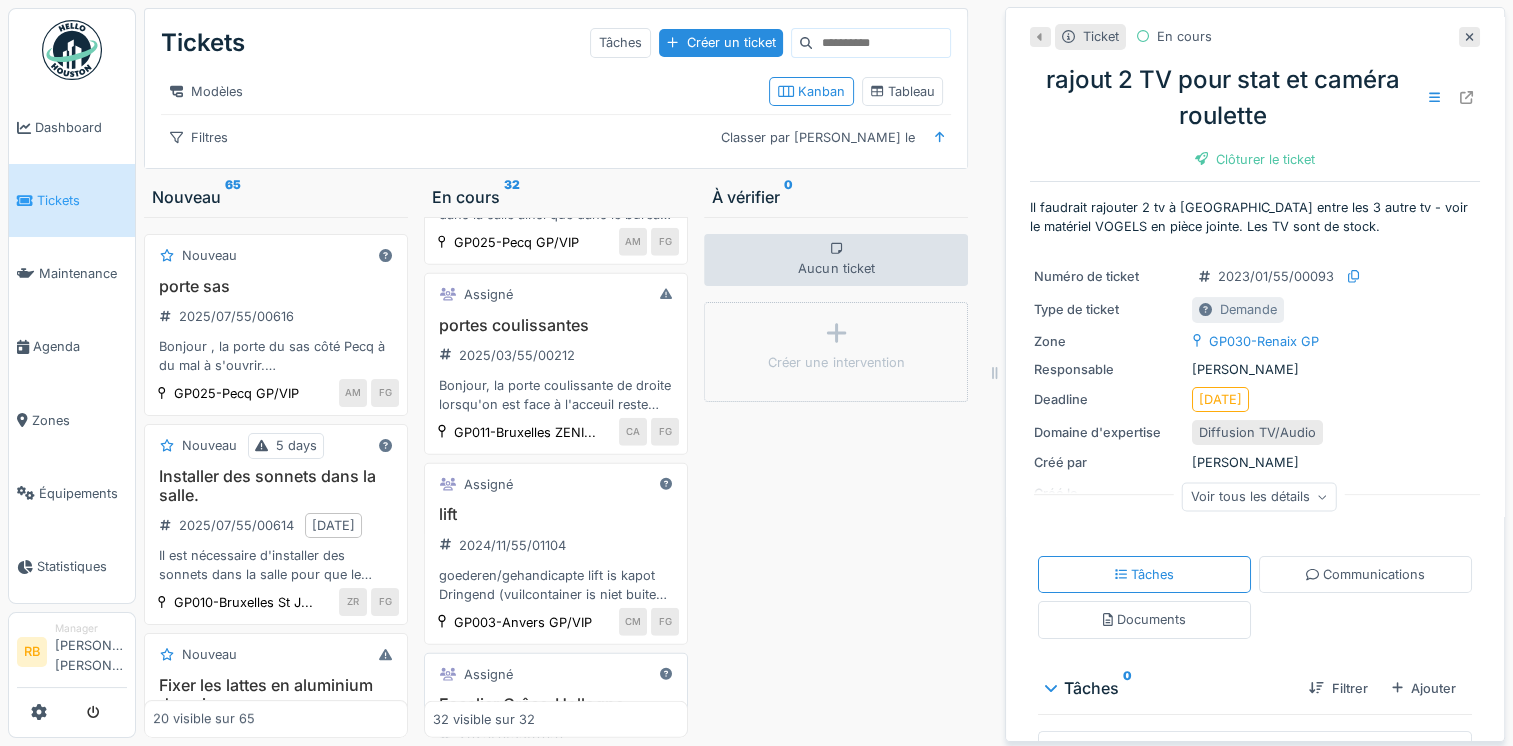 scroll, scrollTop: 5452, scrollLeft: 0, axis: vertical 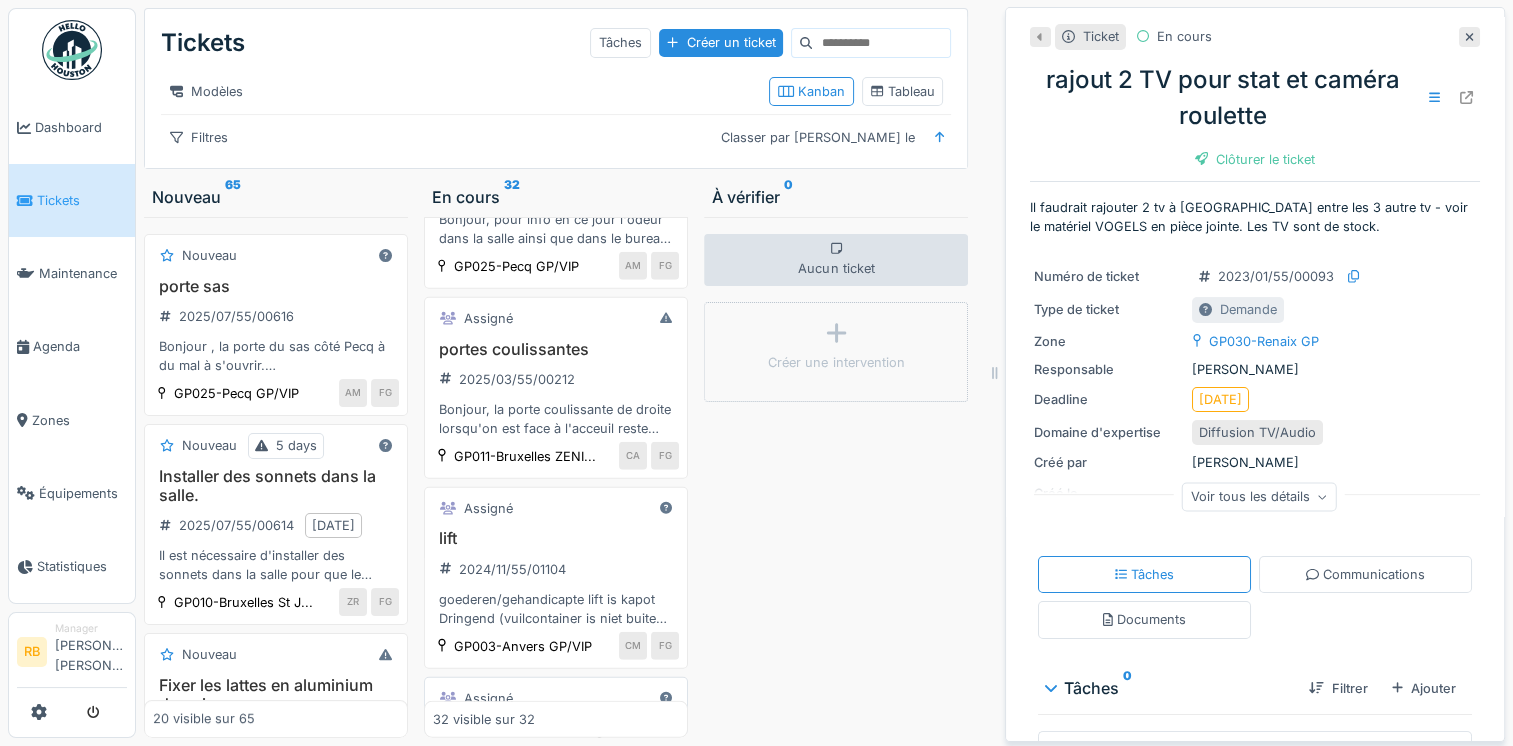 click on "analyse d'odeur 2025/03/55/00235 Bonjour, pour info  en ce jour l'odeur dans la salle ainsi que dans le bureau est intenable" at bounding box center [556, 199] 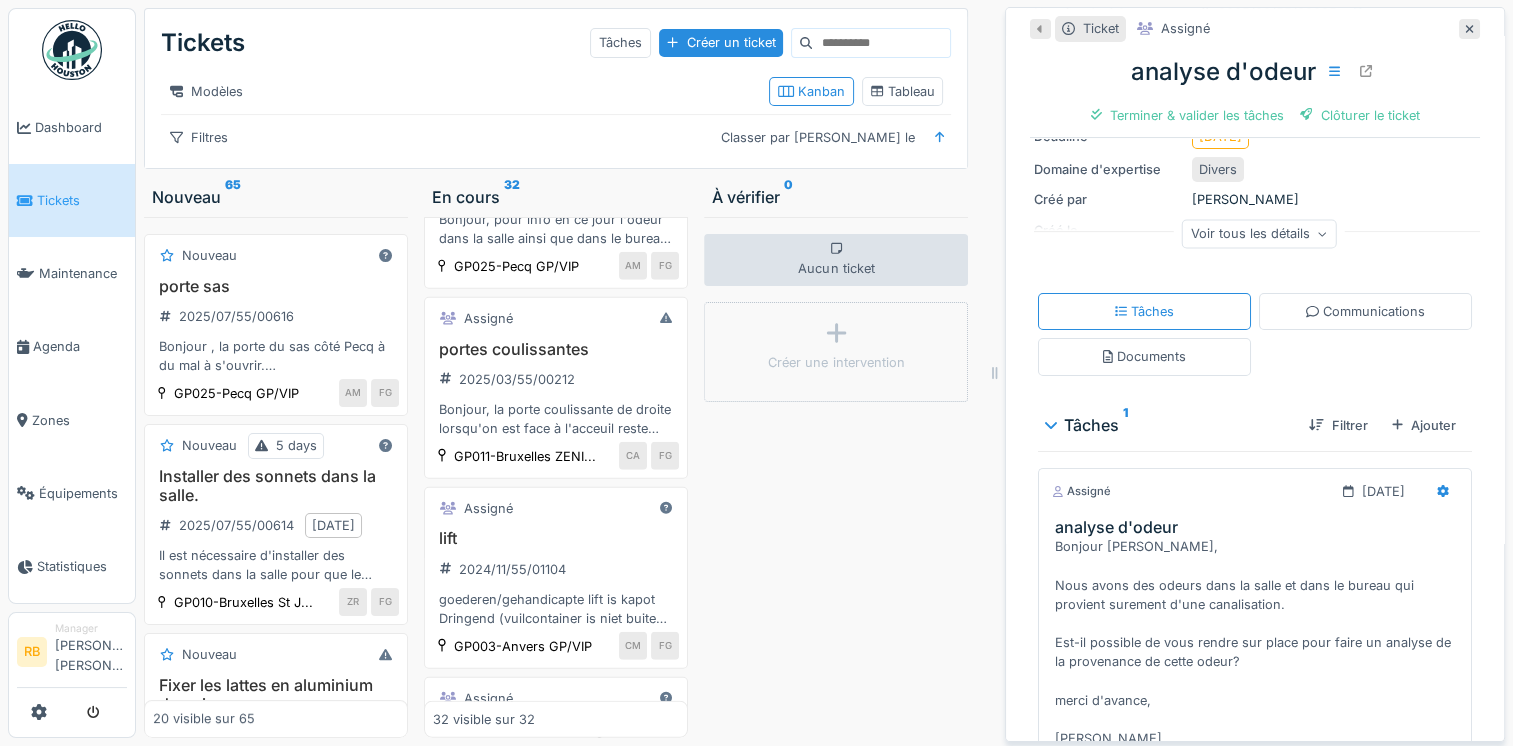 scroll, scrollTop: 0, scrollLeft: 0, axis: both 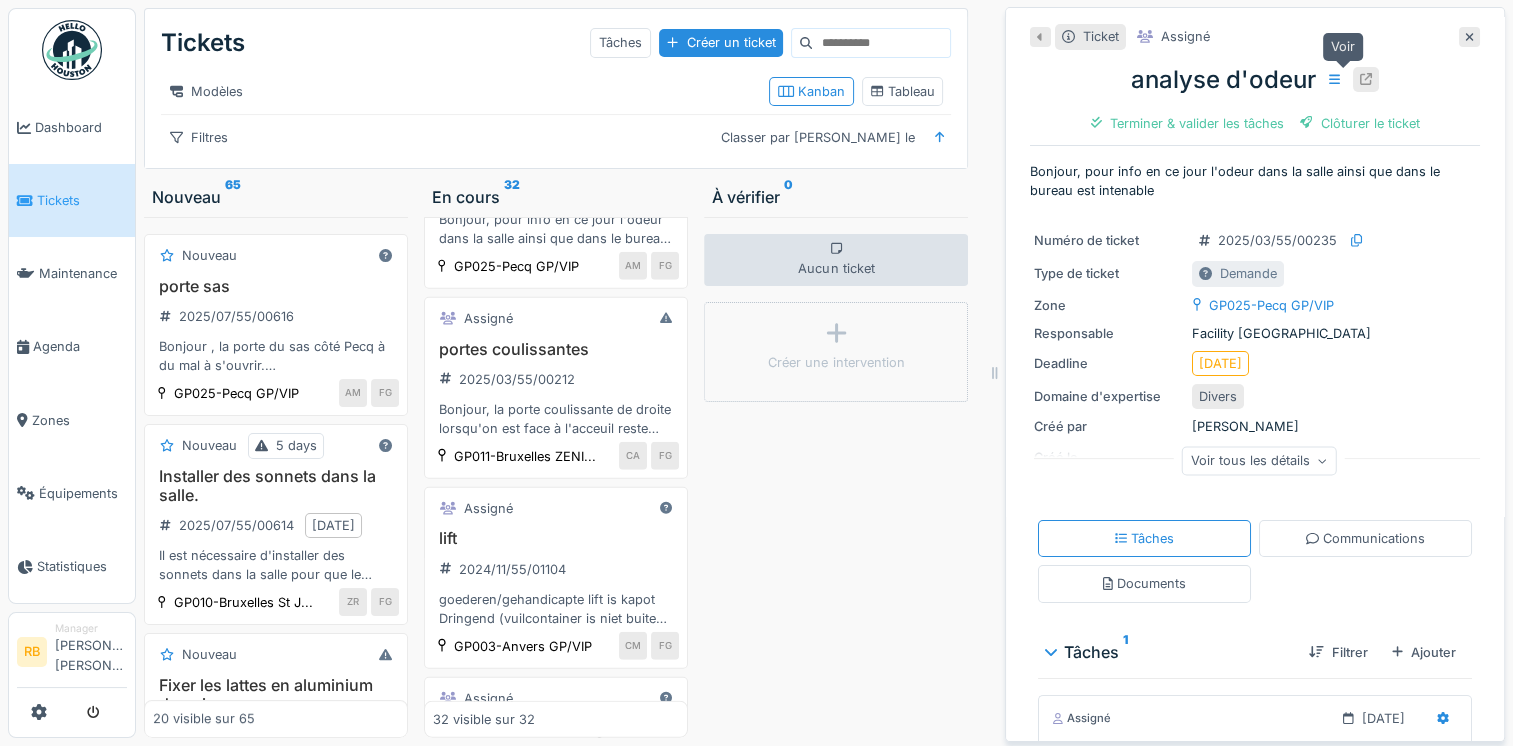 click at bounding box center (1366, 79) 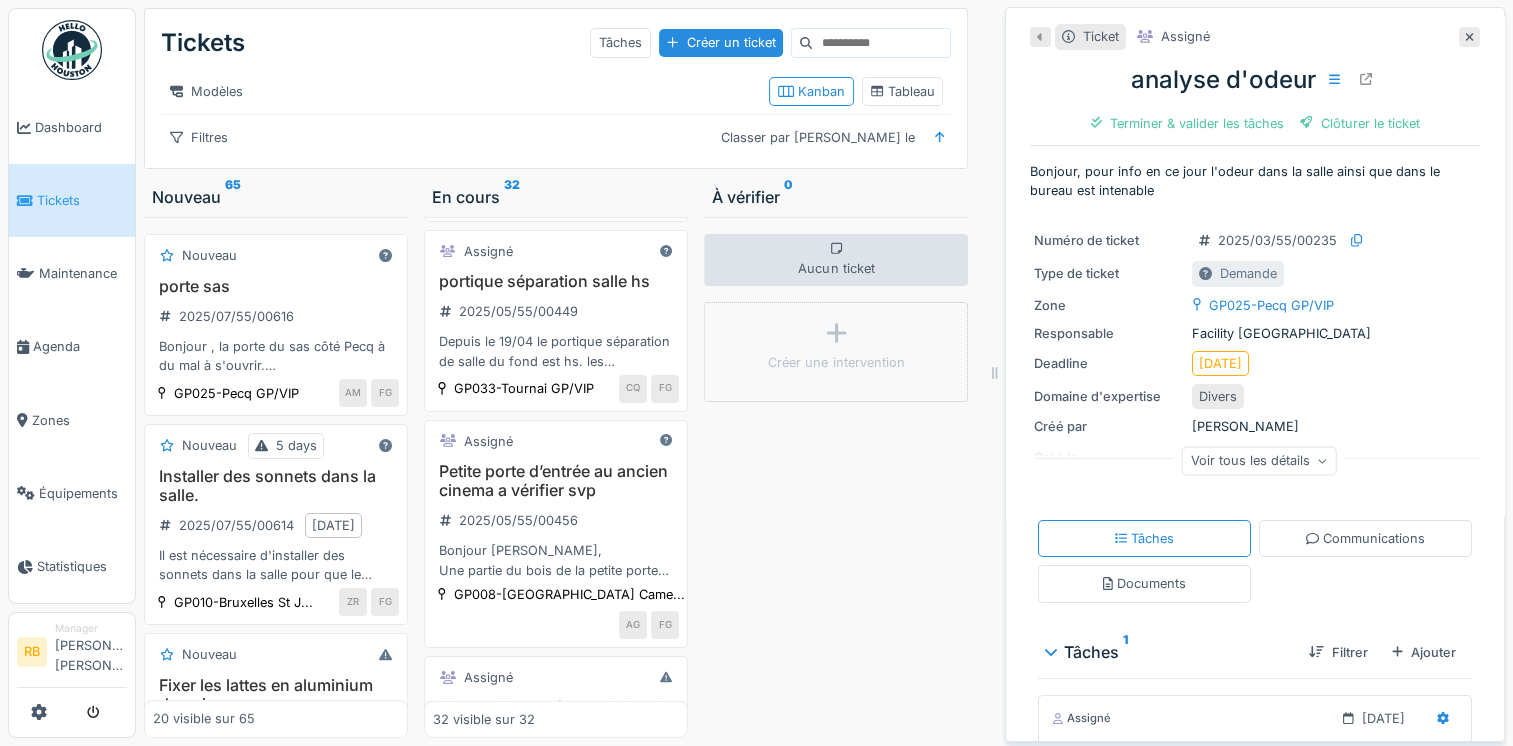 scroll, scrollTop: 4272, scrollLeft: 0, axis: vertical 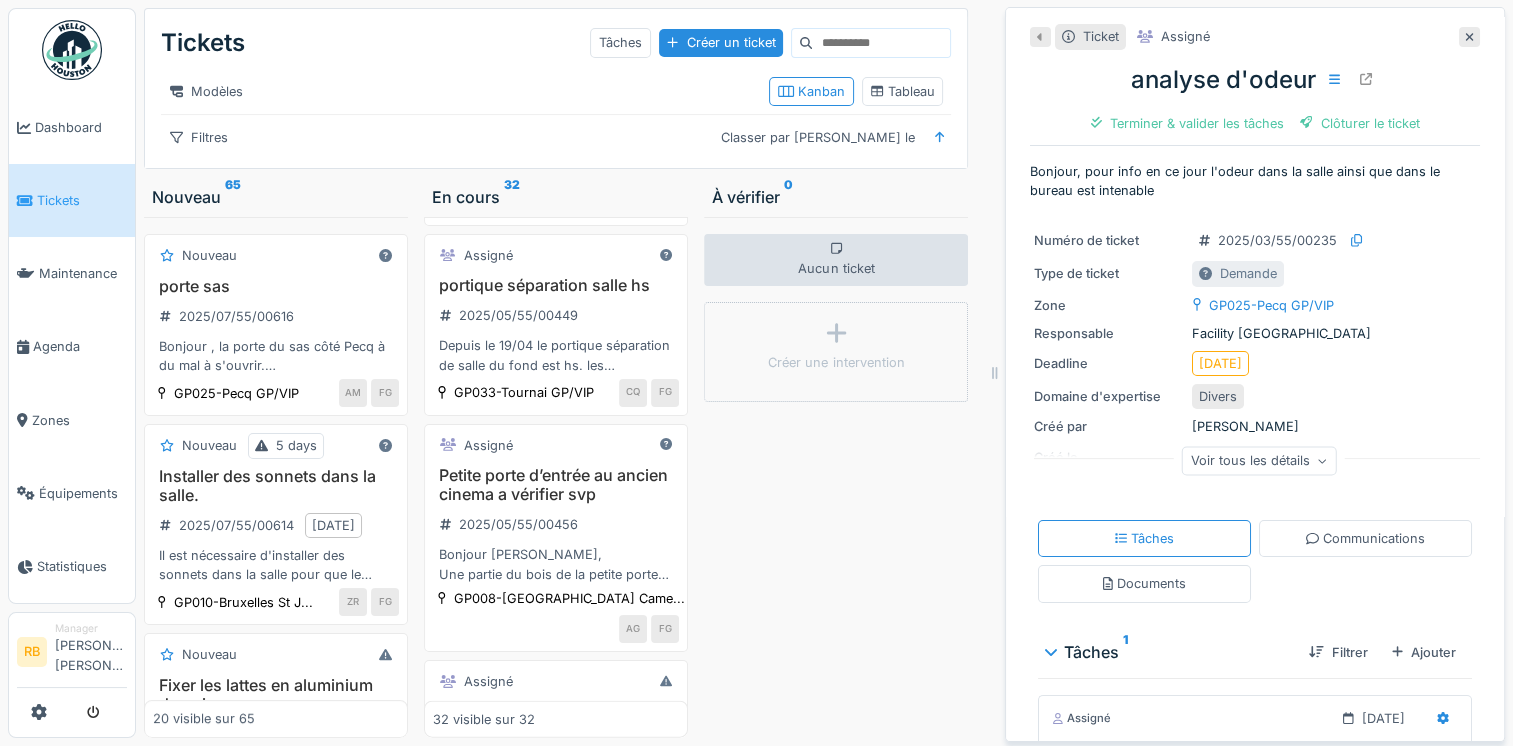 click on "Airco Mechelen 2025/06/55/00516 Met de zomer in aantocht is een goede werking van de airco’s uiteraard belangrijk. Toch ervaren verschillende klanten momenteel hinder van de luchtstroom: de koude lucht blaast rechtstreeks naar beneden, wat vaak als onaangenaam of zelfs storend wordt ervaren.
Zou het mogelijk zijn om te onderzoeken of er een eenvoudige ingreep kan gebeuren aan de airco’s om dit op te lossen?
Concreet denken we aan twee mogelijke pistes:
Een systeem dat de luchtstroom naar boven of opzij afbuigt, zodat koude lucht niet langer rechtstreeks op mensen gericht is.
Een afschermplaat of deflector onderaan de airco die de lucht gelijkmatiger verspreidt in de ruimte, zonder verlies van verkoeling.
Zo’n ingreep zou het comfort van heel wat klanten aanzienlijk verbeteren, zonder in te boeten aan efficiëntie.
Dank voor het bekijken van deze suggestie. Laat gerust weten of we kunnen meedenken of helpen bij het zoeken naar een geschikte oplossing." at bounding box center [556, 135] 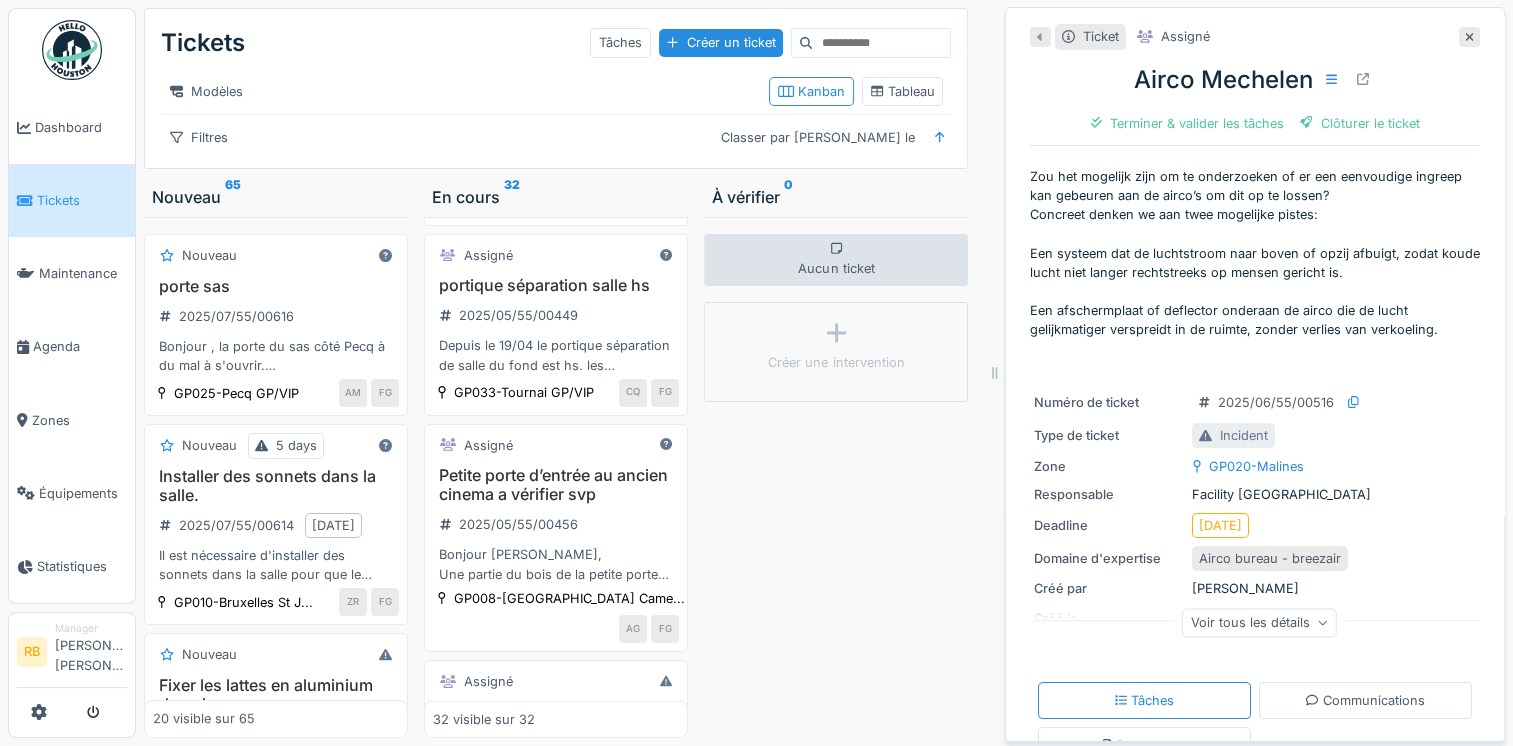 scroll, scrollTop: 92, scrollLeft: 0, axis: vertical 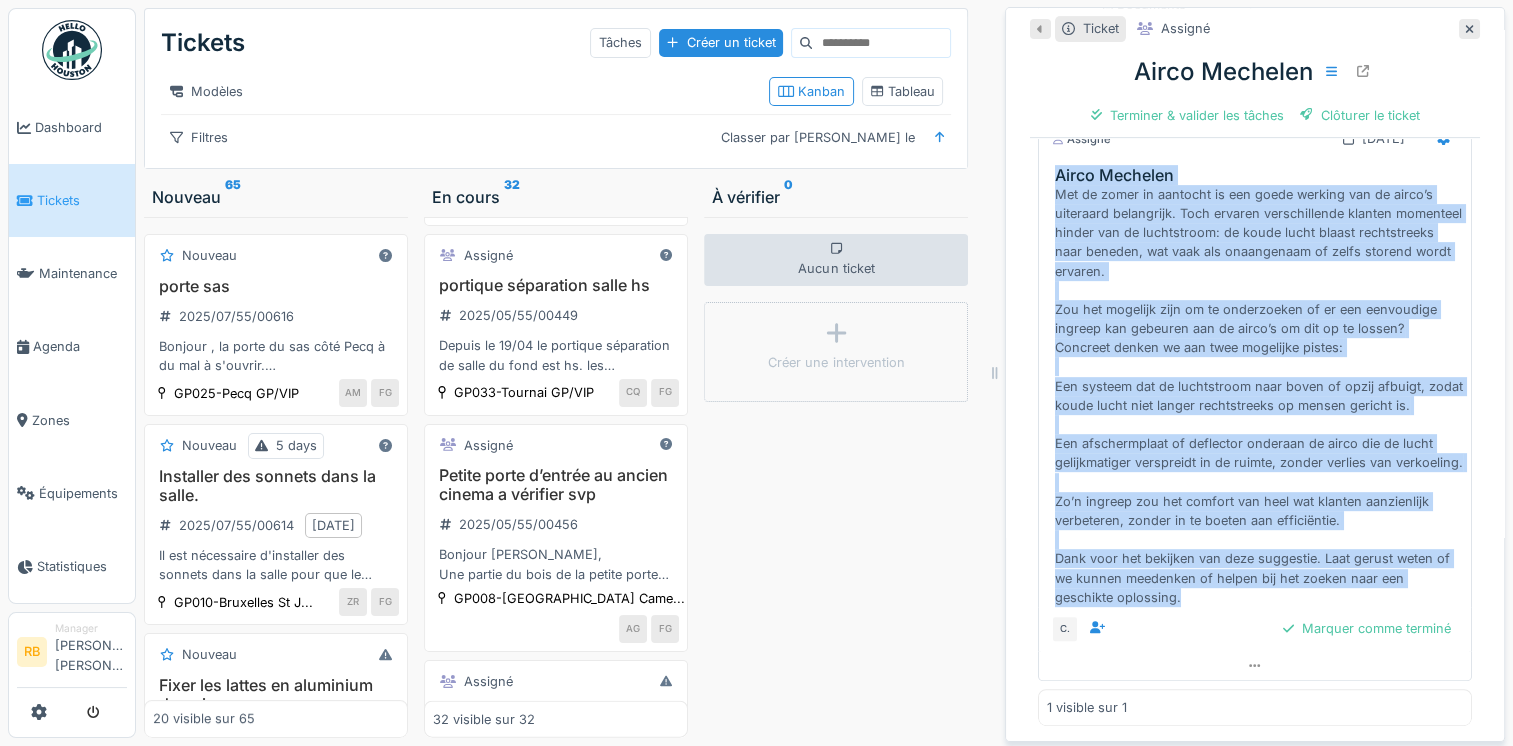 drag, startPoint x: 1173, startPoint y: 596, endPoint x: 1016, endPoint y: 162, distance: 461.52466 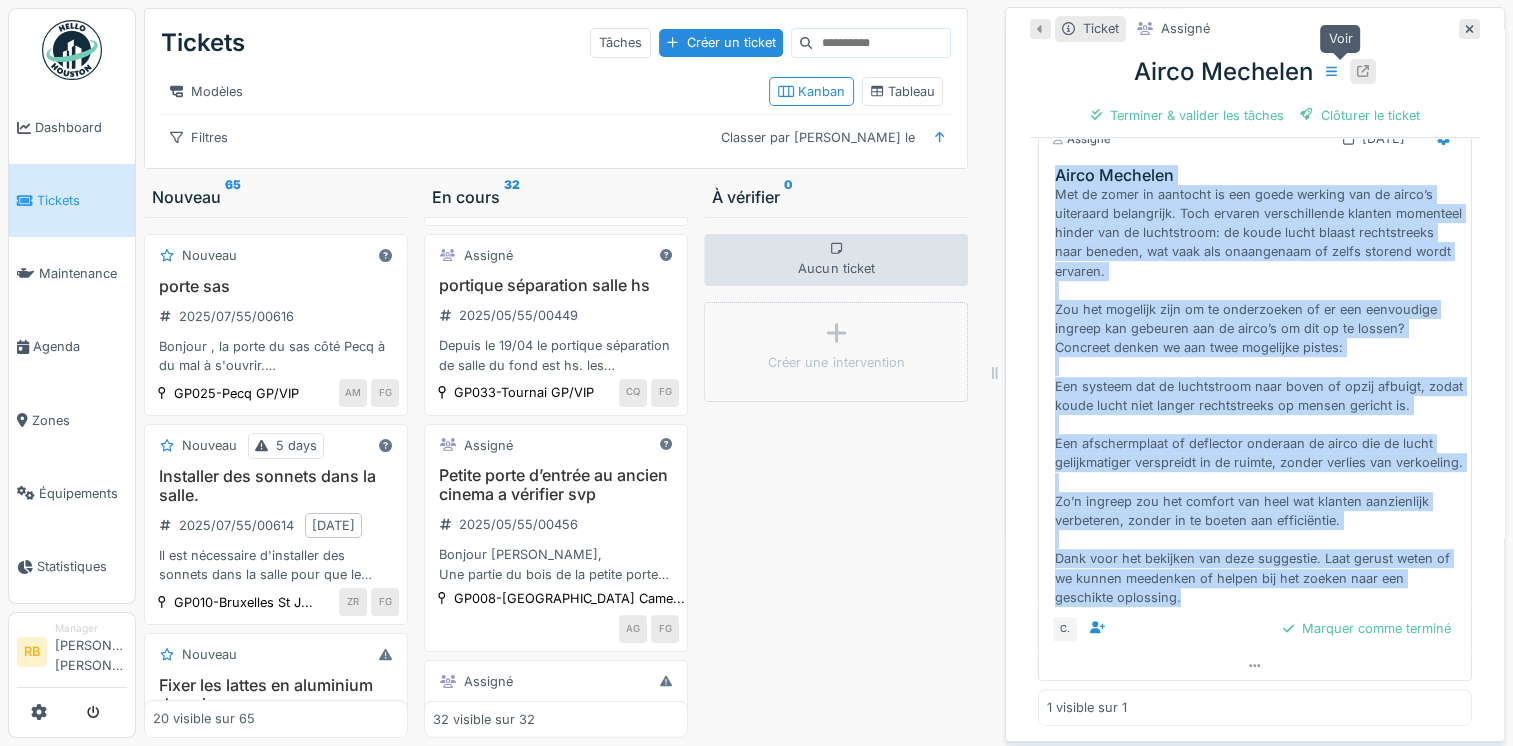 click 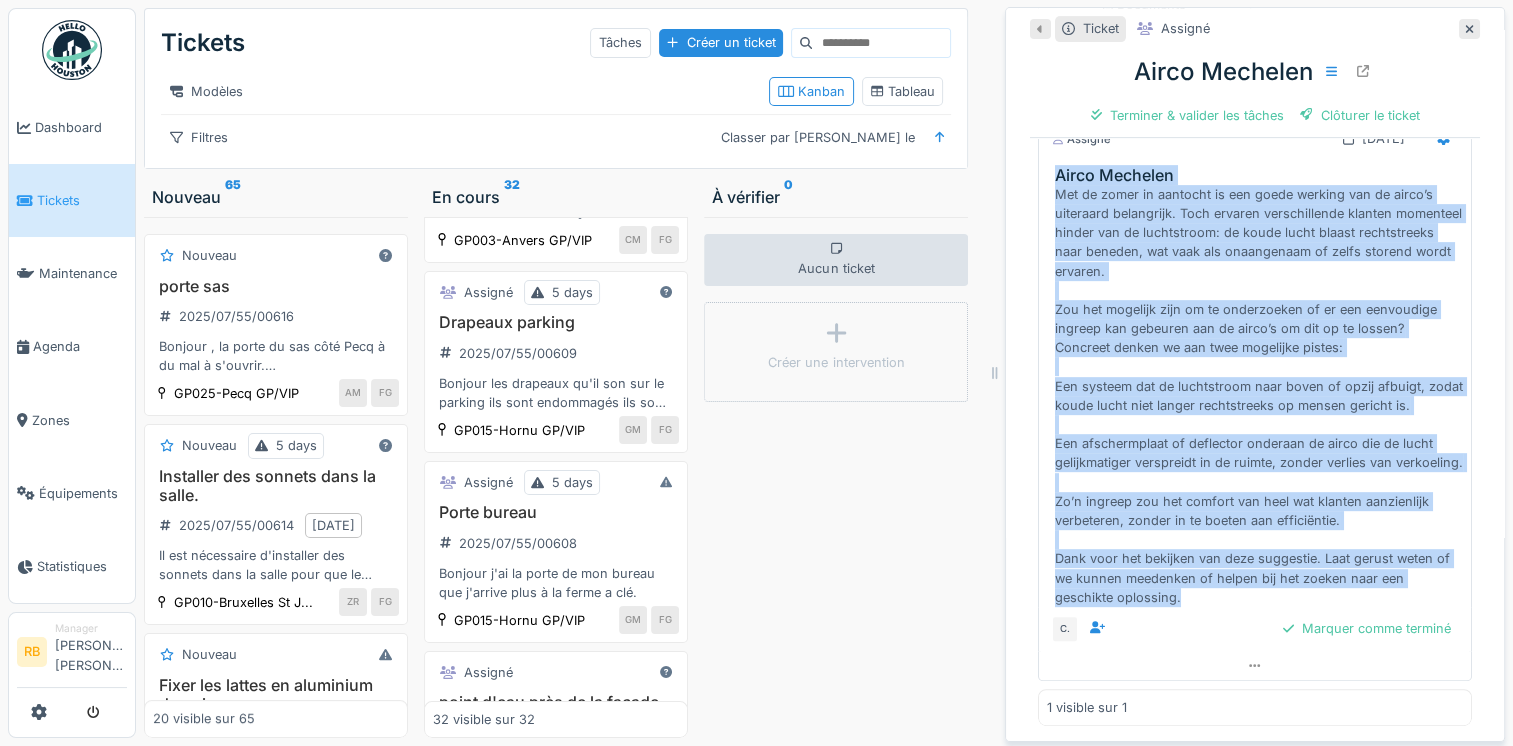scroll, scrollTop: 0, scrollLeft: 0, axis: both 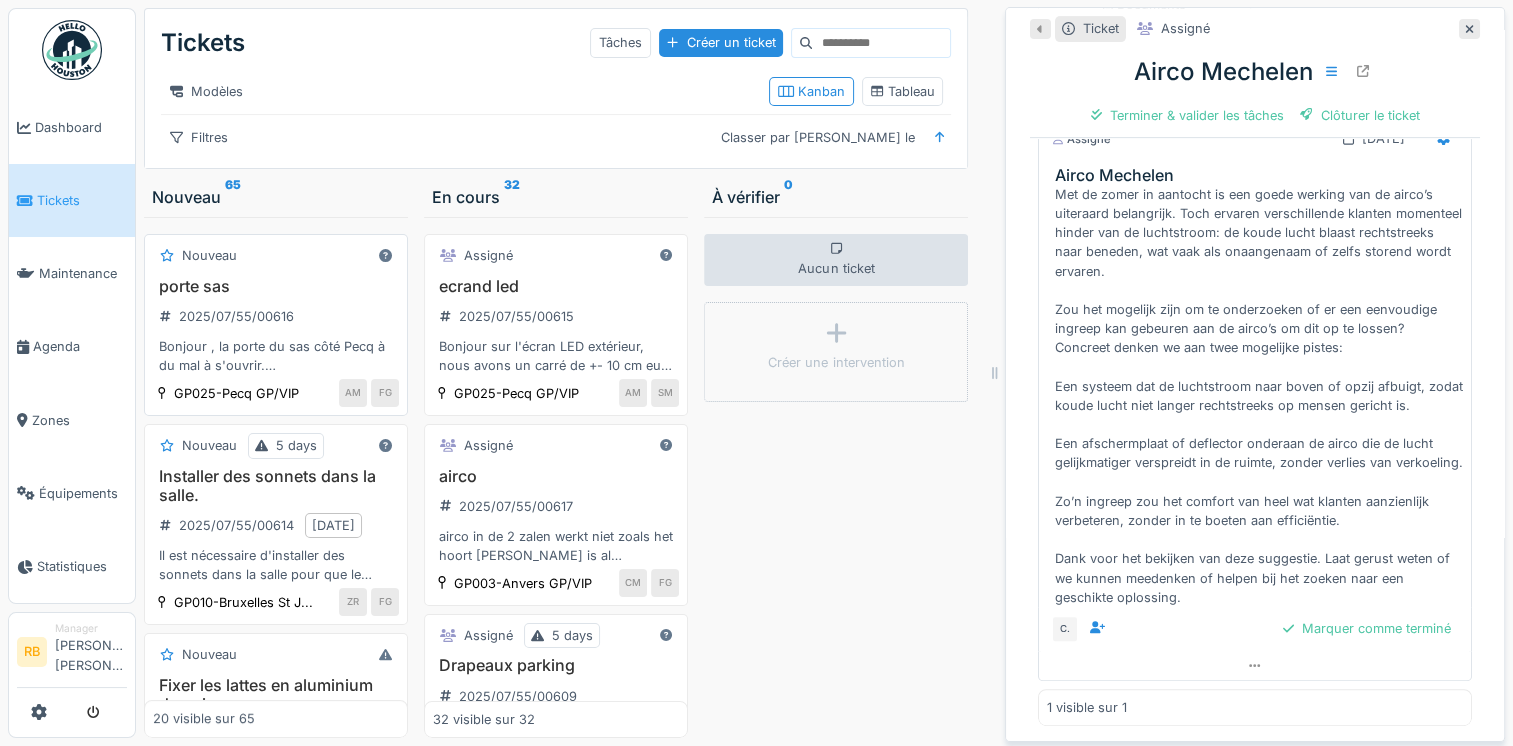 click on "porte sas 2025/07/55/00616 Bonjour , la porte du sas côté Pecq à du mal à s'ouvrir.
bien à vous" at bounding box center (276, 326) 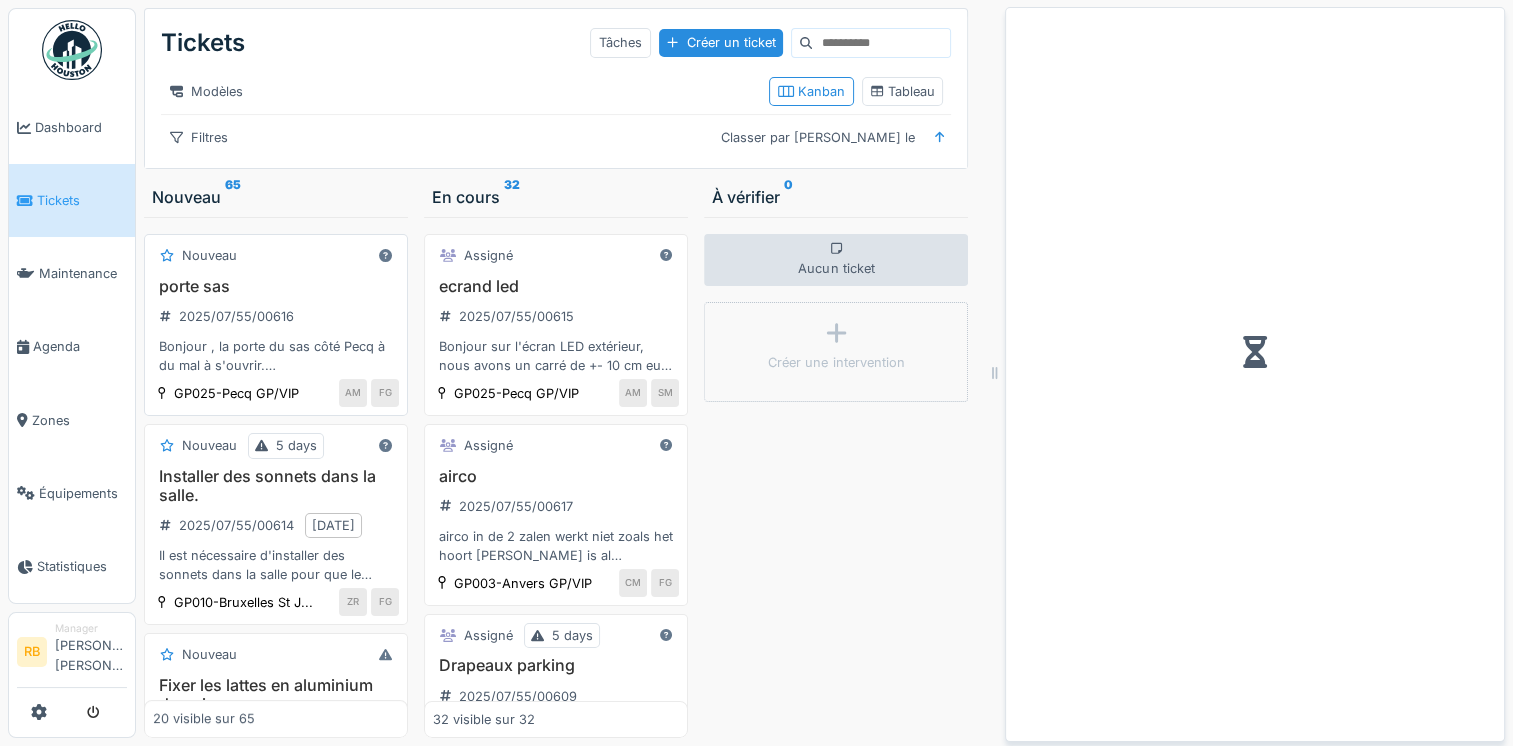 scroll, scrollTop: 0, scrollLeft: 0, axis: both 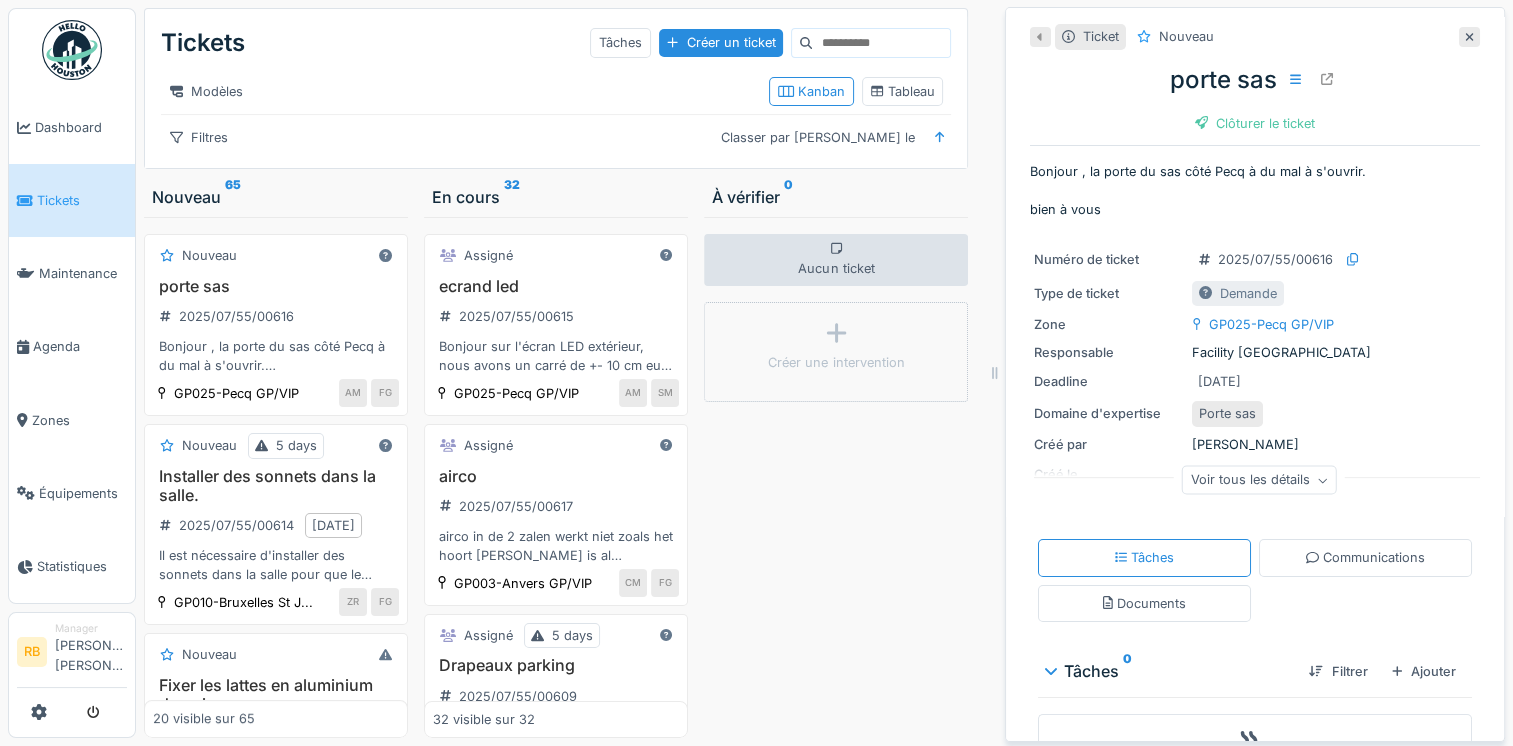 click on "Bonjour , la porte du sas côté Pecq à du mal à s'ouvrir.
bien à vous" at bounding box center [1255, 191] 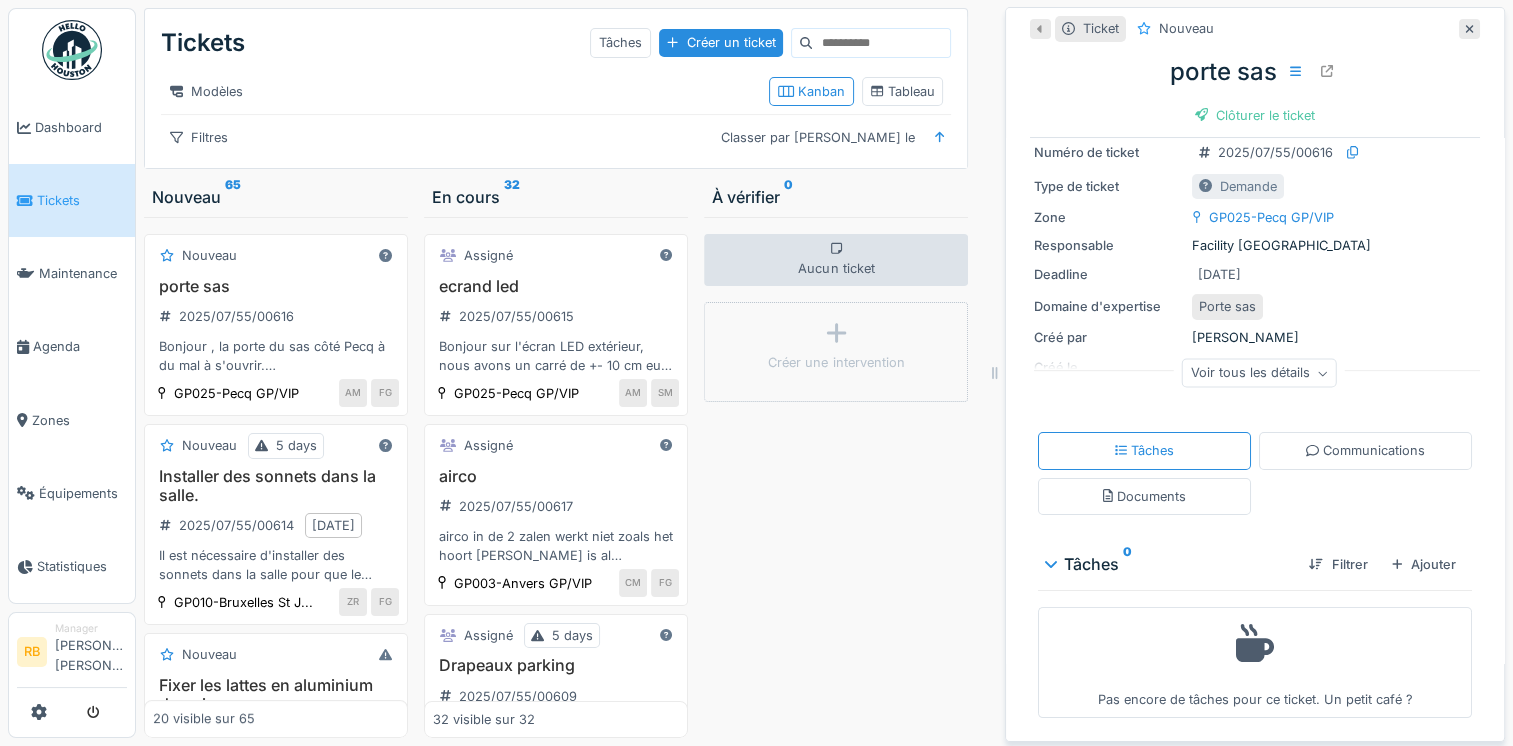 scroll, scrollTop: 0, scrollLeft: 0, axis: both 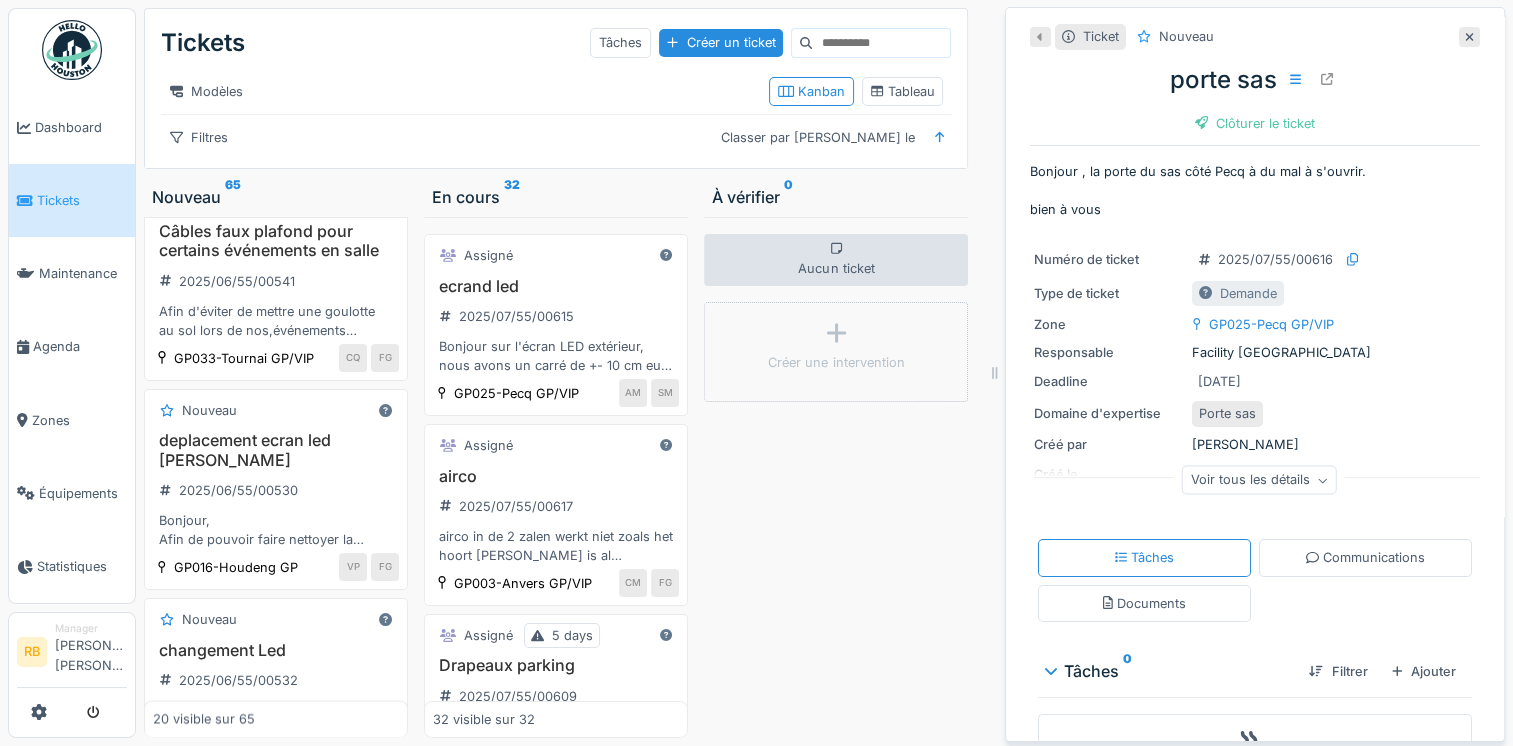 click on "Annuler Tickets Tâches Créer un ticket Modèles   Kanban   Tableau Filtres Classer par Créé le  Nouveau 65 Nouveau porte sas 2025/07/55/00616 Bonjour , la porte du sas côté Pecq à du mal à s'ouvrir.
bien à vous  GP025-Pecq GP/VIP AM FG Nouveau 5 days Installer des sonnets dans la salle. 2025/07/55/00614 09/07/2025 Il est nécessaire d'installer des sonnets dans la salle pour que le personnel puisse entendre quand un client sonne et qu'il est aux toilettes ou au fumoir.  GP010-Bruxelles St J... ZR FG Nouveau Fixer les lattes en aluminium du coin. 2025/07/55/00606 02/07/2025 Les lattes en aluminium du coin qui ont été installées par l'entreprise qui a installé les tapis (verts) dans l'espace sport ne sont pas correctement fixées, il y a des vis qui ont été dévissées. GP010-Bruxelles St J... ZR FG Nouveau Changement halogène dessus roulette  2025/07/55/00610 GP031-Rumes GP PB FG Nouveau 5 days installation projecteurs GOBO devant les salles. 2025/07/55/00603 GP003-Anvers GP/VIP" at bounding box center (756, 373) 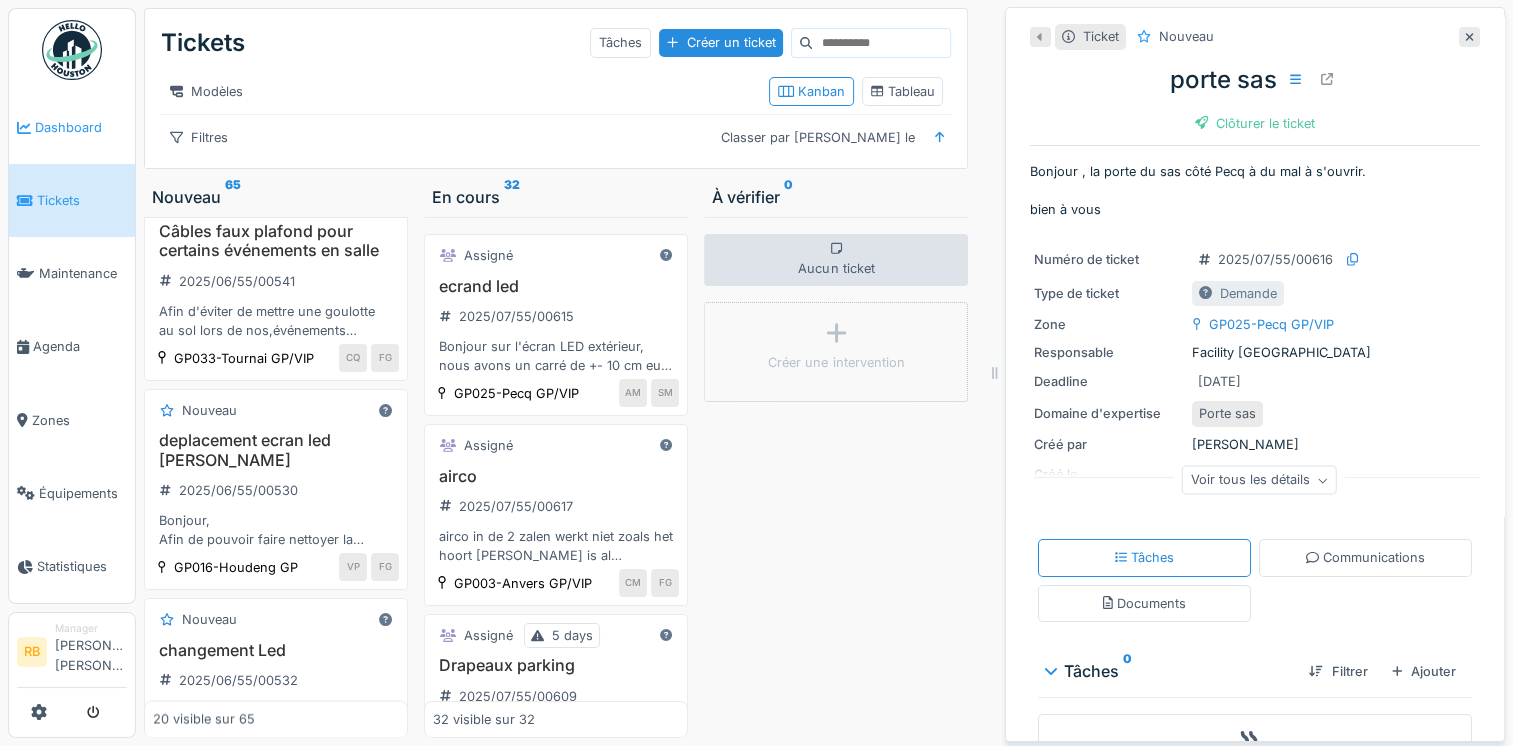 click on "Dashboard" at bounding box center [81, 127] 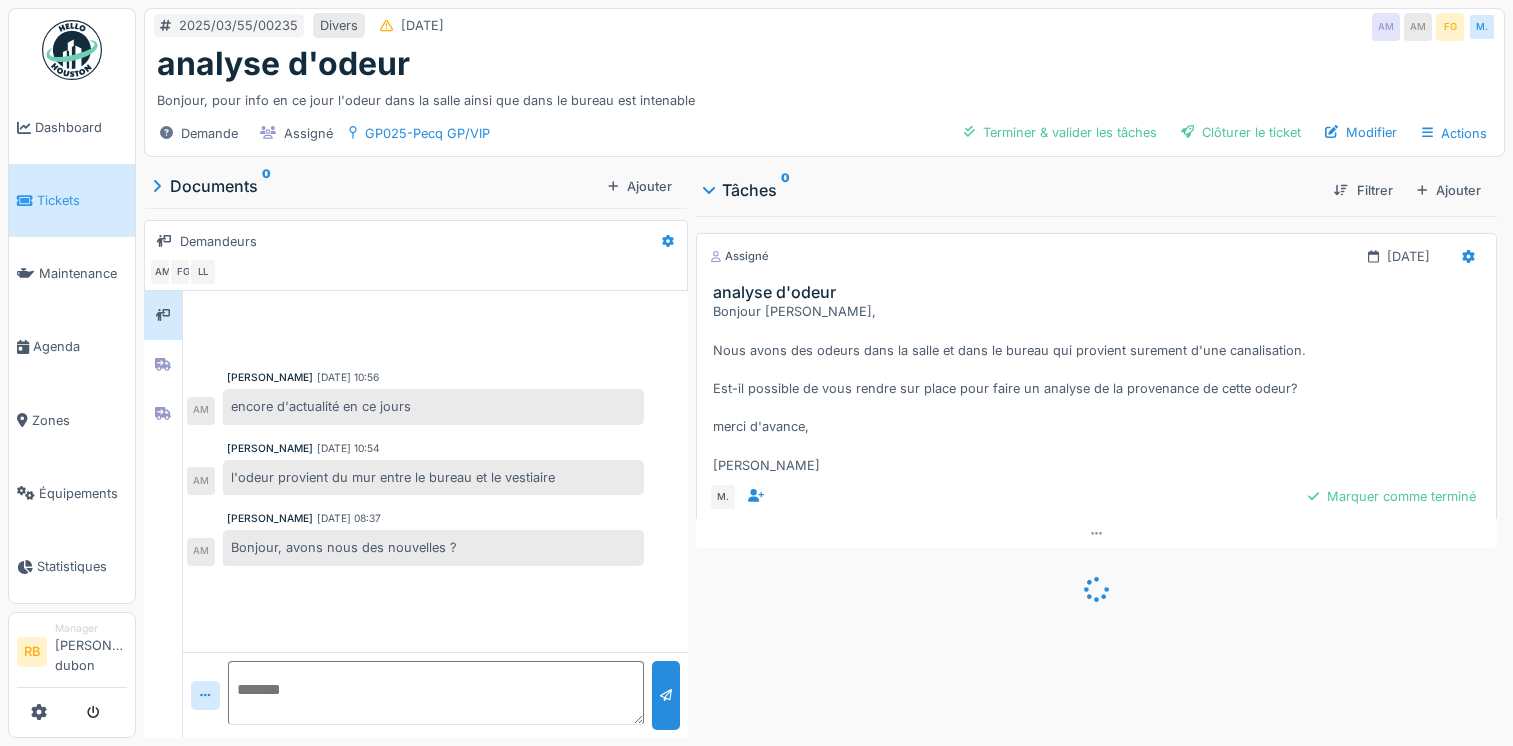 scroll, scrollTop: 0, scrollLeft: 0, axis: both 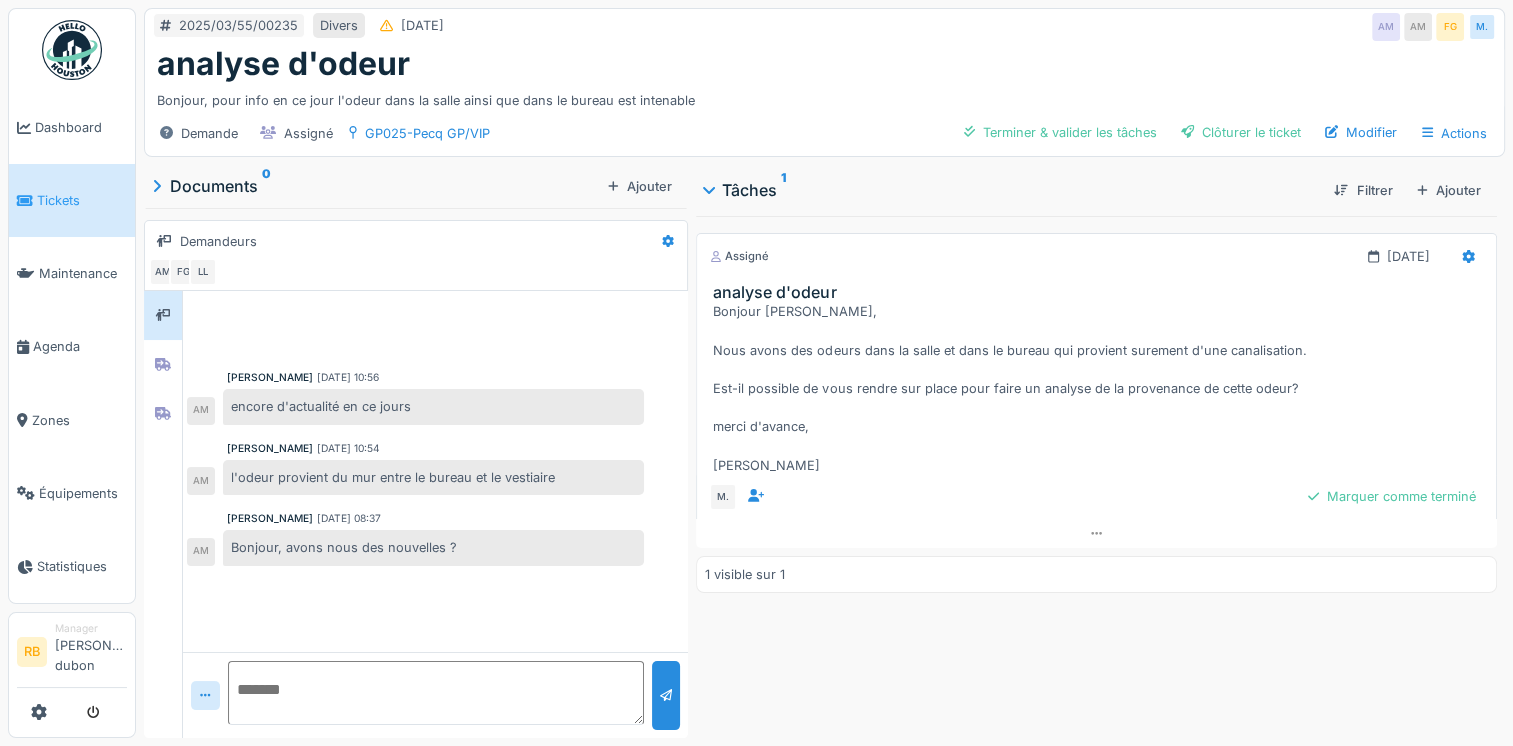 click at bounding box center (435, 693) 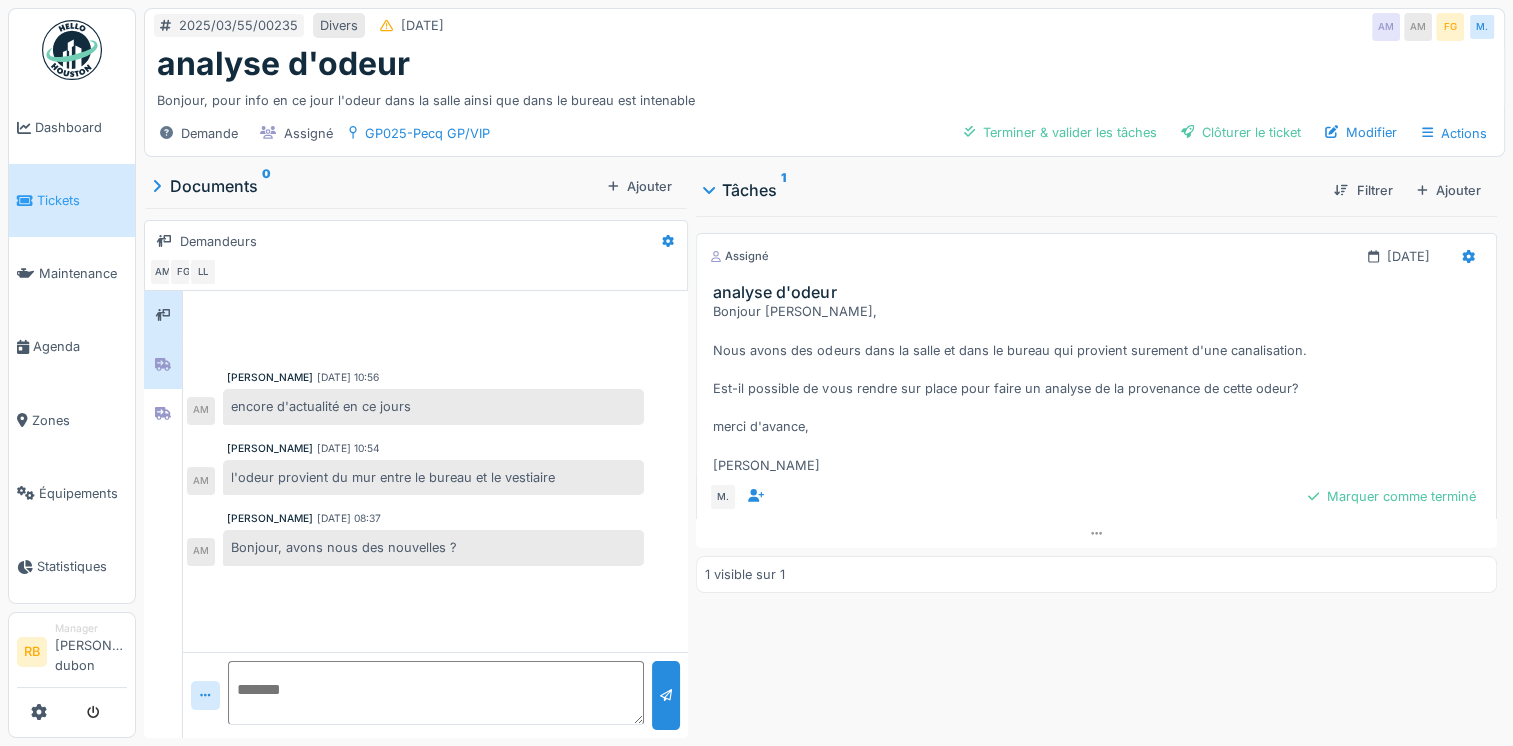 click 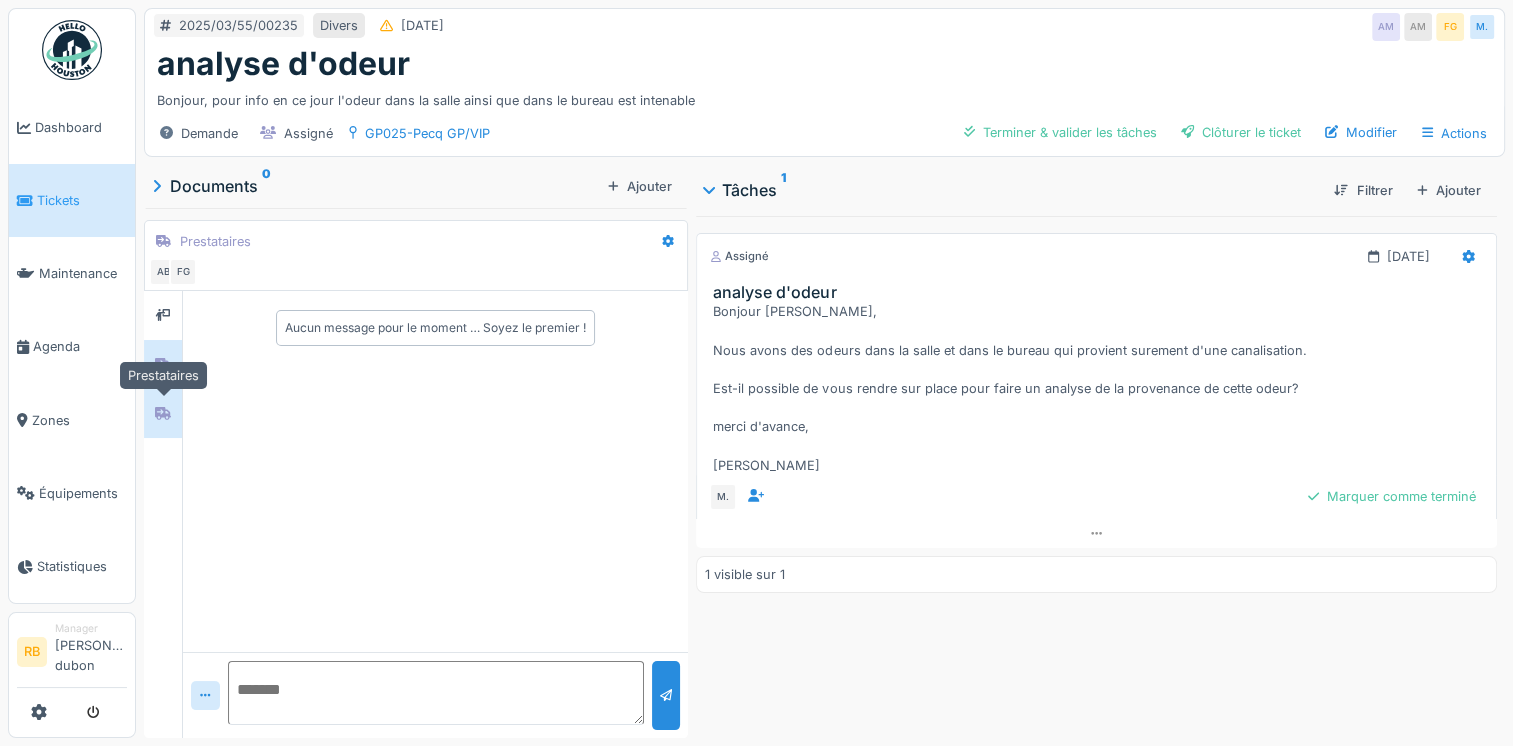 click at bounding box center (163, 413) 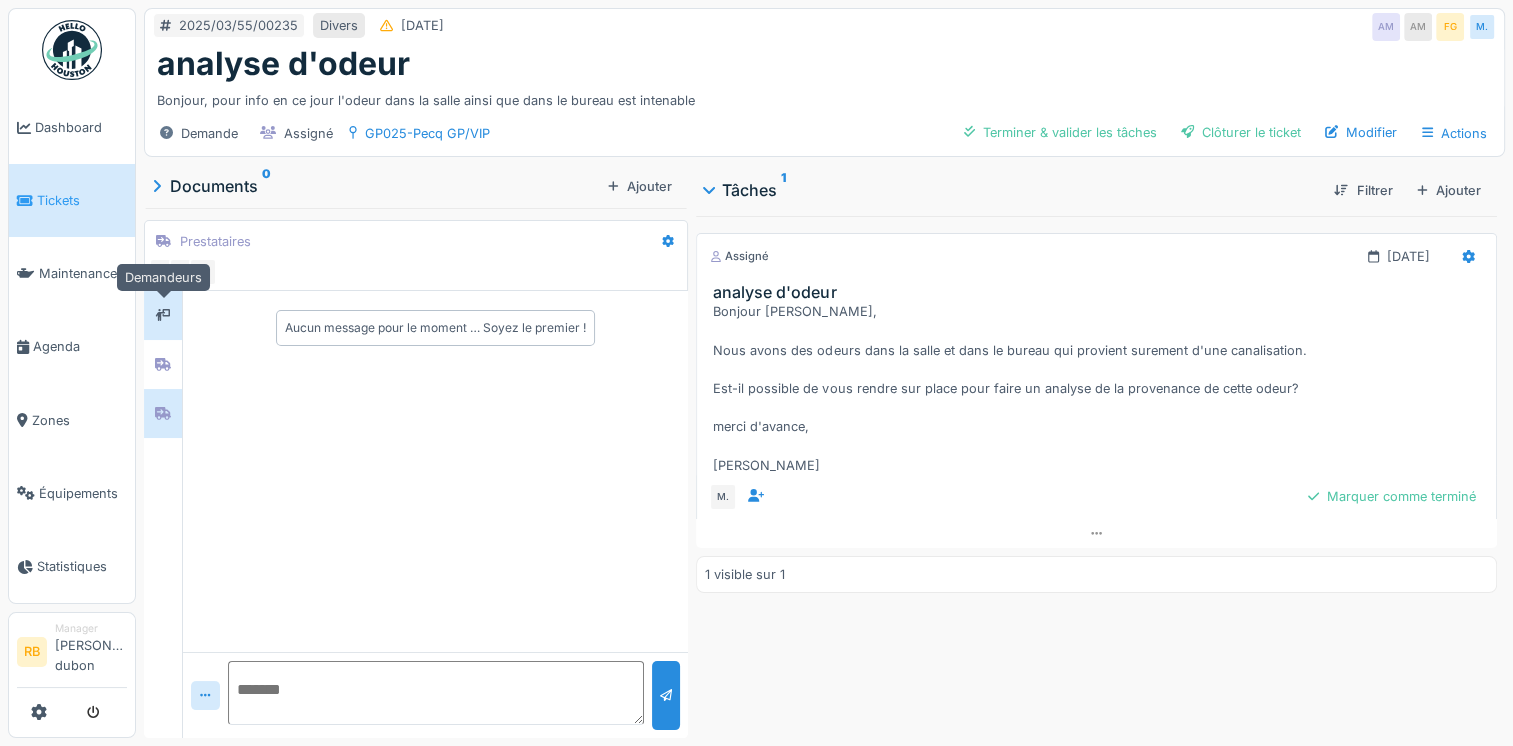 click 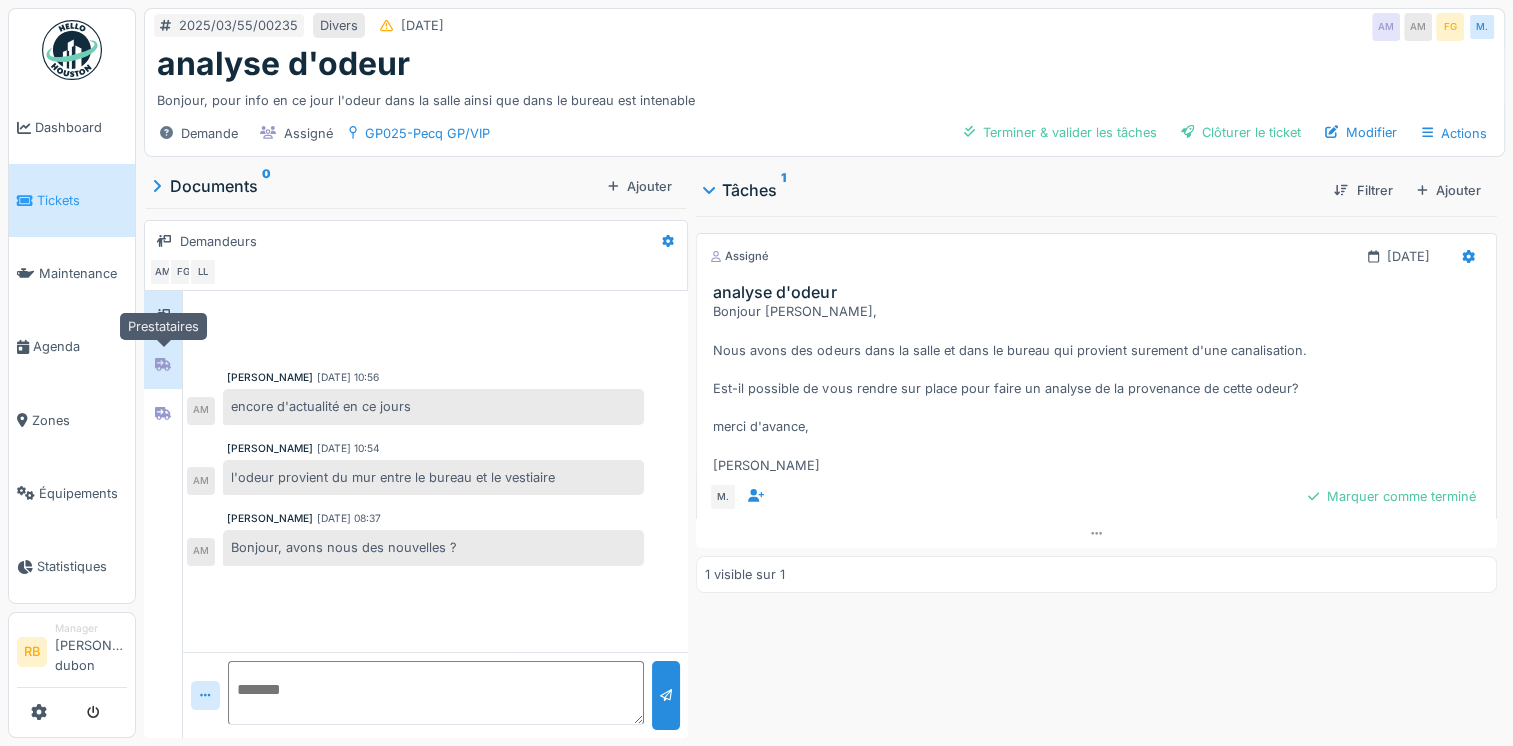 click 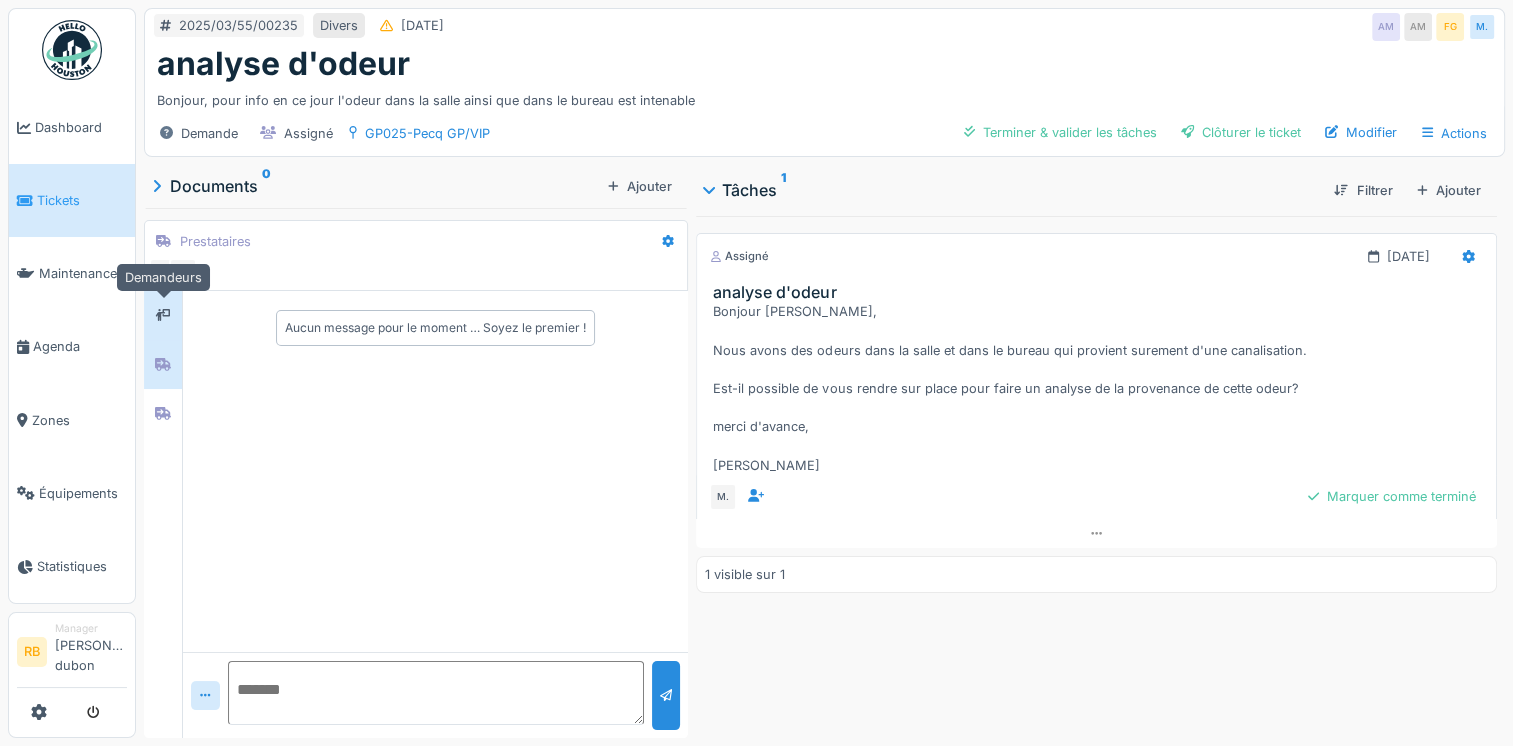 click at bounding box center (163, 315) 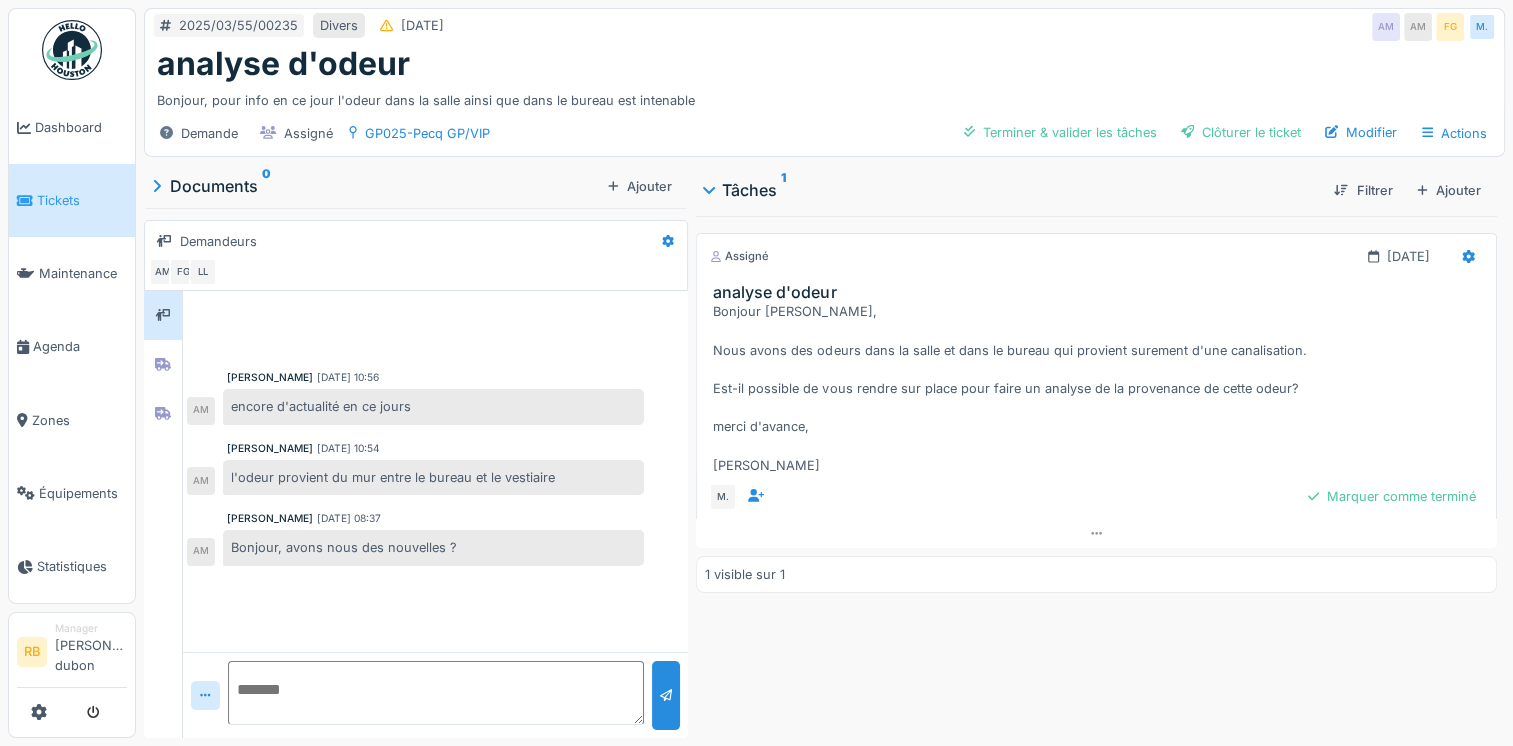 click on "[PERSON_NAME]   [DATE] 10:56 encore d'actualité en ce jours
AM [PERSON_NAME]   [DATE] 10:54 l'odeur provient du mur entre le bureau et le vestiaire AM [PERSON_NAME]   [DATE] 08:37 Bonjour, avons nous des nouvelles ?
AM" at bounding box center (435, 432) 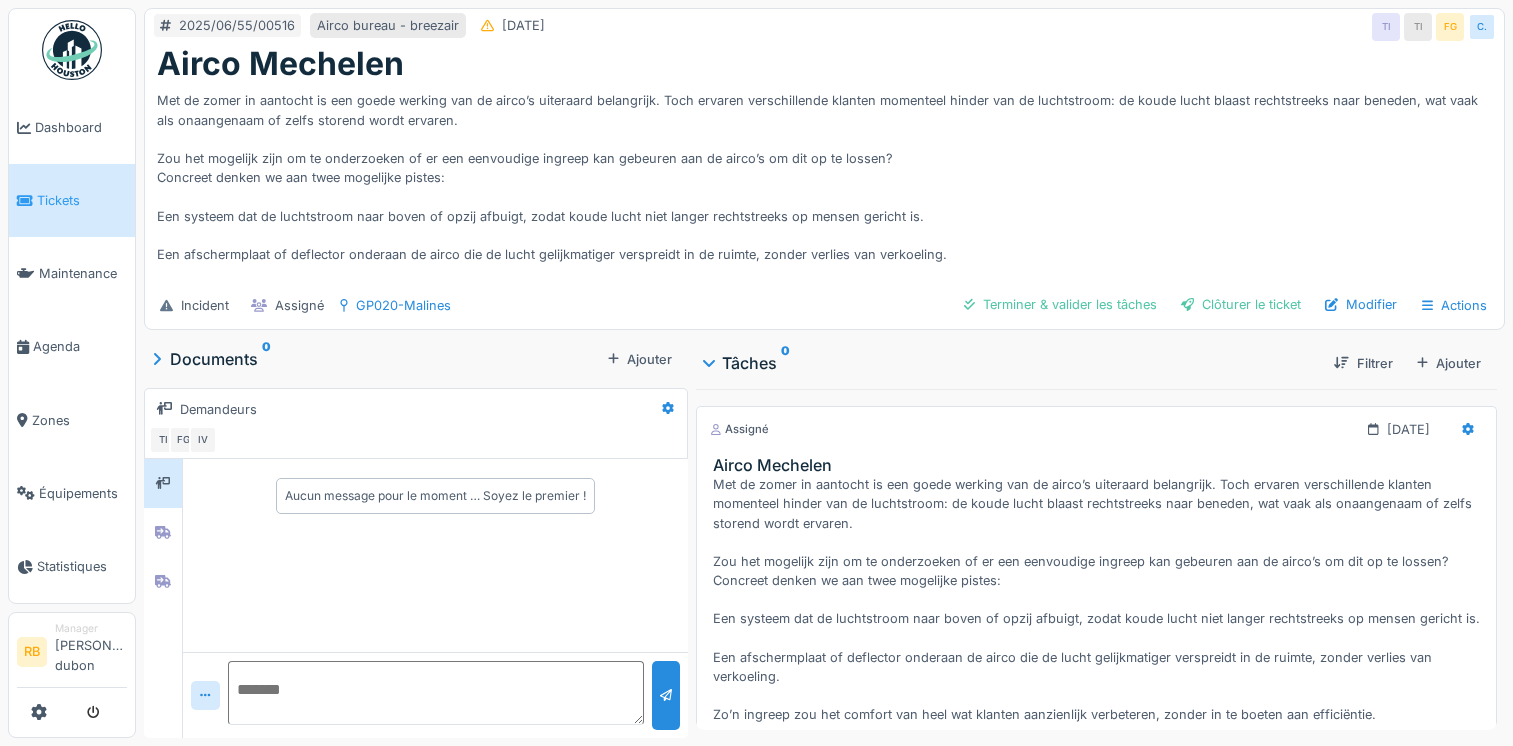 scroll, scrollTop: 0, scrollLeft: 0, axis: both 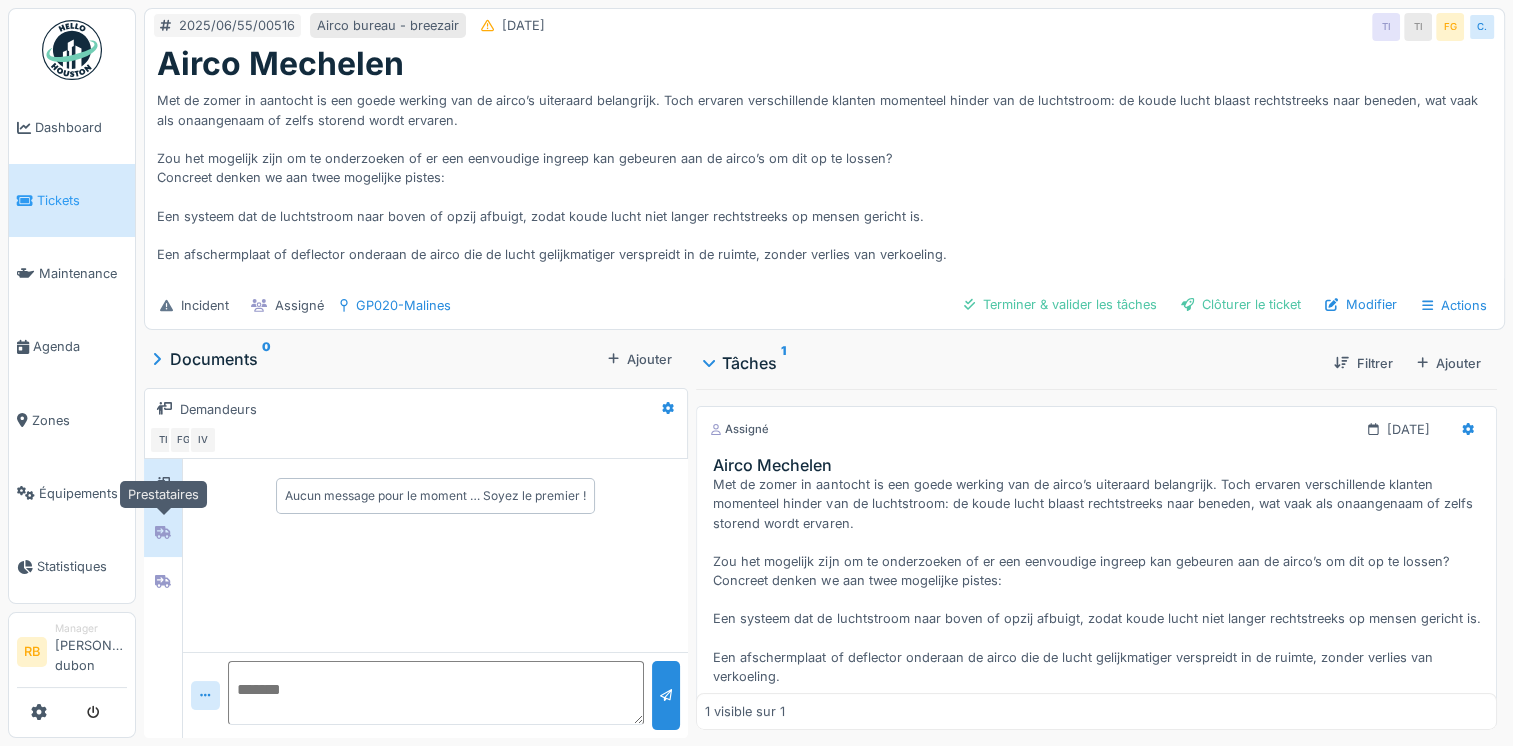 click at bounding box center (163, 532) 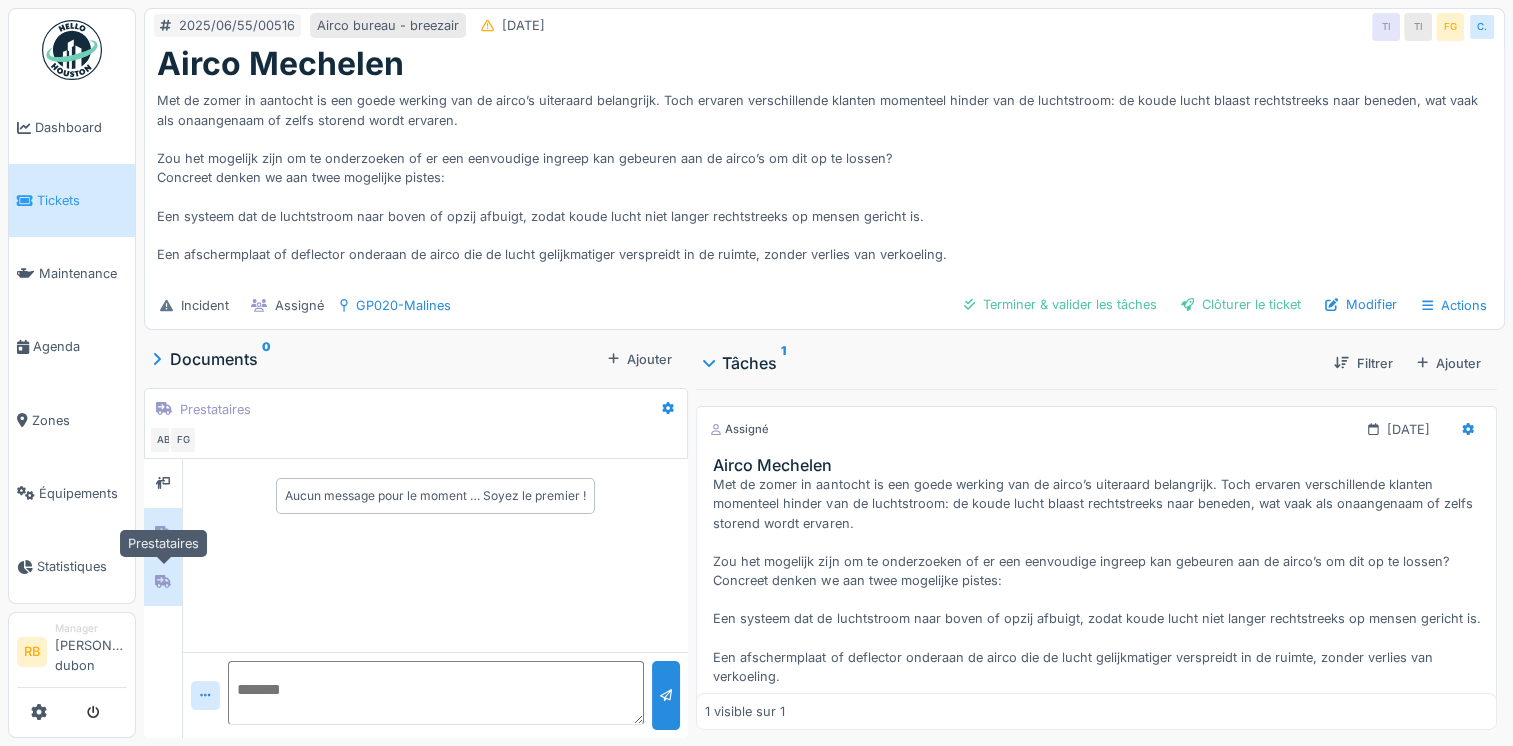 click 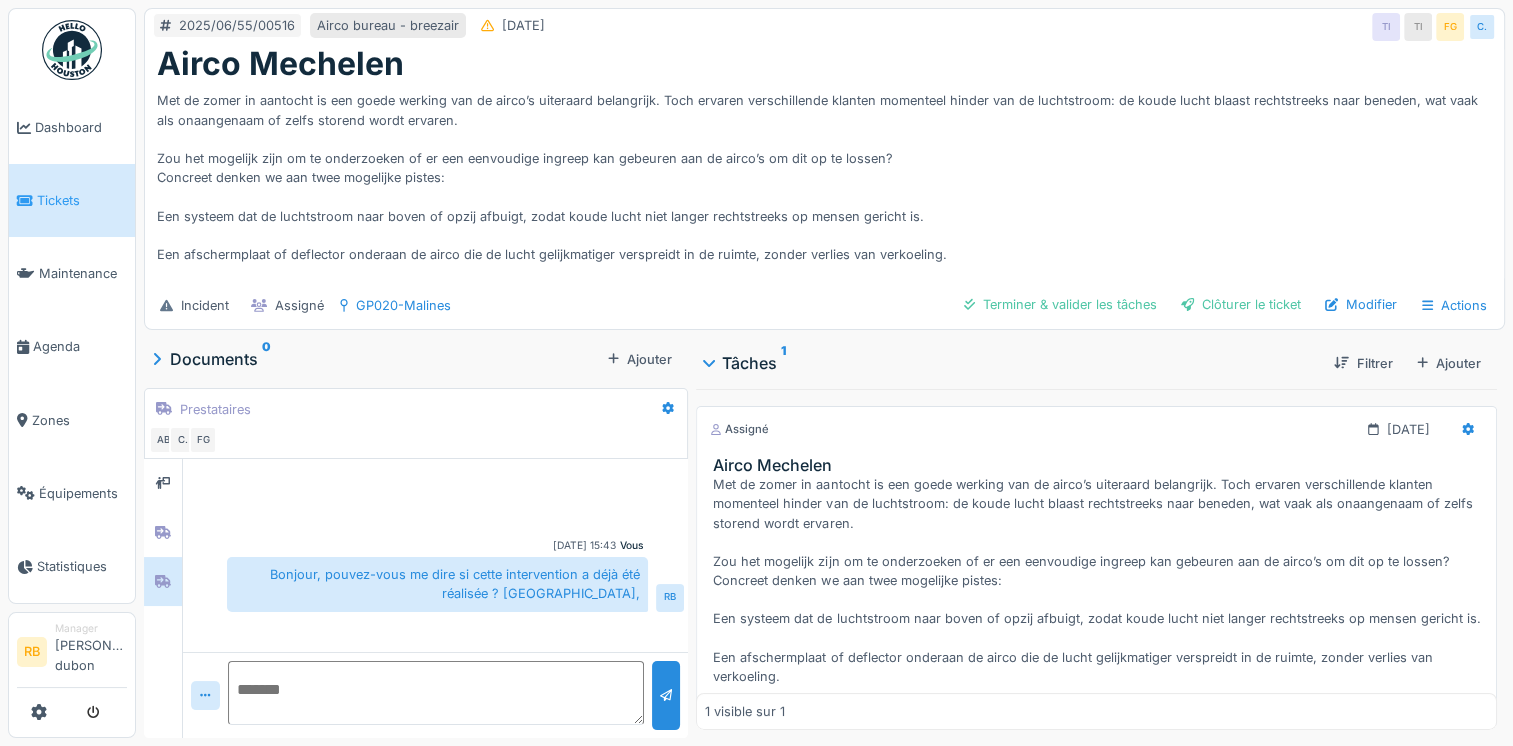 click at bounding box center (435, 693) 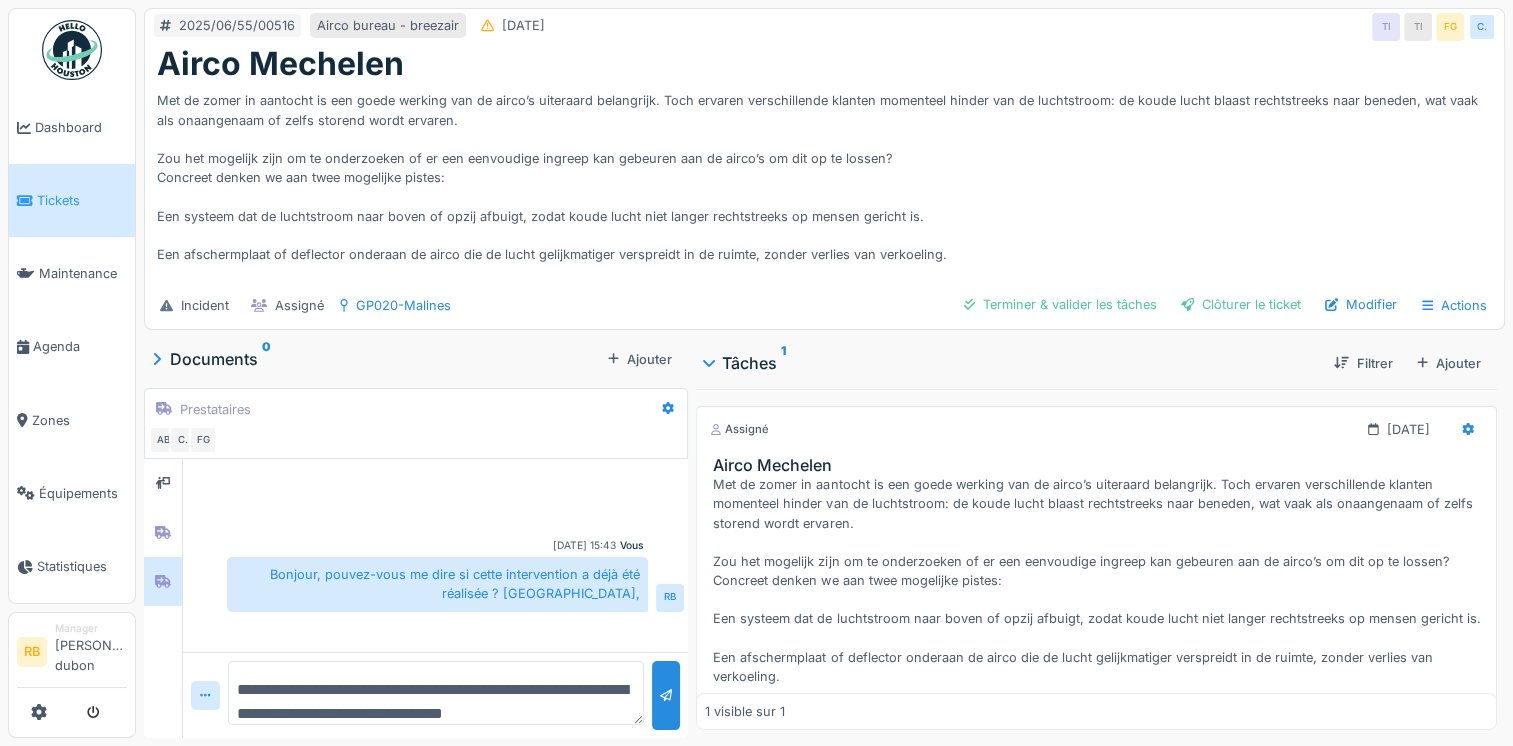 scroll, scrollTop: 23, scrollLeft: 0, axis: vertical 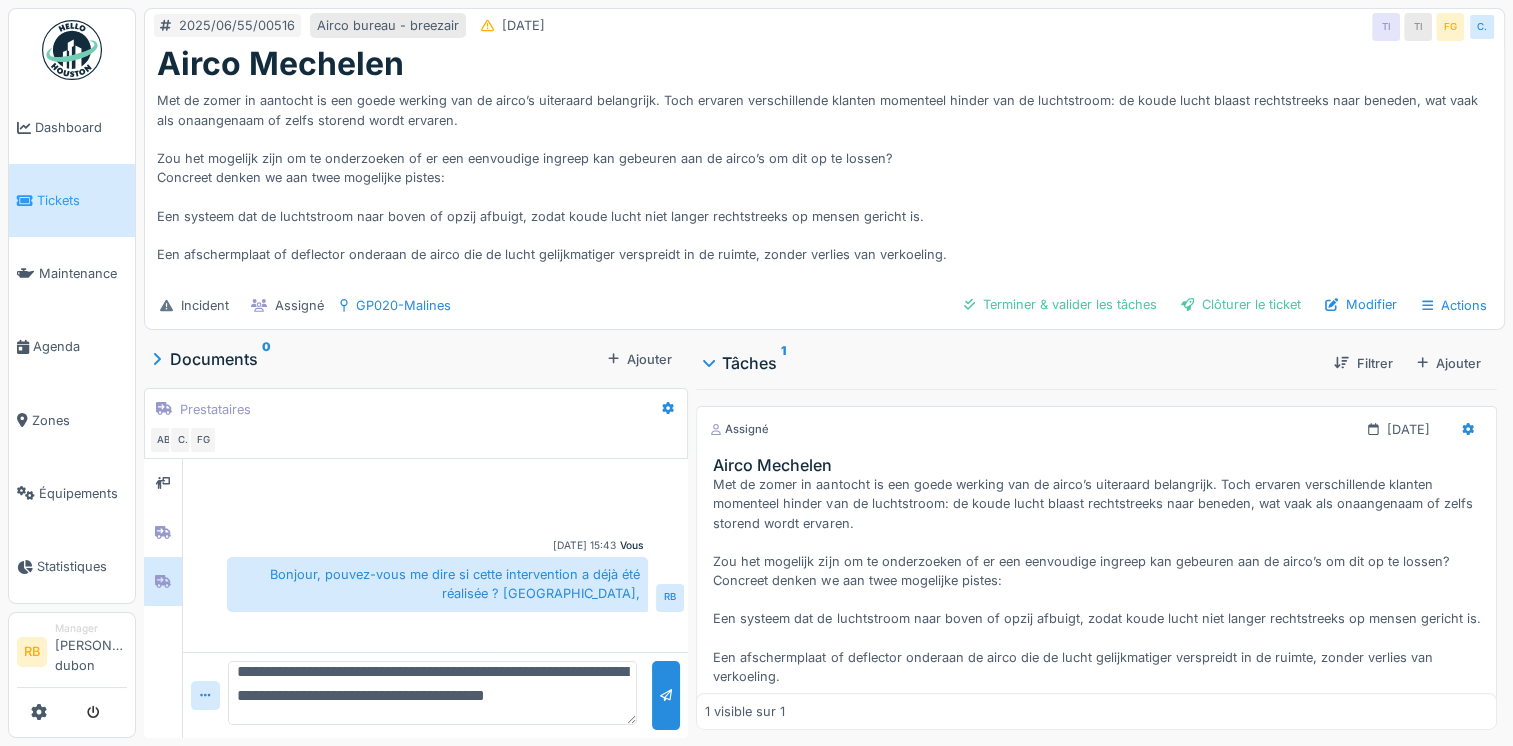 click on "**********" at bounding box center (432, 693) 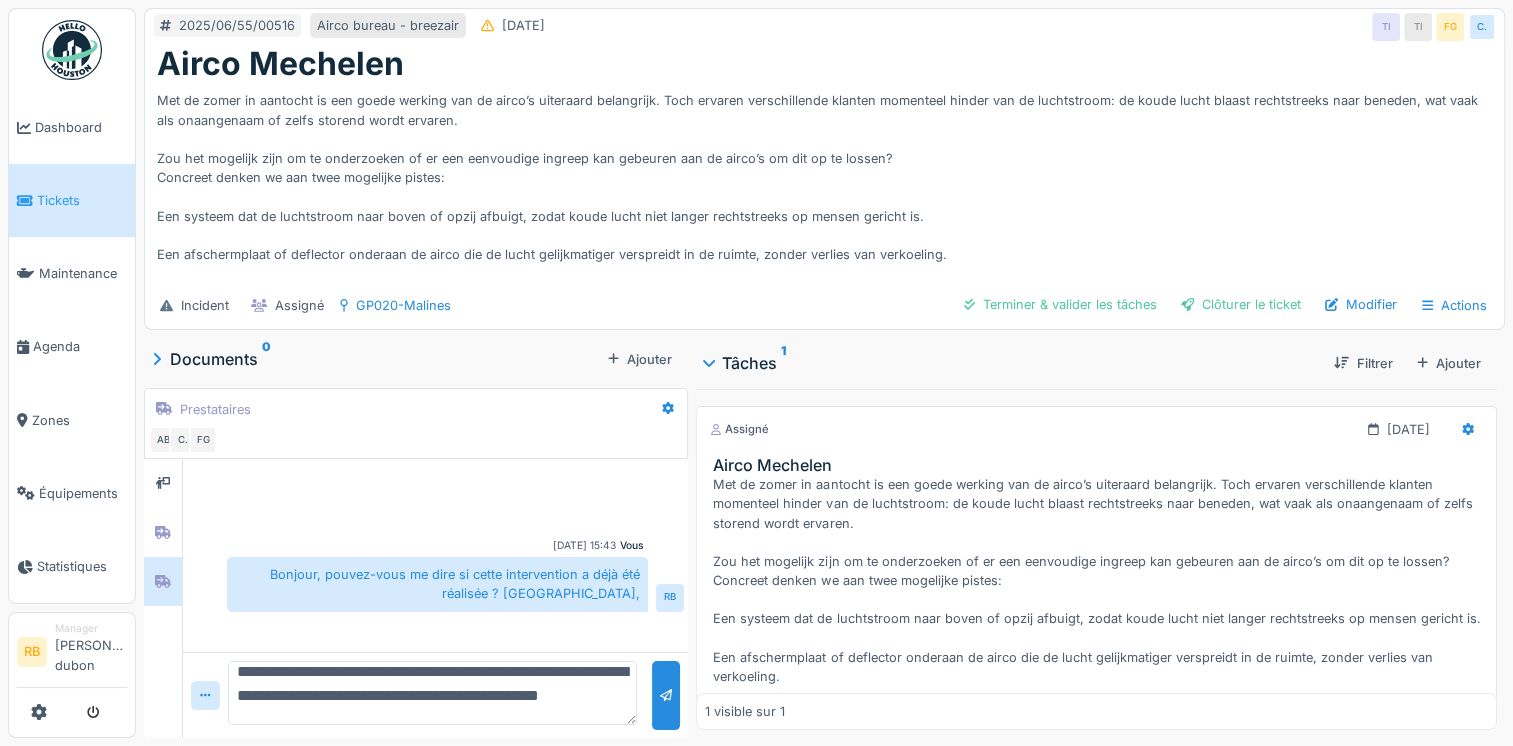 type on "**********" 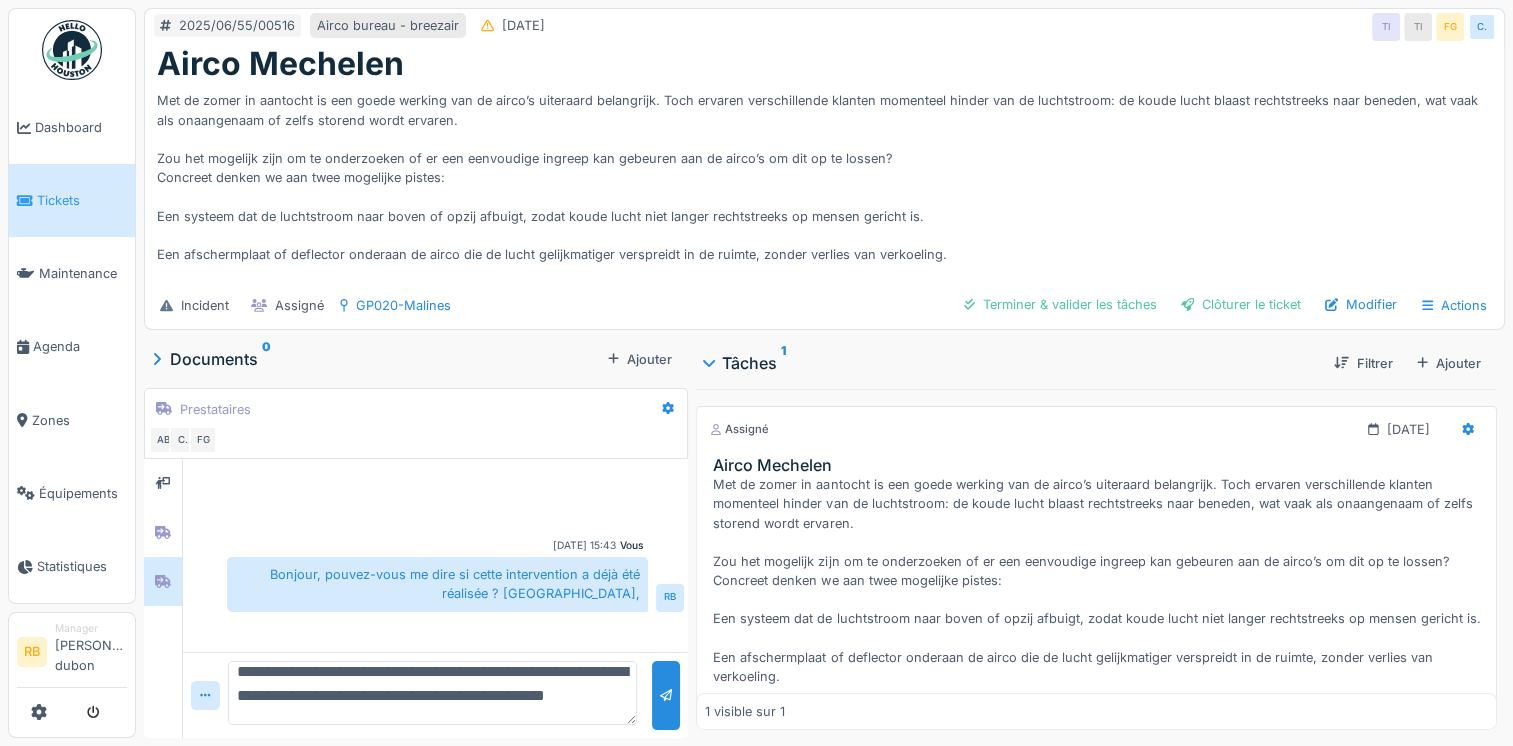 scroll, scrollTop: 0, scrollLeft: 0, axis: both 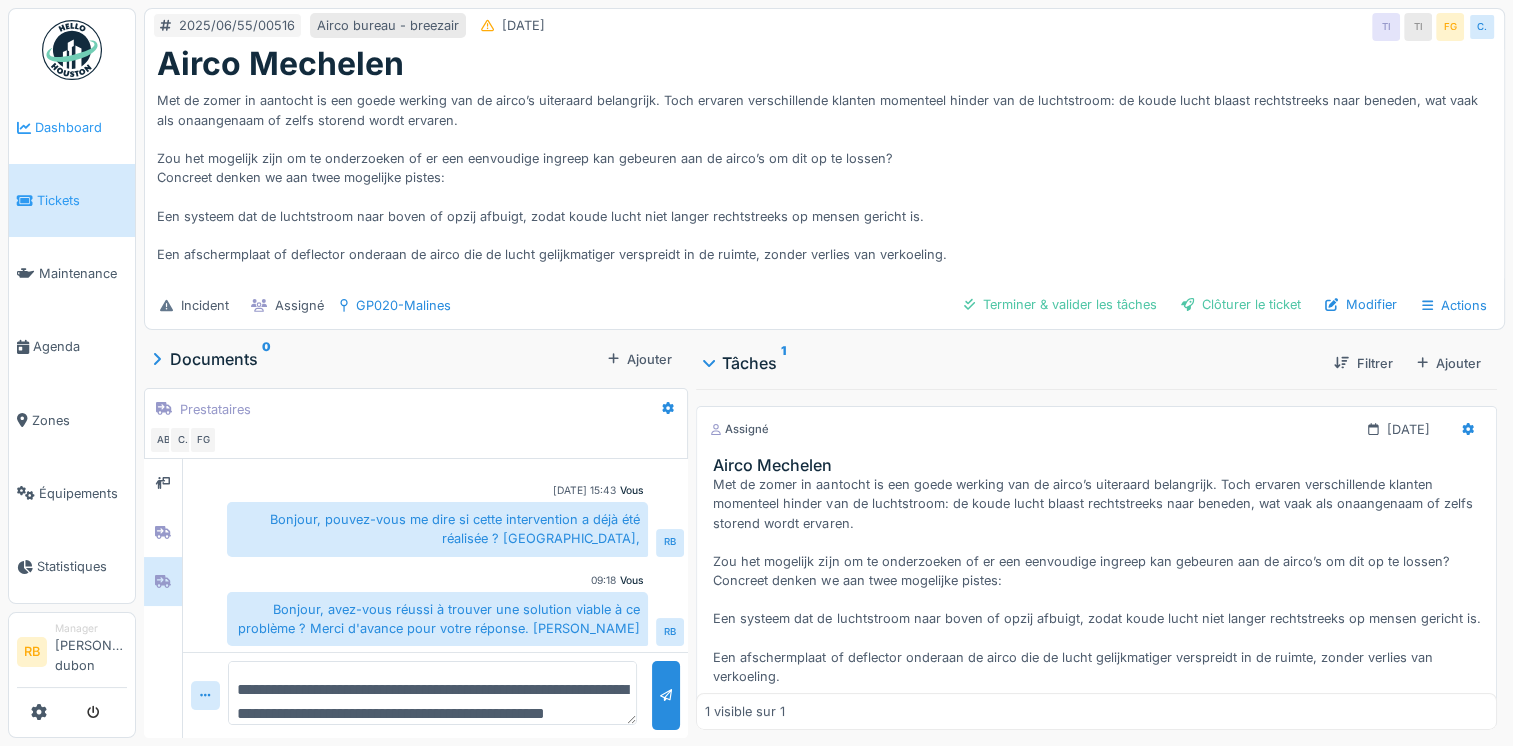 click on "Dashboard" at bounding box center [72, 127] 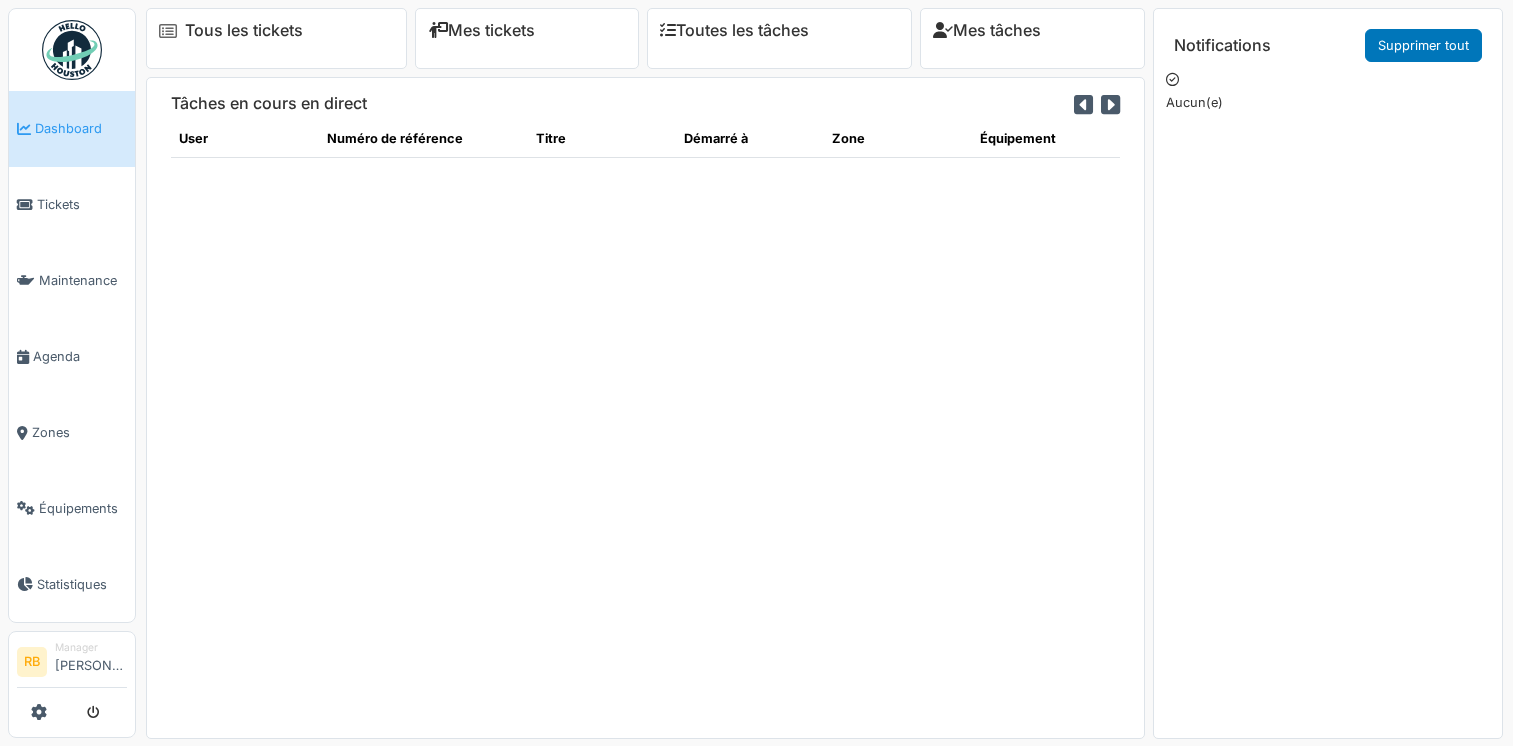scroll, scrollTop: 0, scrollLeft: 0, axis: both 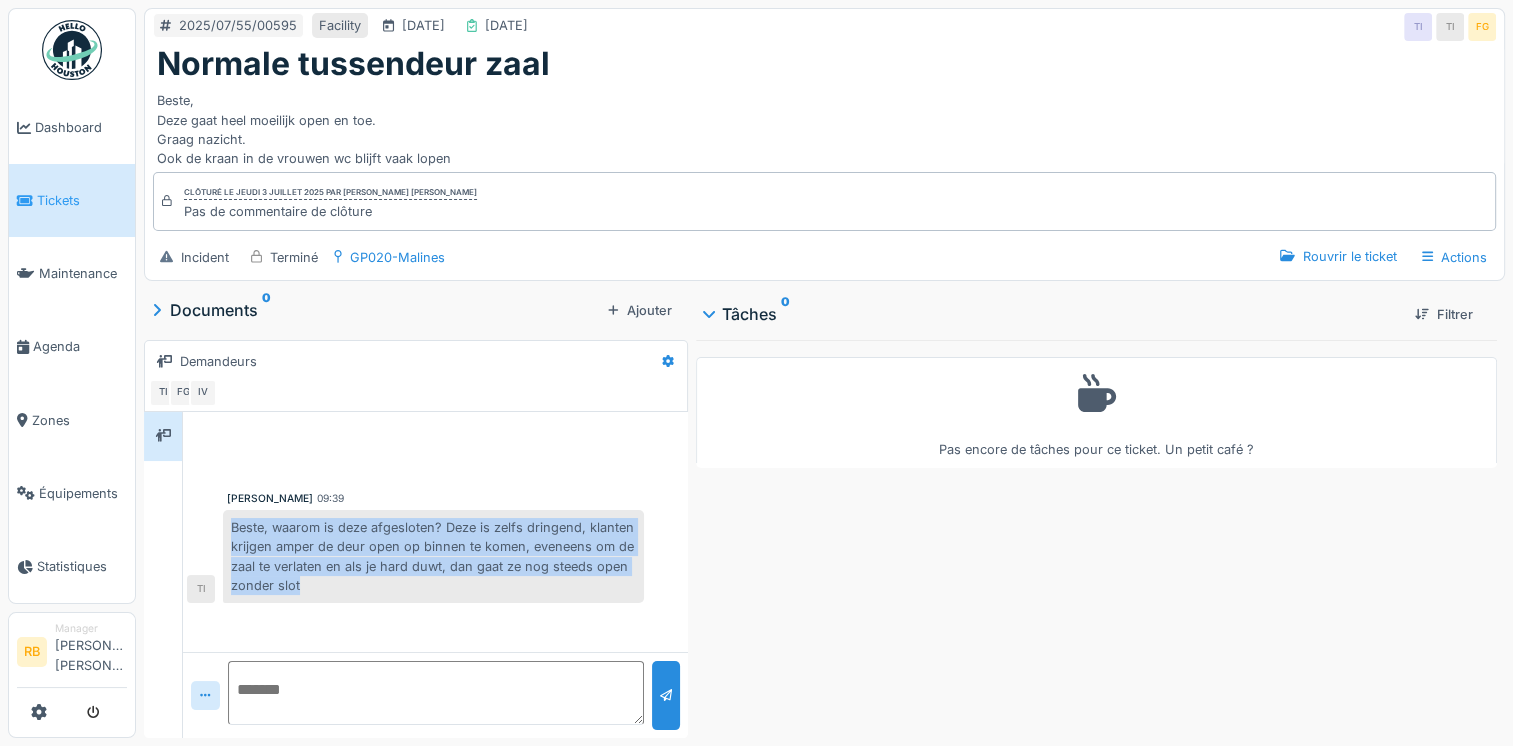 drag, startPoint x: 419, startPoint y: 584, endPoint x: 225, endPoint y: 522, distance: 203.6664 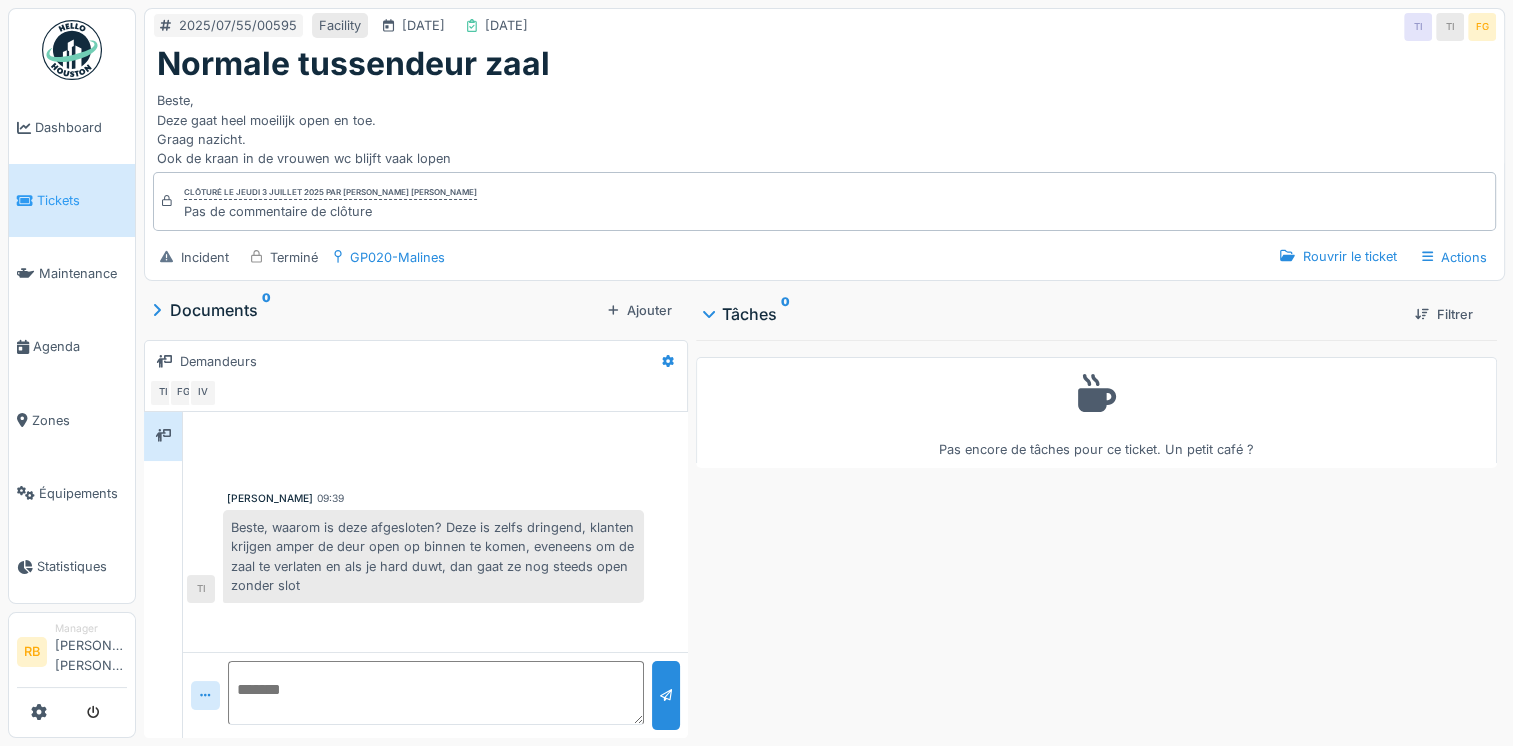 click at bounding box center (435, 449) 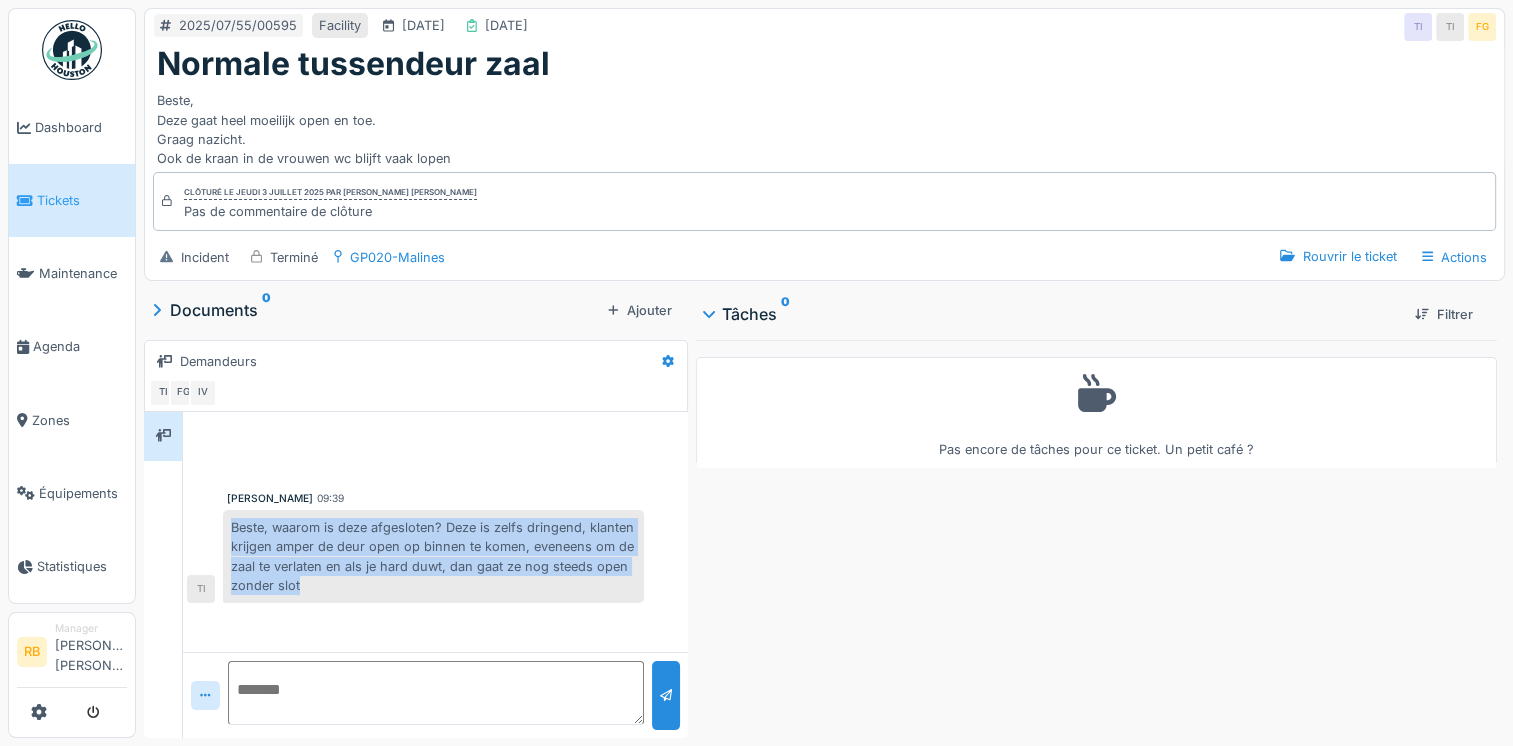 drag, startPoint x: 429, startPoint y: 589, endPoint x: 230, endPoint y: 525, distance: 209.03827 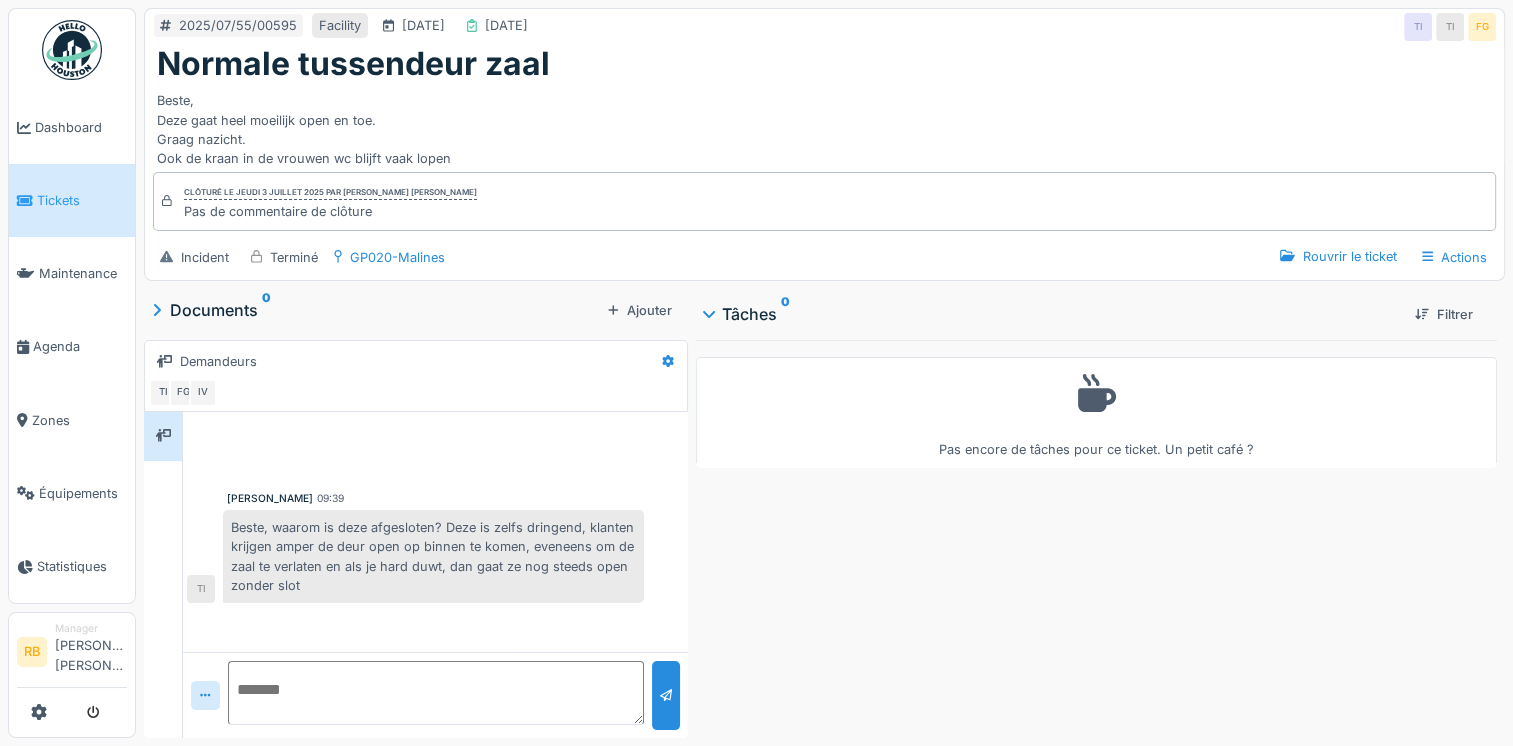 drag, startPoint x: 230, startPoint y: 525, endPoint x: 412, endPoint y: 504, distance: 183.20753 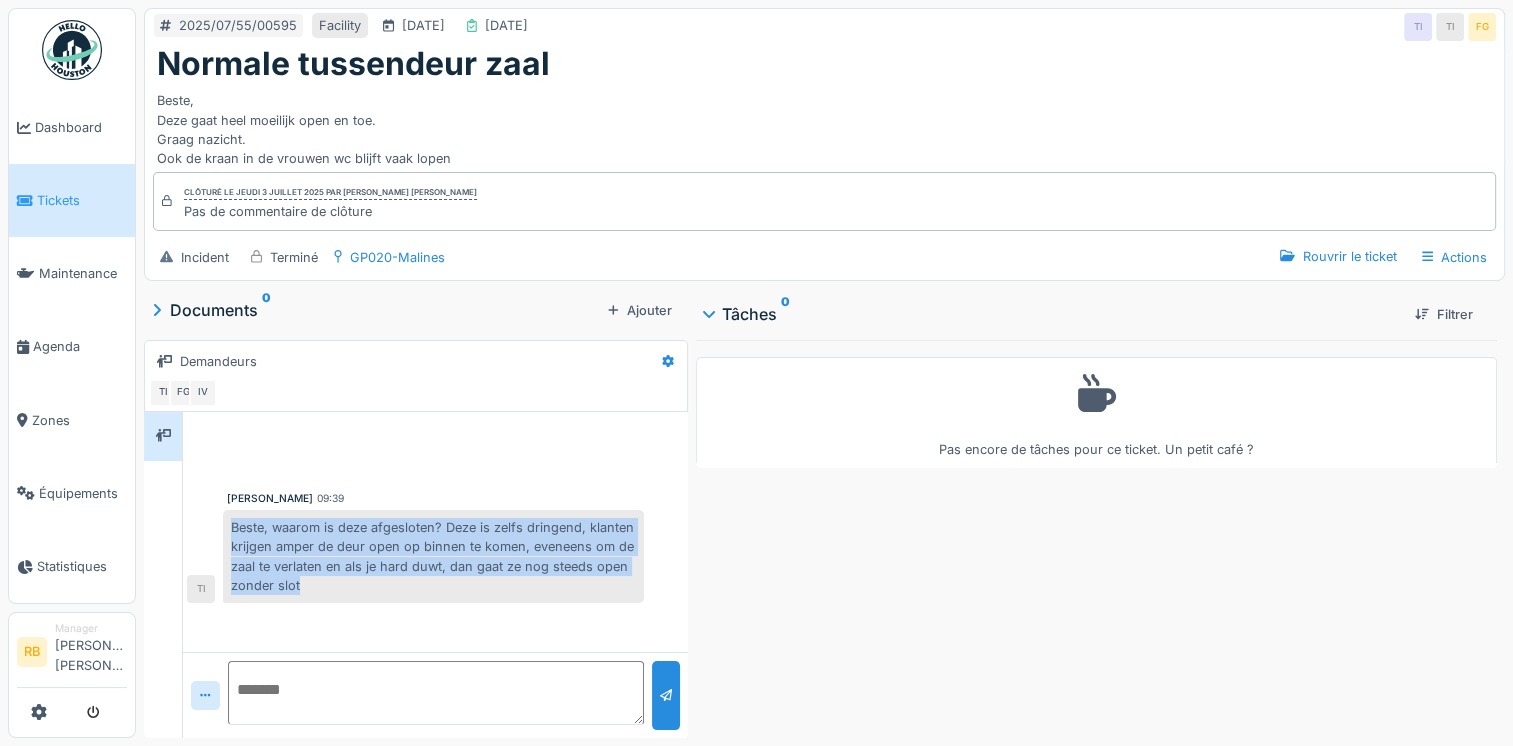 drag, startPoint x: 428, startPoint y: 587, endPoint x: 223, endPoint y: 516, distance: 216.94699 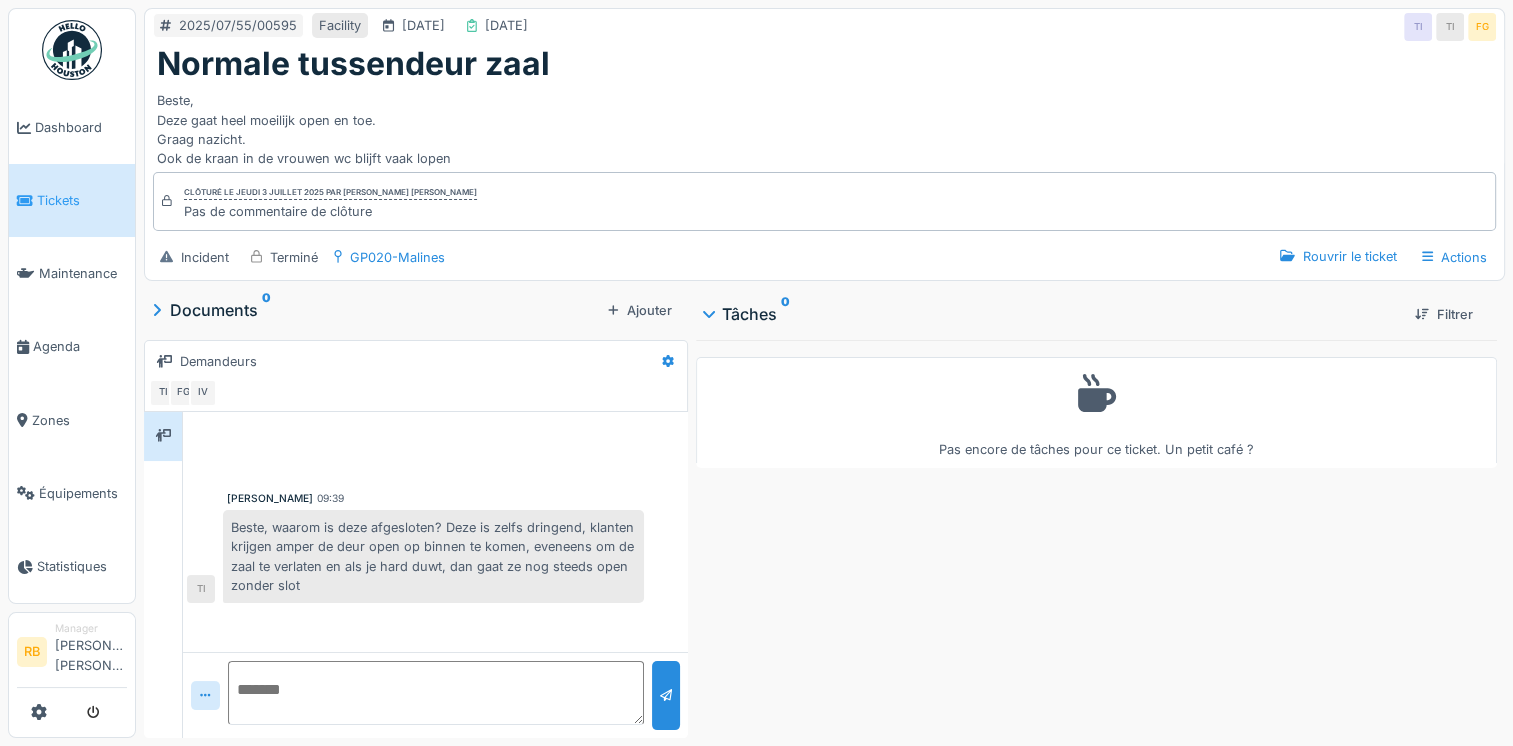 click on "Beste,
Deze gaat heel moeilijk open en toe.
Graag nazicht.
Ook de kraan in de vrouwen wc blijft vaak lopen" at bounding box center (824, 125) 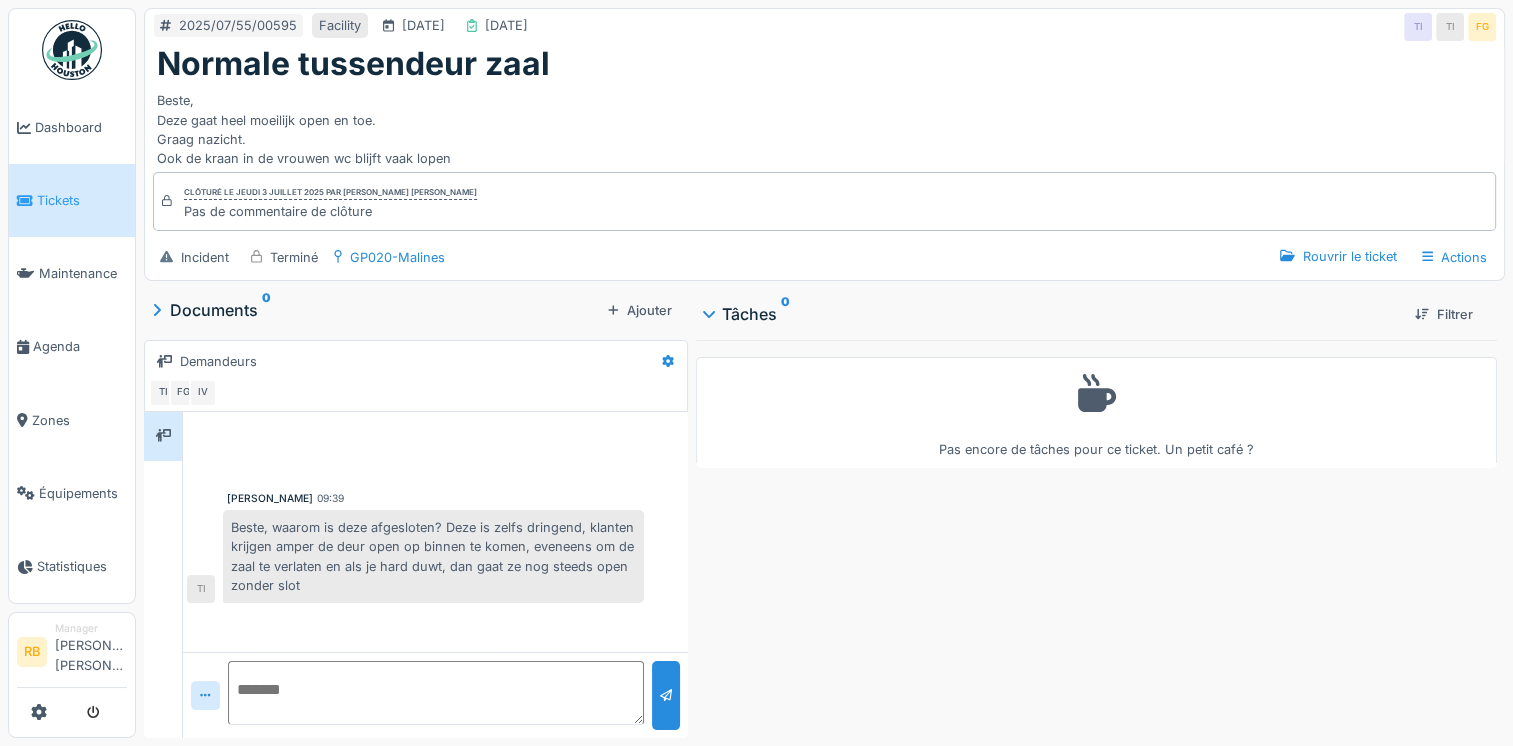click on "Clôturé le jeudi 3 juillet 2025 par [PERSON_NAME] [PERSON_NAME] Pas de commentaire de clôture" at bounding box center (824, 201) 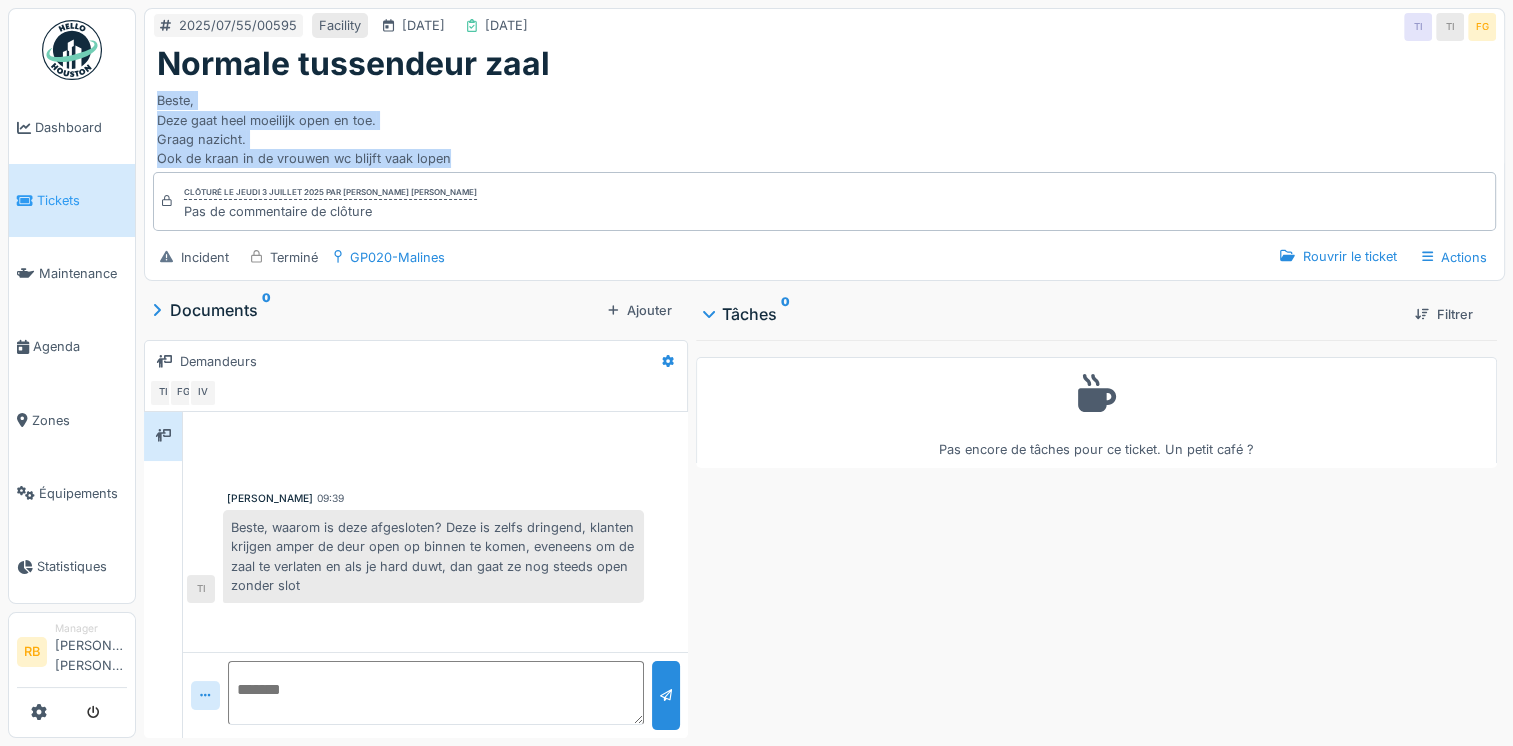 drag, startPoint x: 492, startPoint y: 150, endPoint x: 145, endPoint y: 102, distance: 350.30417 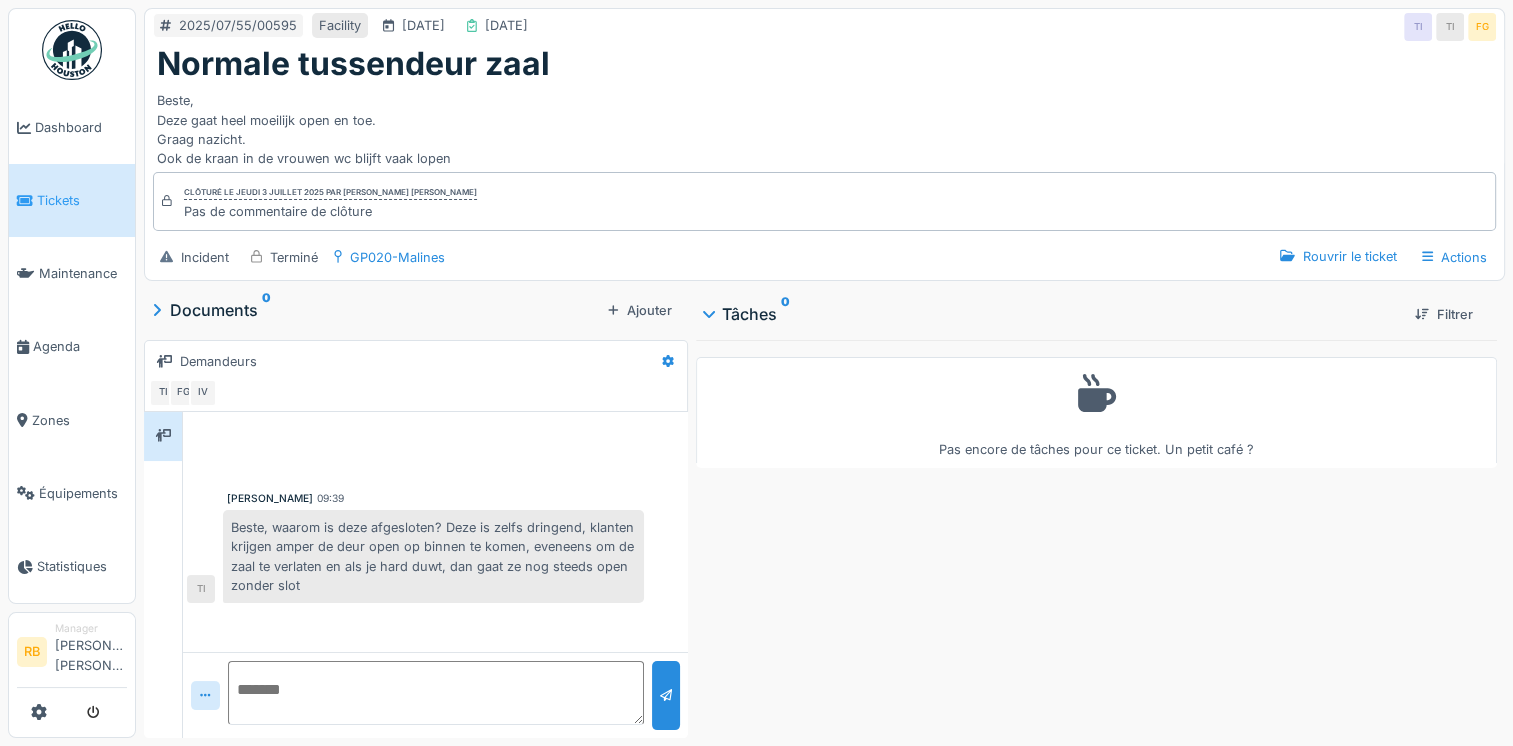 click at bounding box center (435, 693) 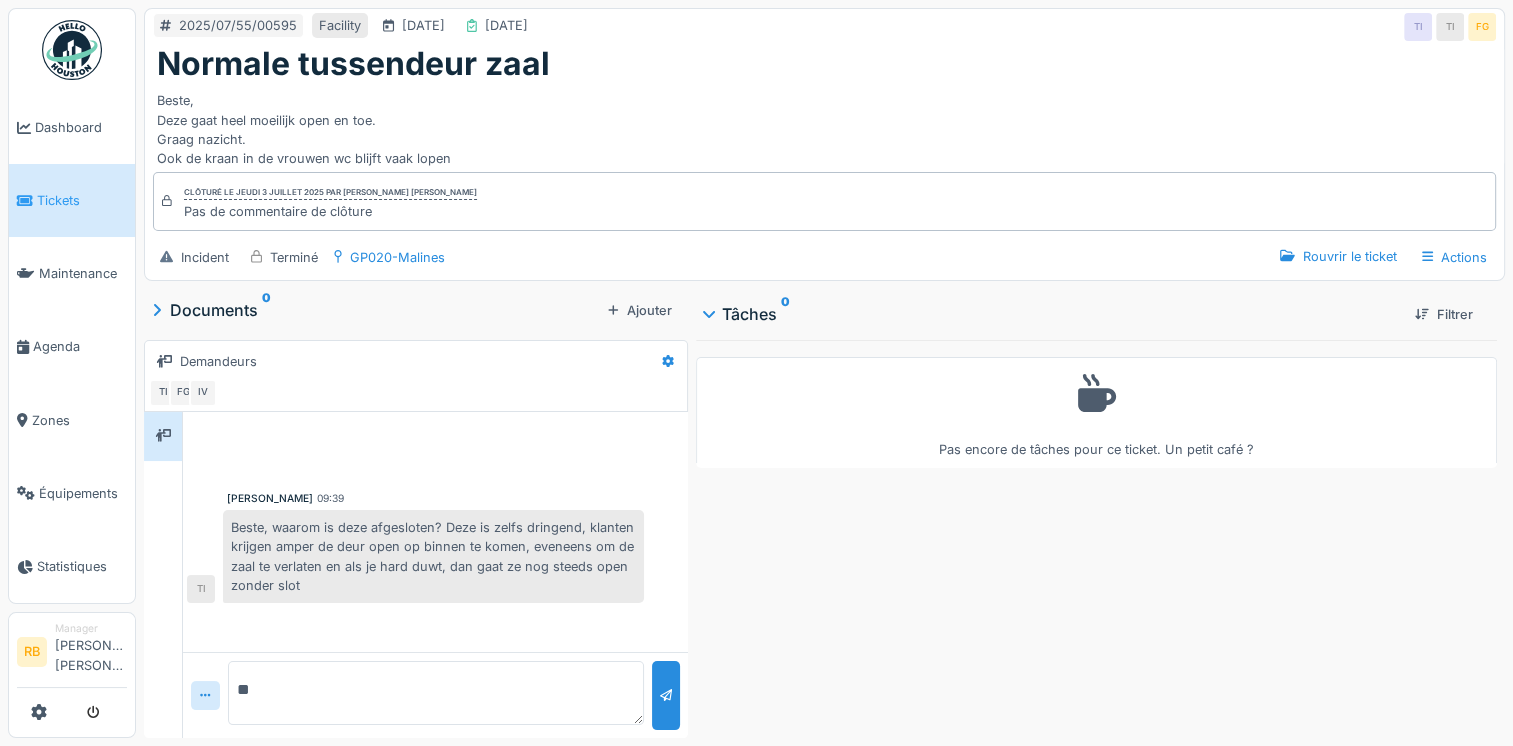 type on "*" 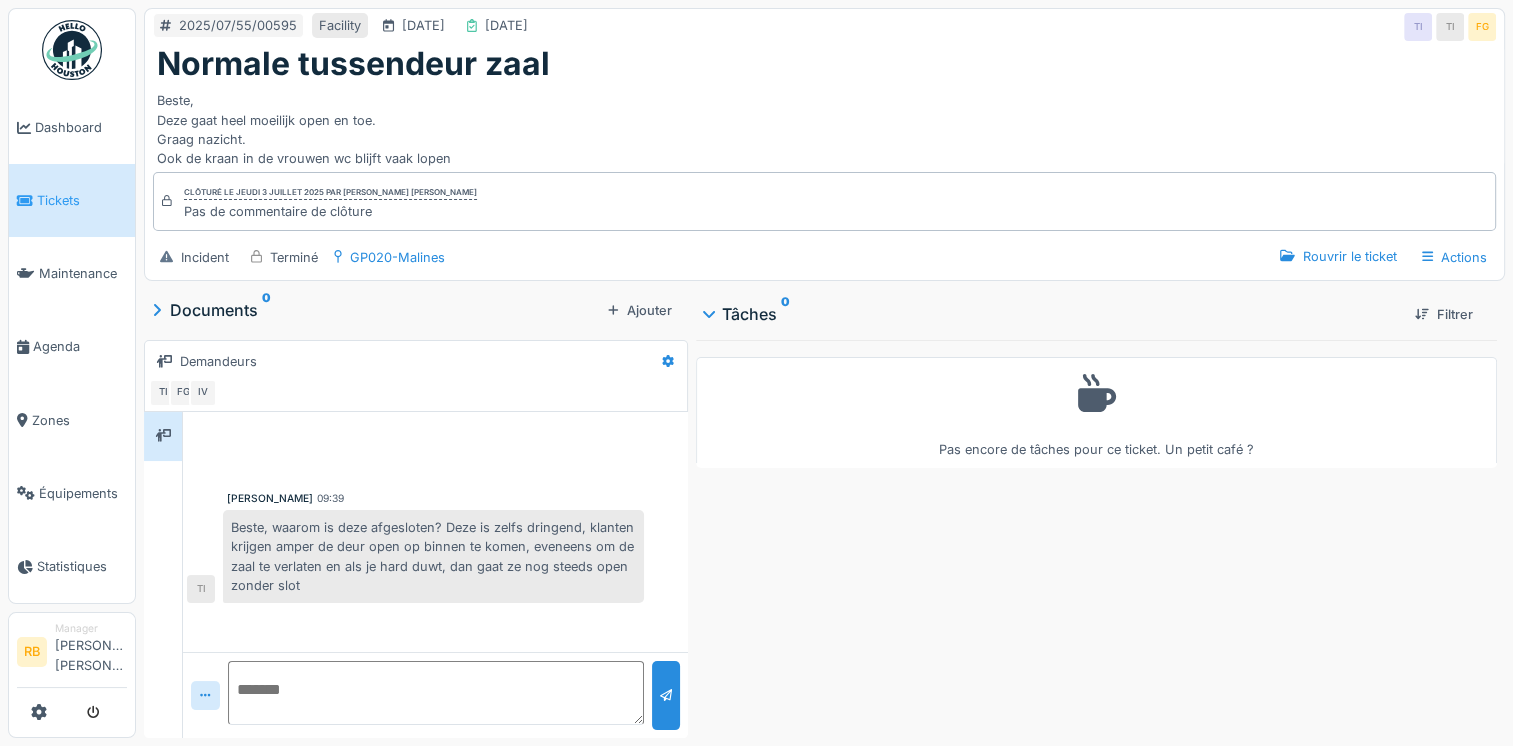 click at bounding box center (435, 693) 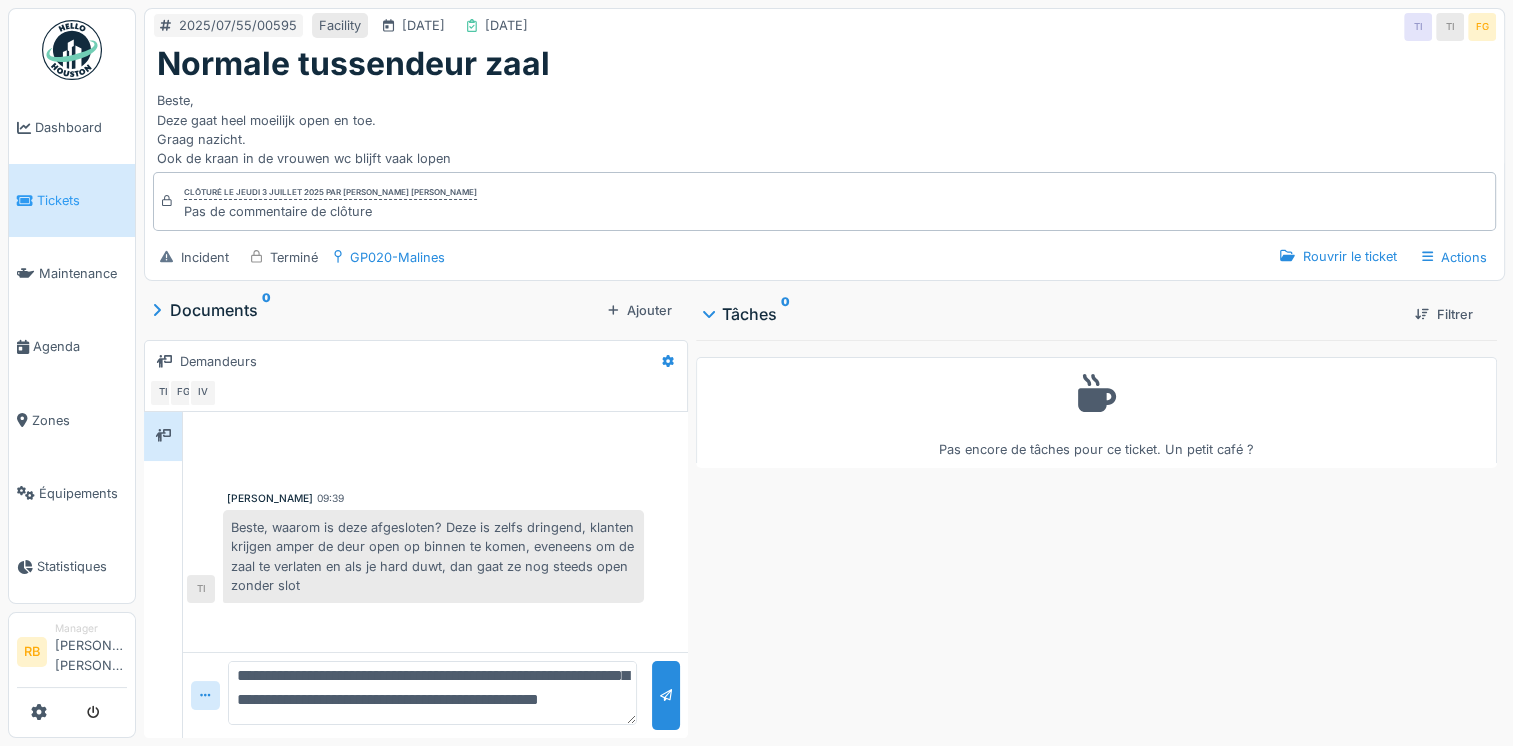 scroll, scrollTop: 36, scrollLeft: 0, axis: vertical 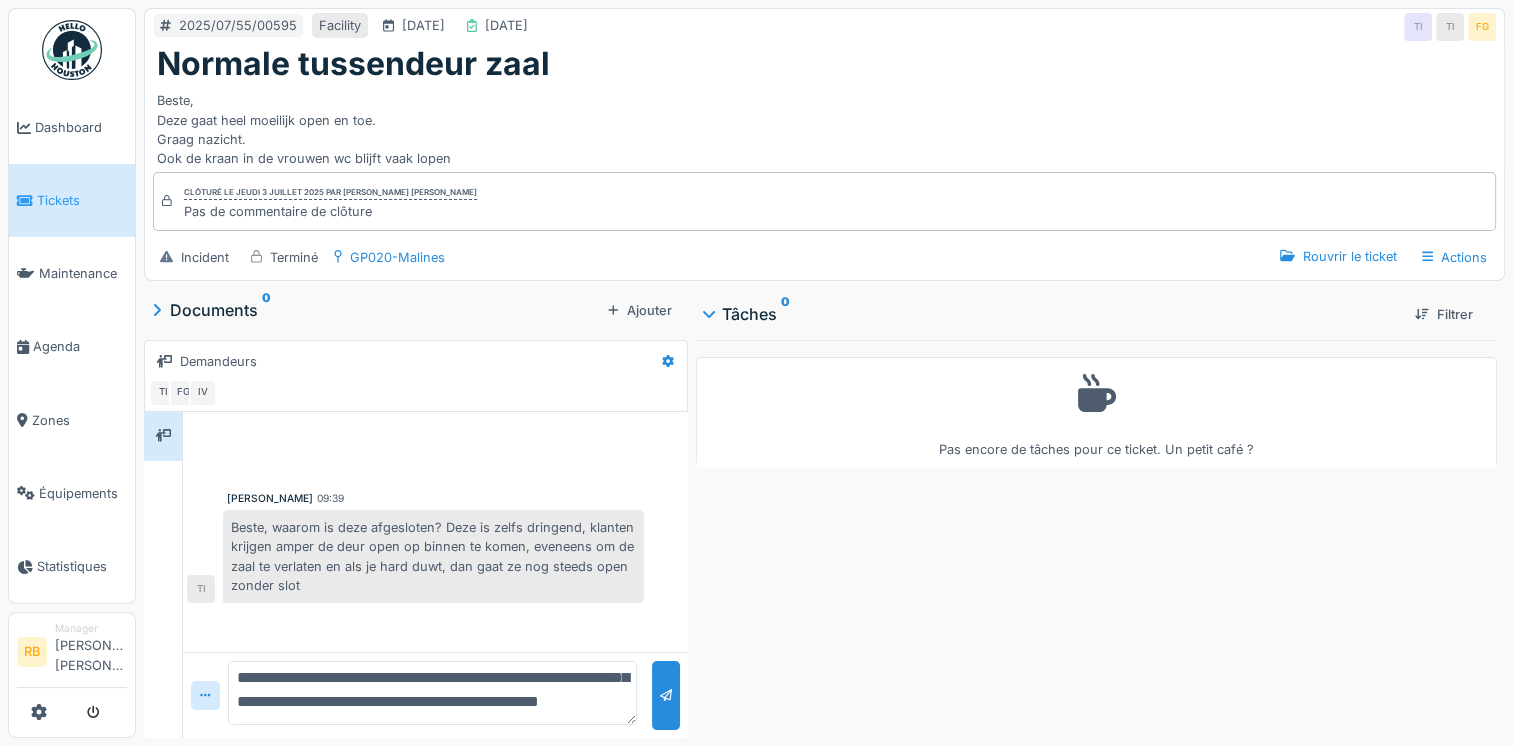 click on "**********" at bounding box center [432, 693] 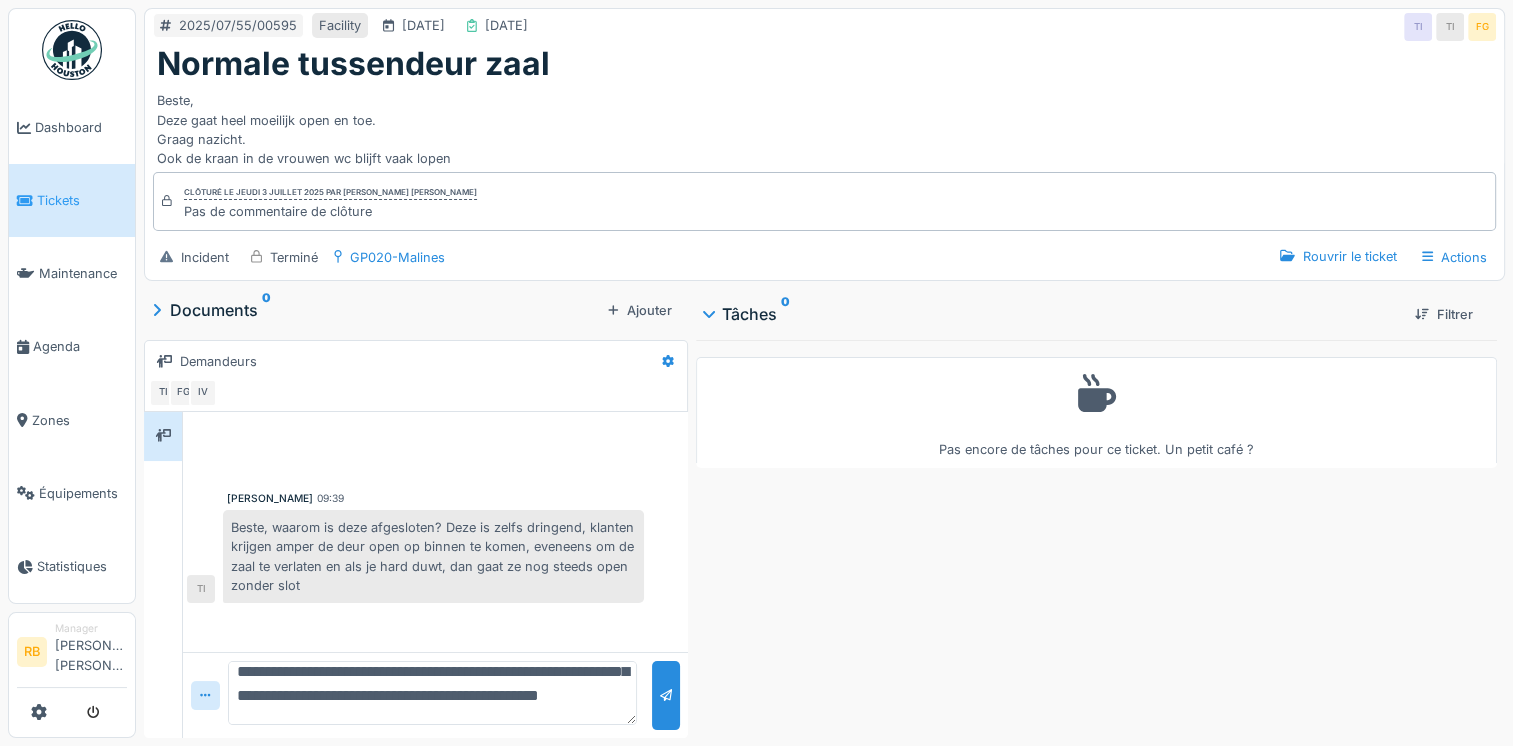 scroll, scrollTop: 15, scrollLeft: 0, axis: vertical 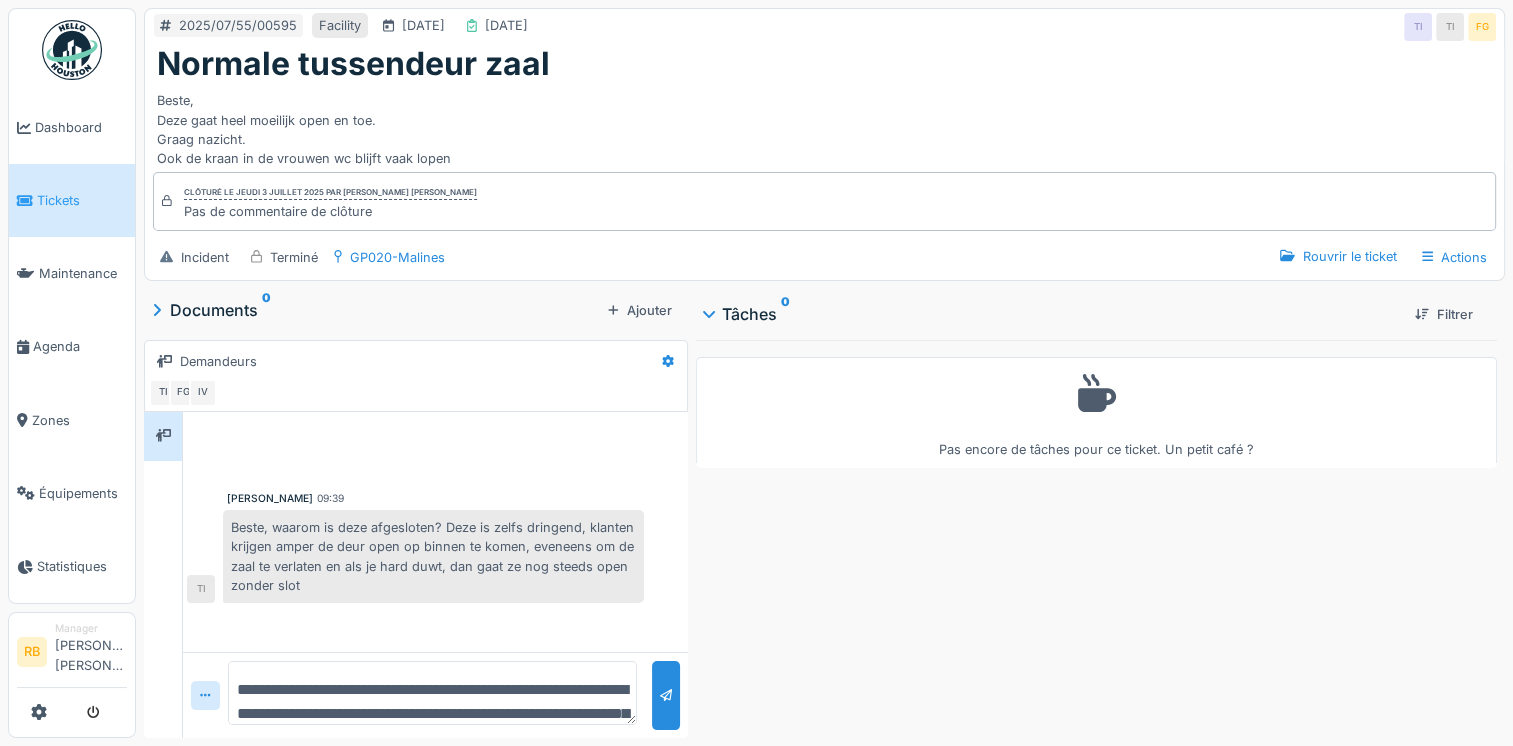 click on "**********" at bounding box center (432, 693) 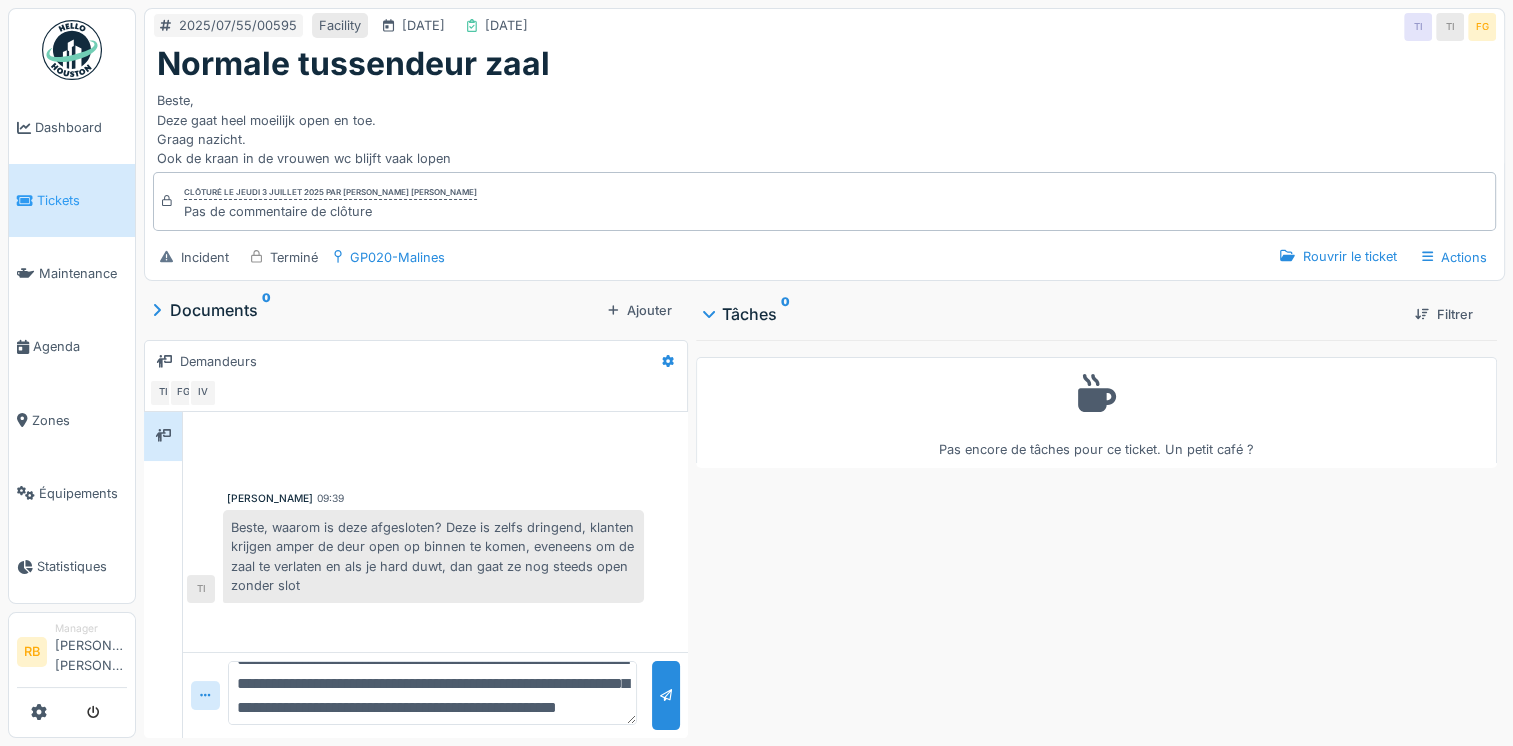 scroll, scrollTop: 48, scrollLeft: 0, axis: vertical 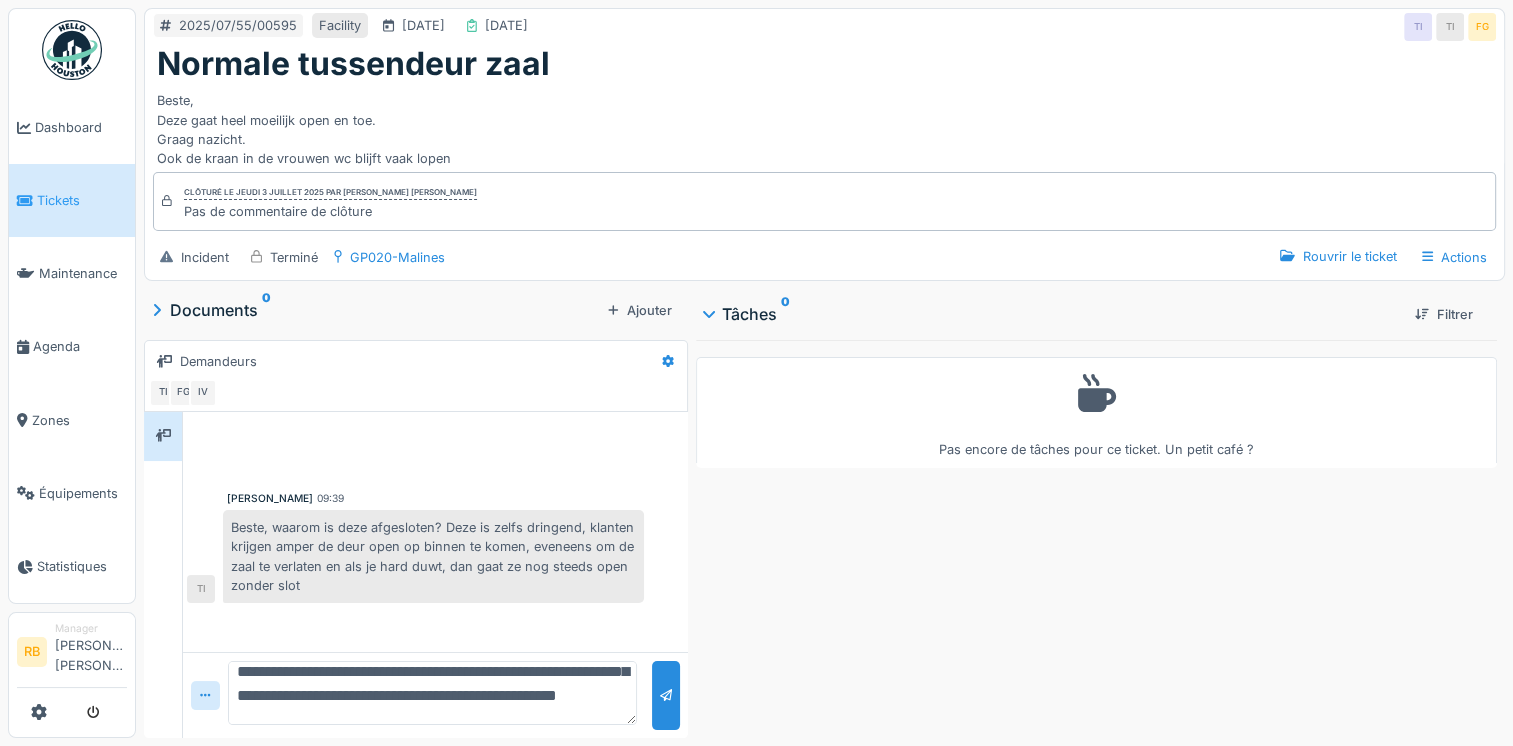click on "**********" at bounding box center (432, 693) 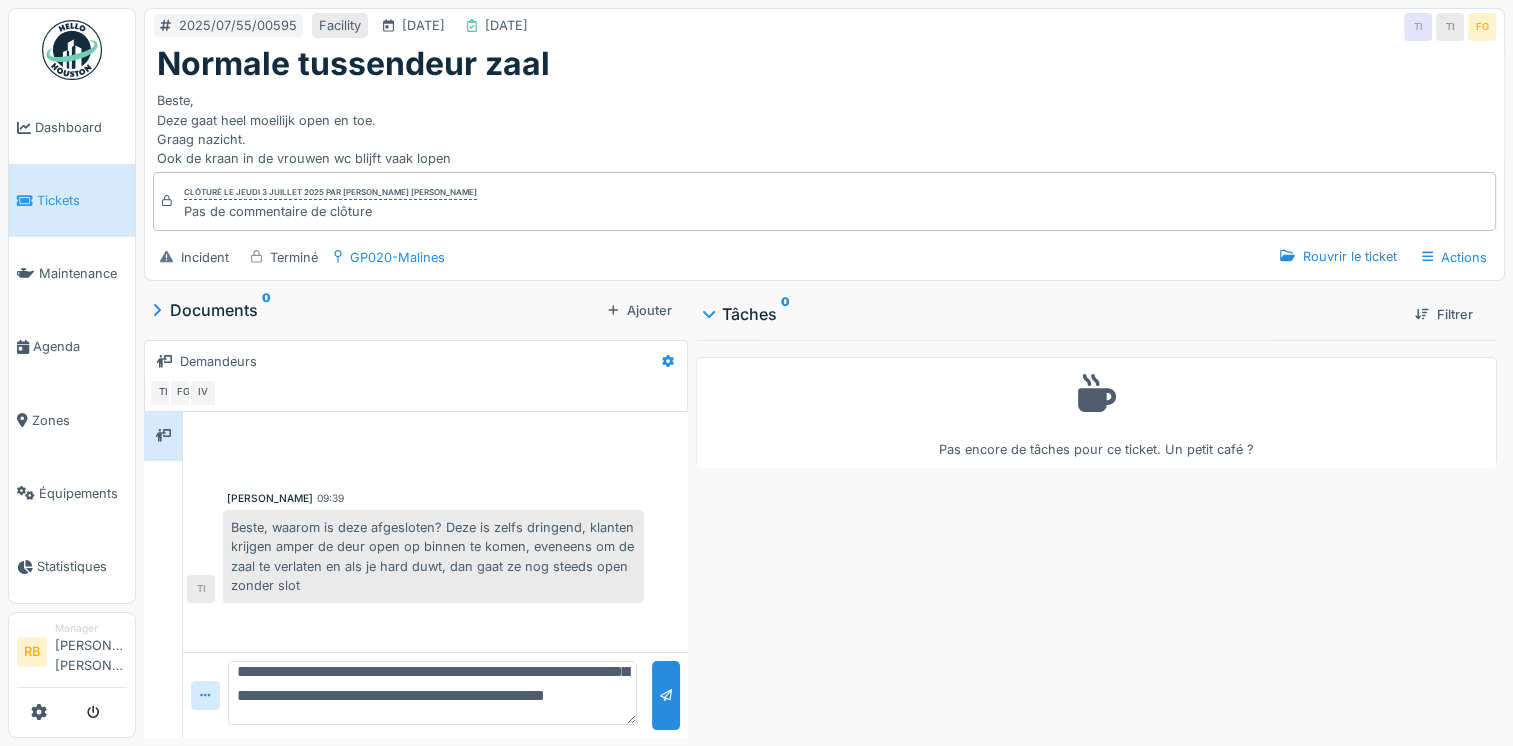 click on "**********" at bounding box center (432, 693) 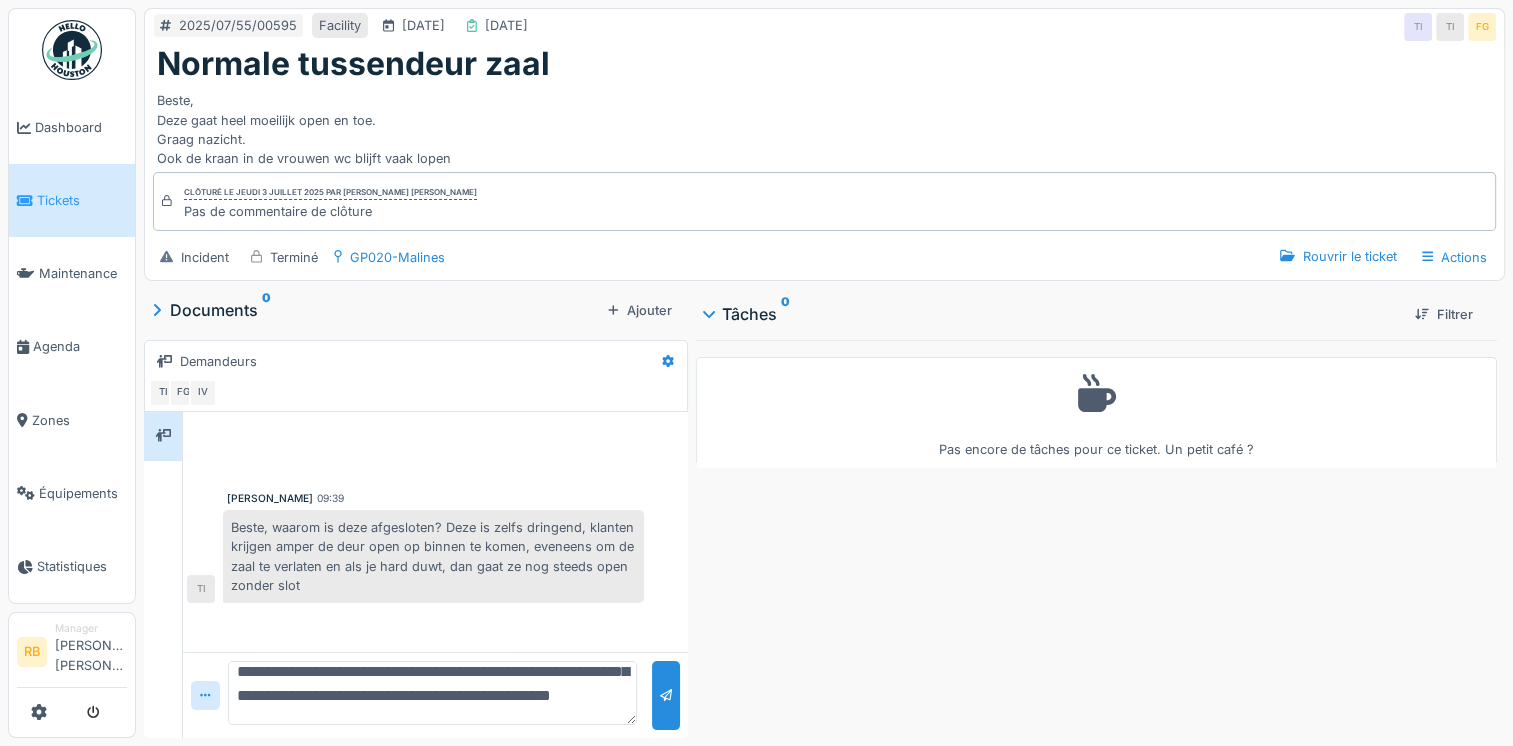 scroll, scrollTop: 0, scrollLeft: 0, axis: both 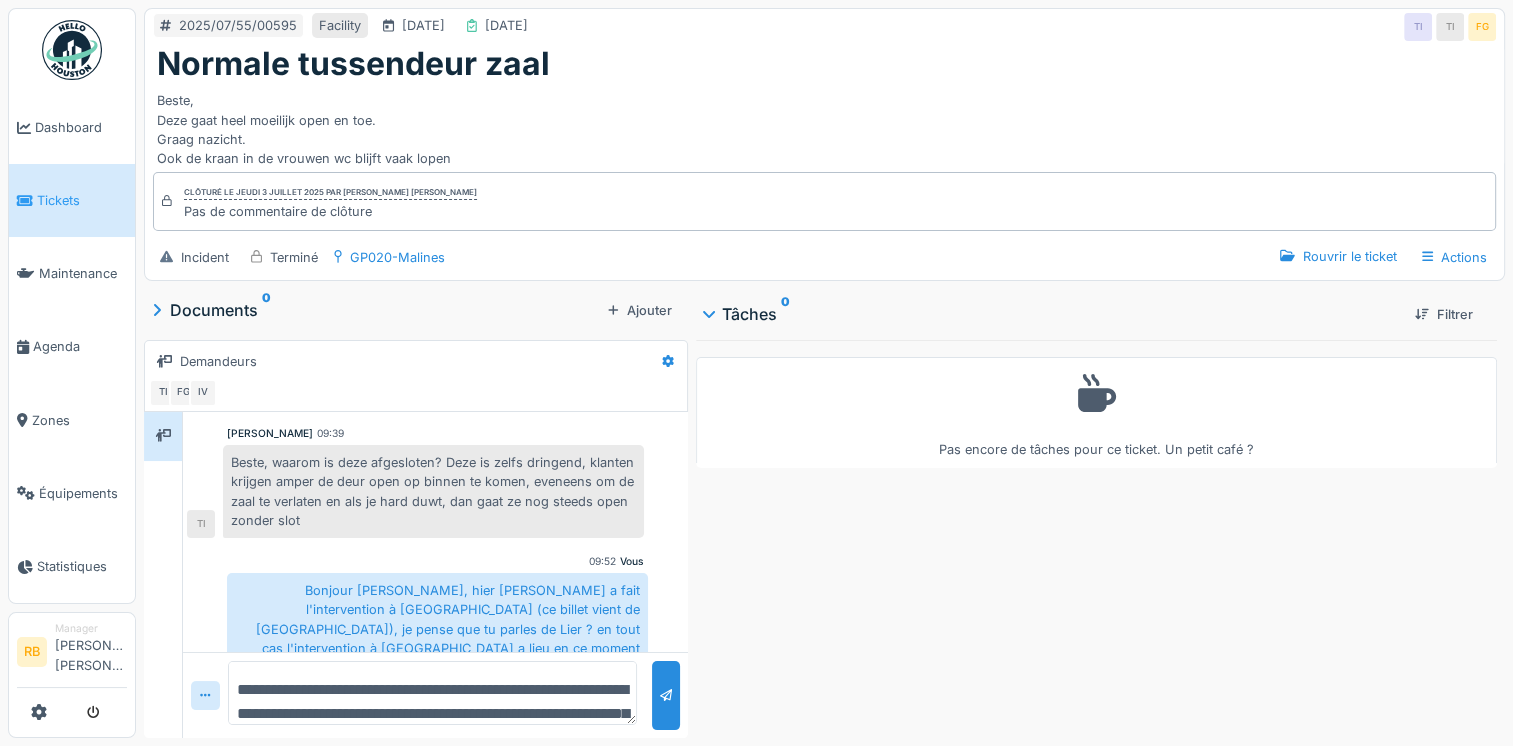 click on "Bonjour Tommy, hier Khalid a fait l'intervention à Malines (ce billet vient de Malines), je pense que tu parles de Lier ? en tout cas l'intervention à Lier a lieu en ce moment même" at bounding box center [437, 629] 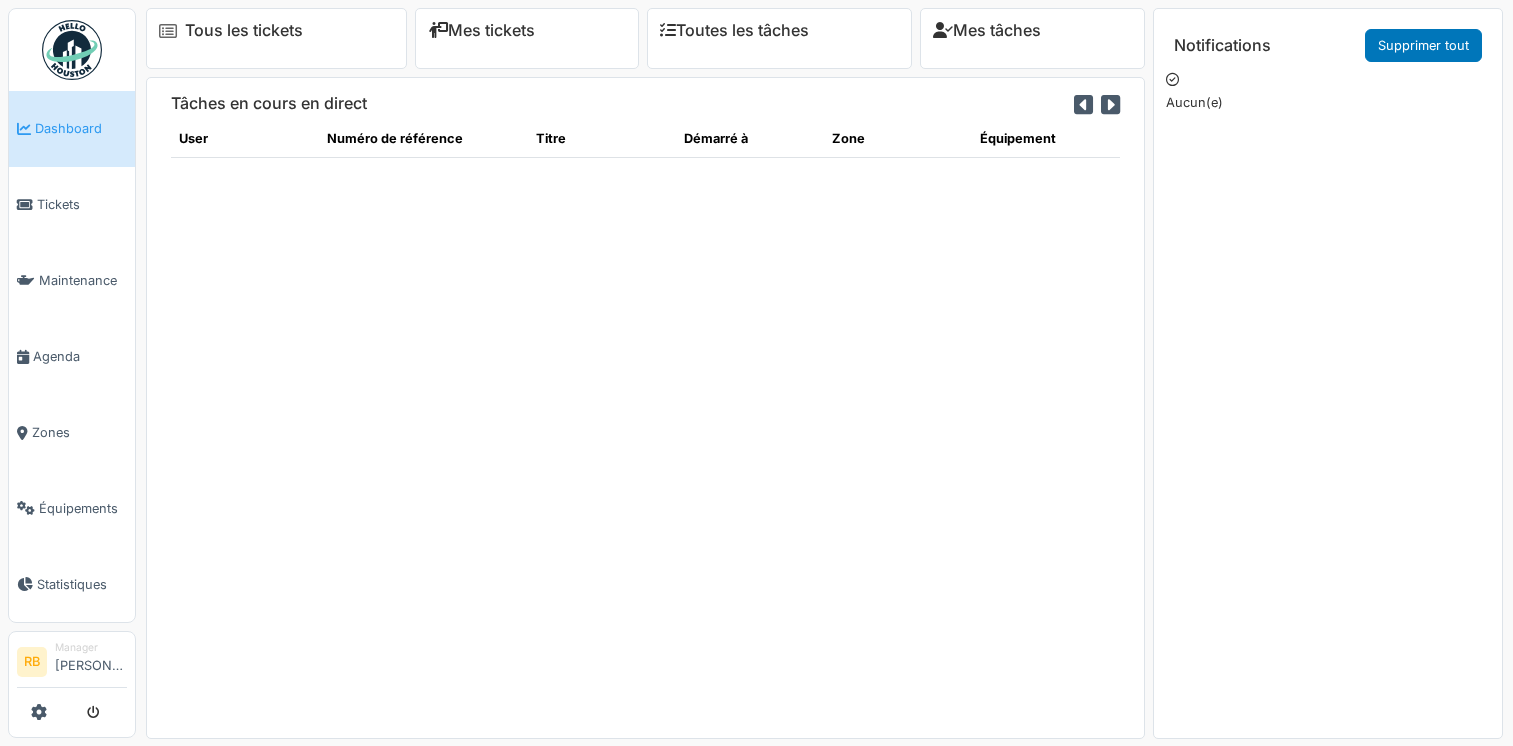 scroll, scrollTop: 0, scrollLeft: 0, axis: both 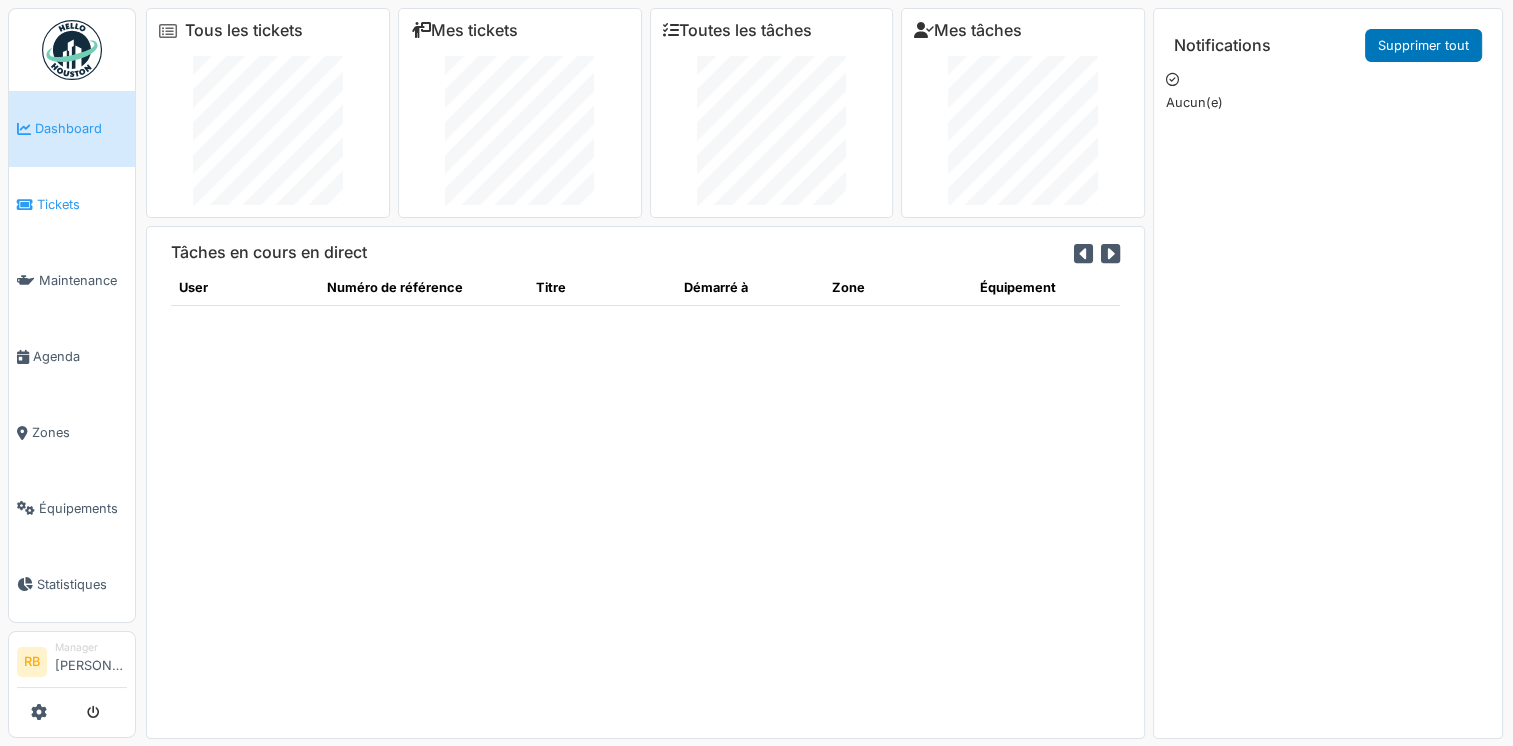 click on "Tickets" at bounding box center (72, 205) 